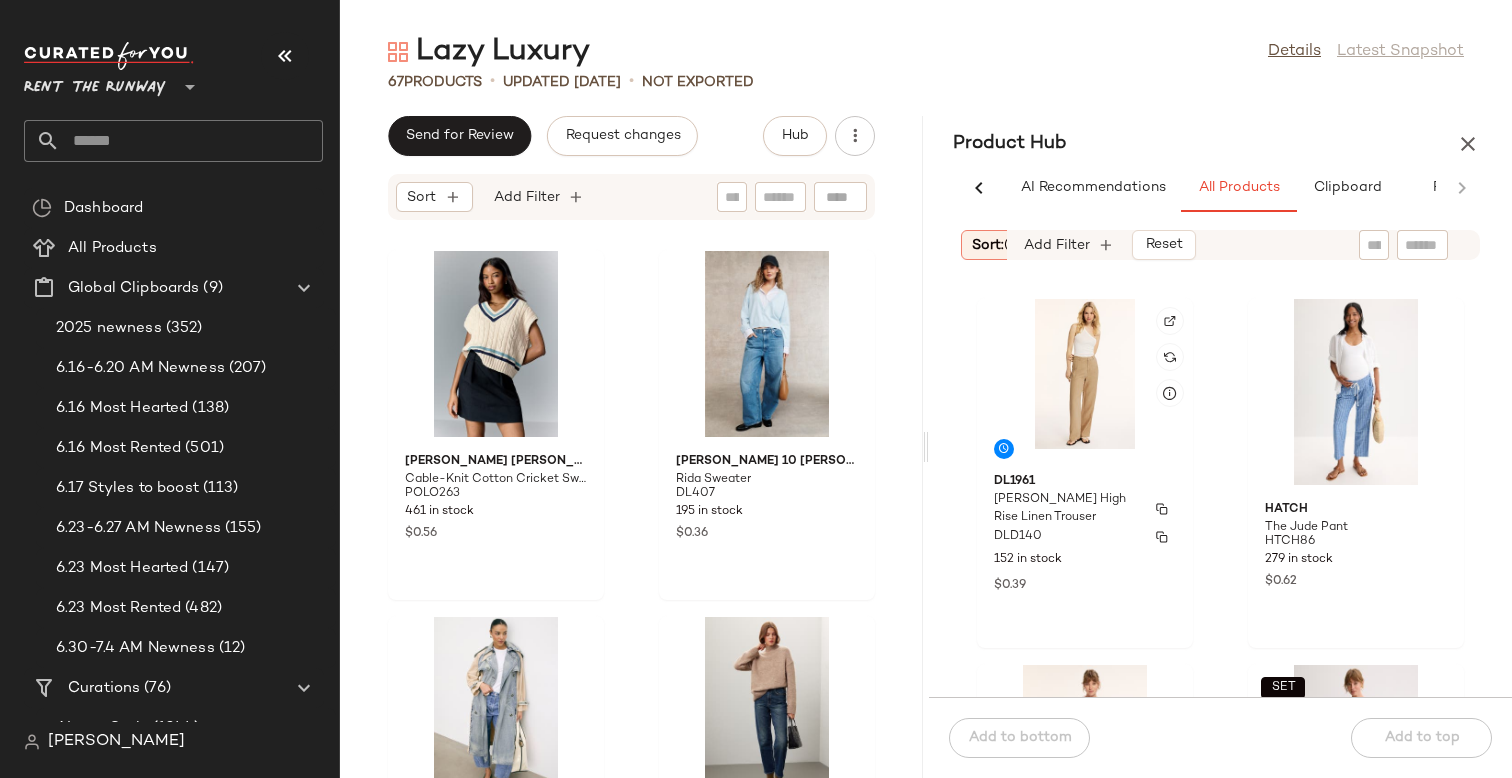 scroll, scrollTop: 0, scrollLeft: 0, axis: both 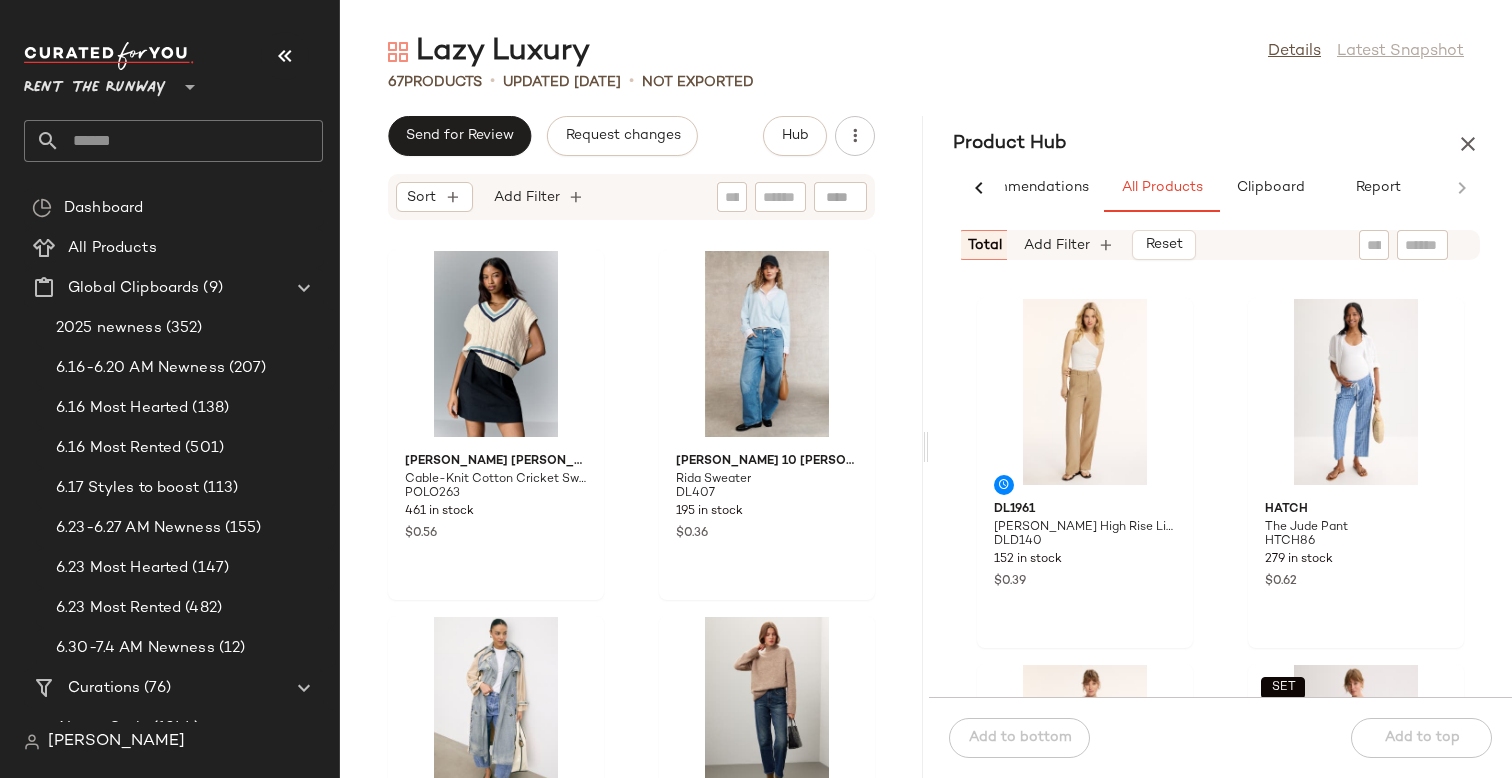 click 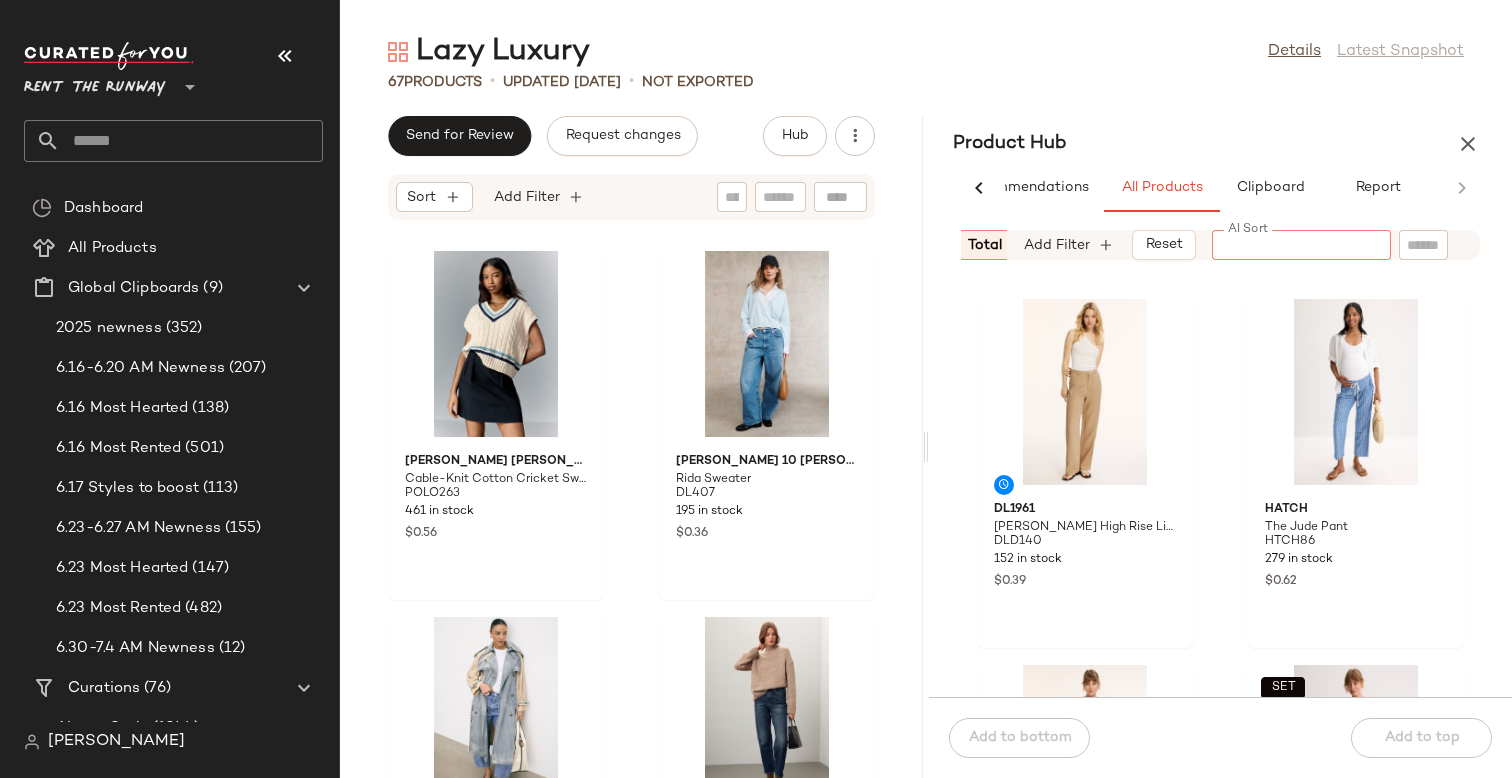 paste on "*********" 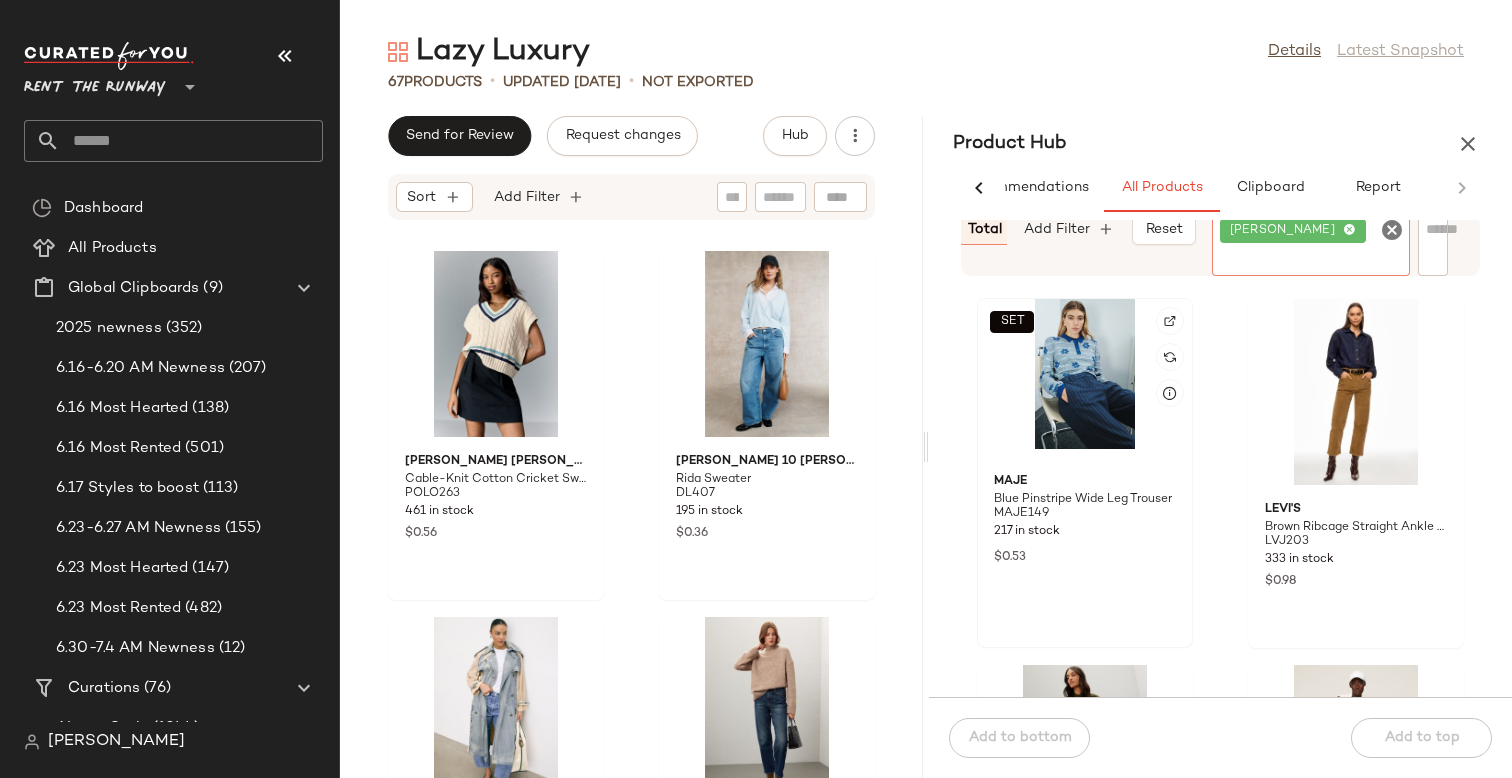 click on "SET" 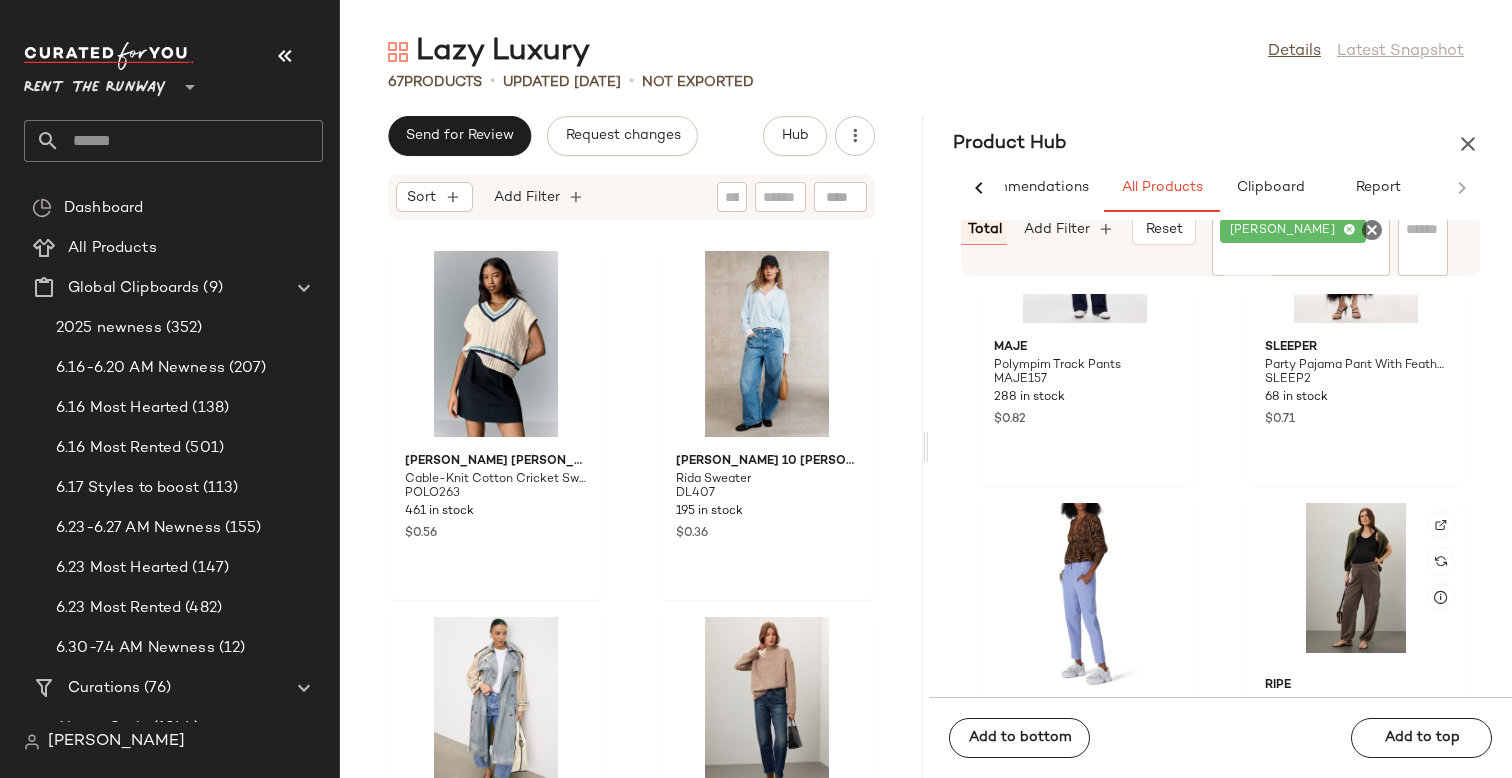 scroll, scrollTop: 824, scrollLeft: 0, axis: vertical 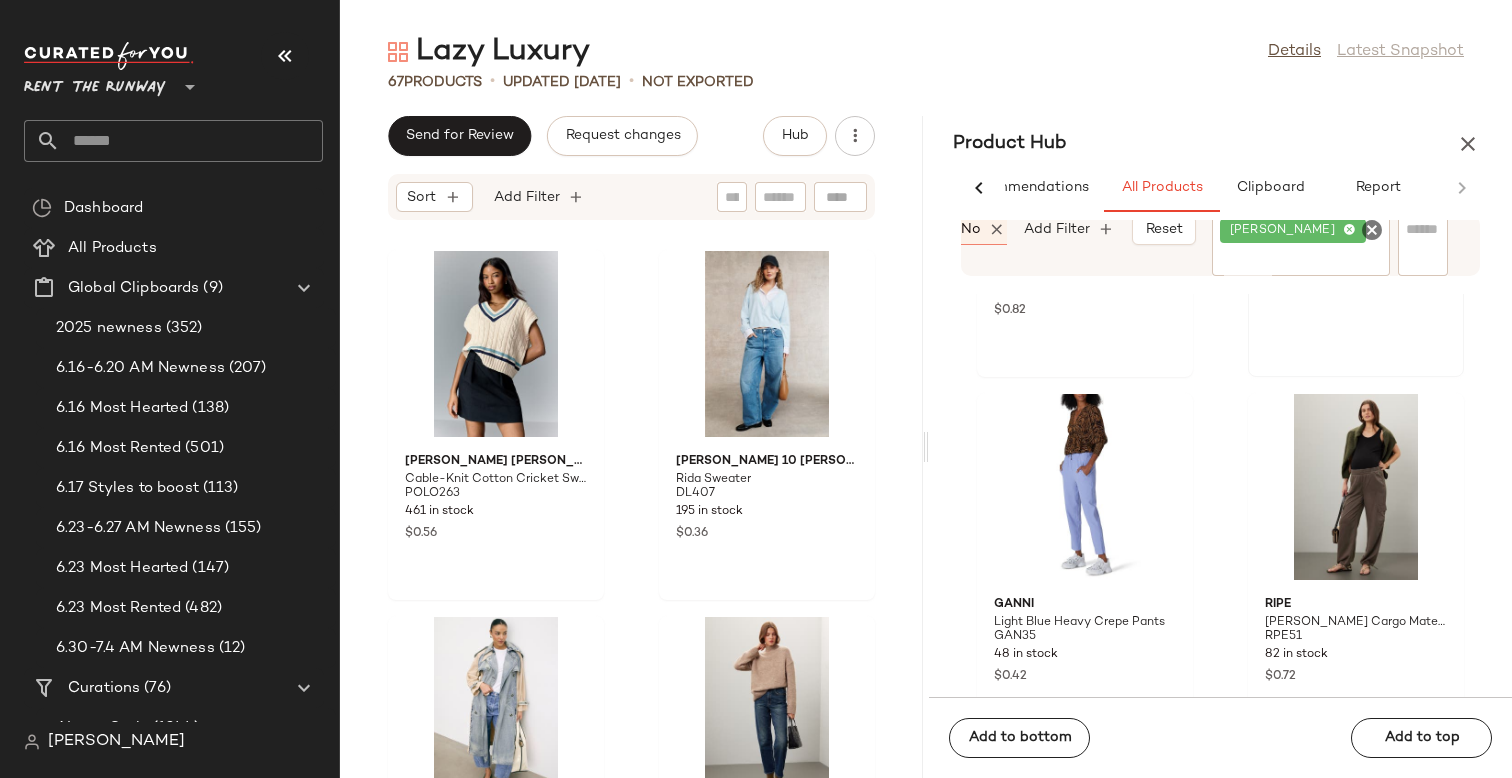 click on "SET  Sleeper Party Pajama Pant With Feathers SLEEP2 68 in stock $0.71" 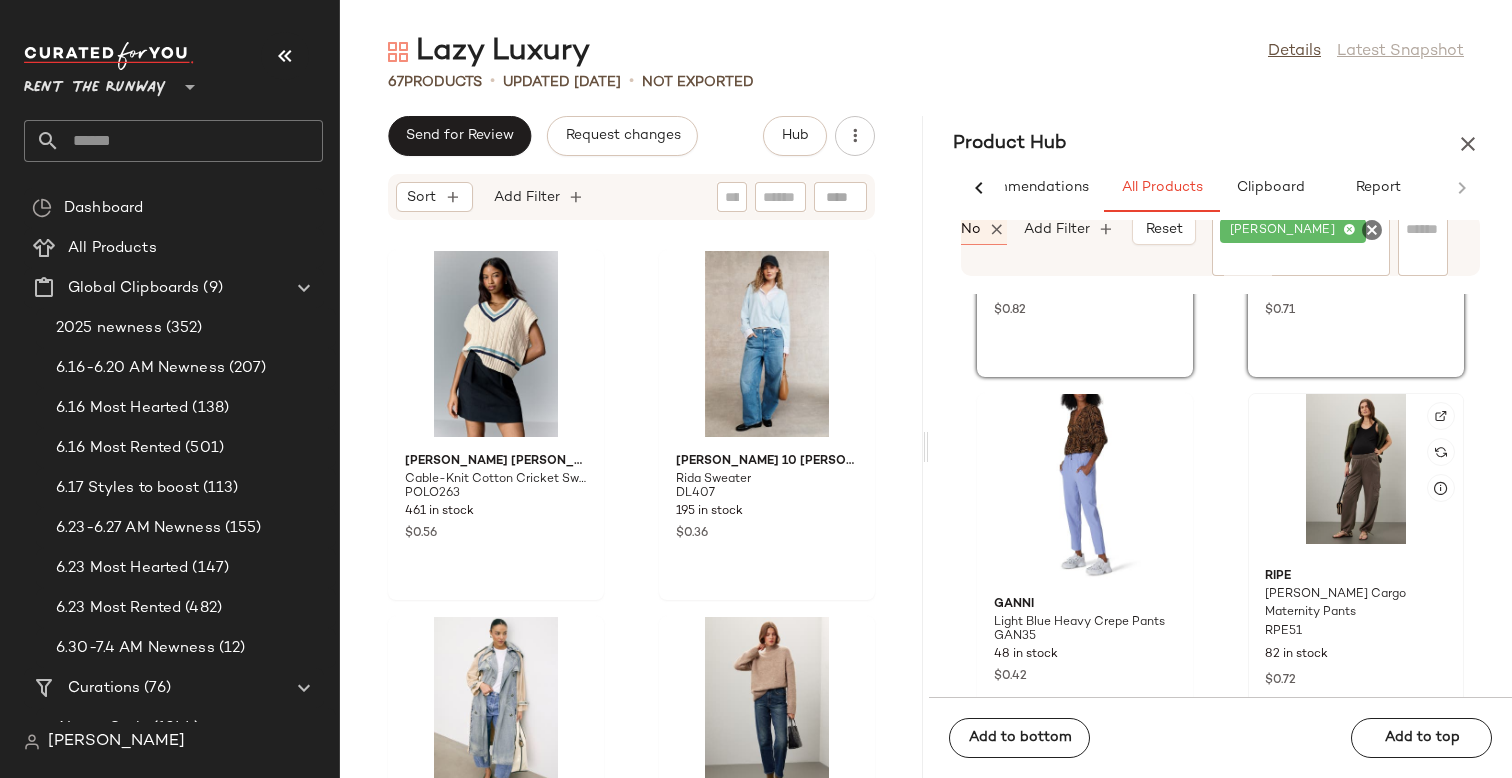 click on "ripe Logan Cargo Maternity Pants RPE51 82 in stock $0.72" 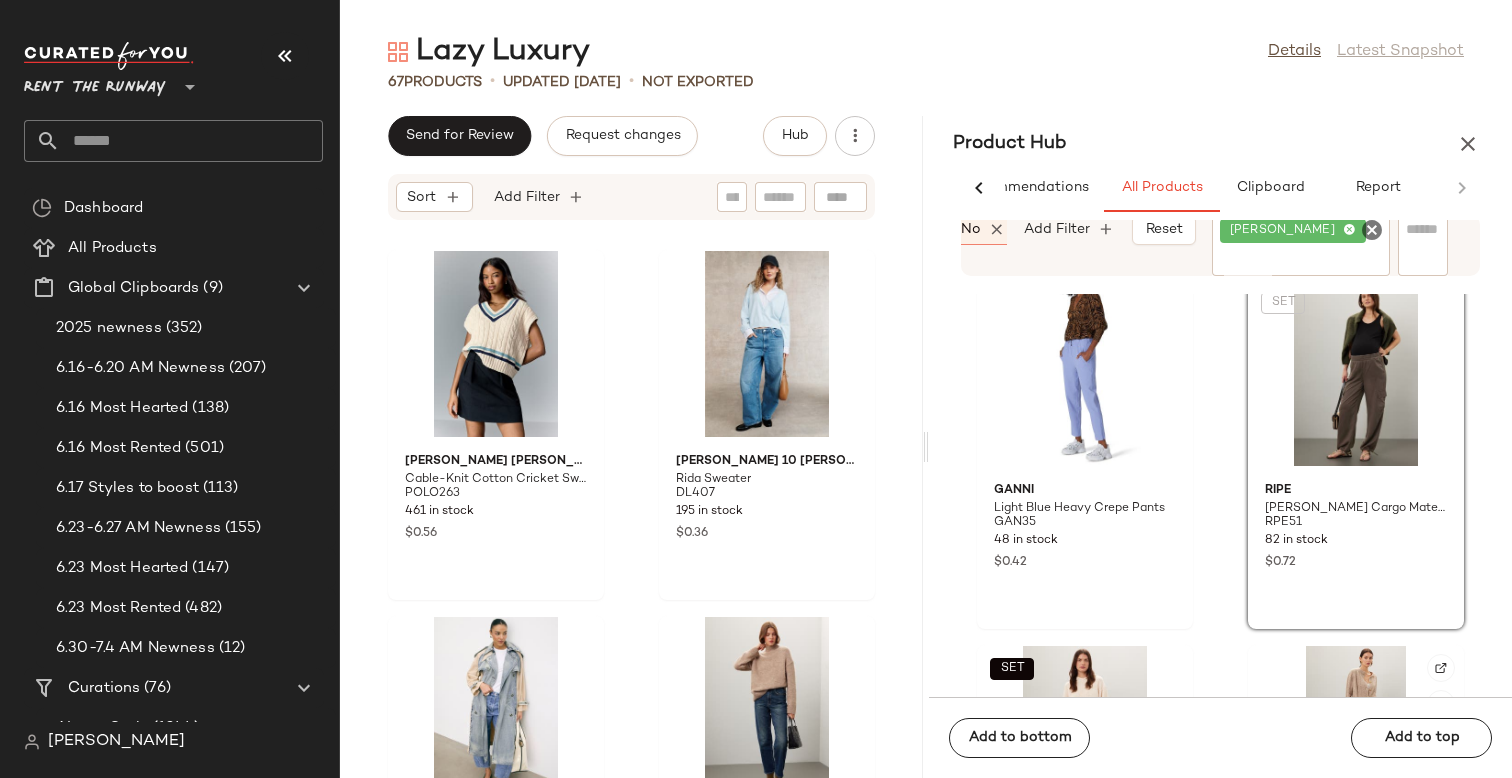 scroll, scrollTop: 1121, scrollLeft: 0, axis: vertical 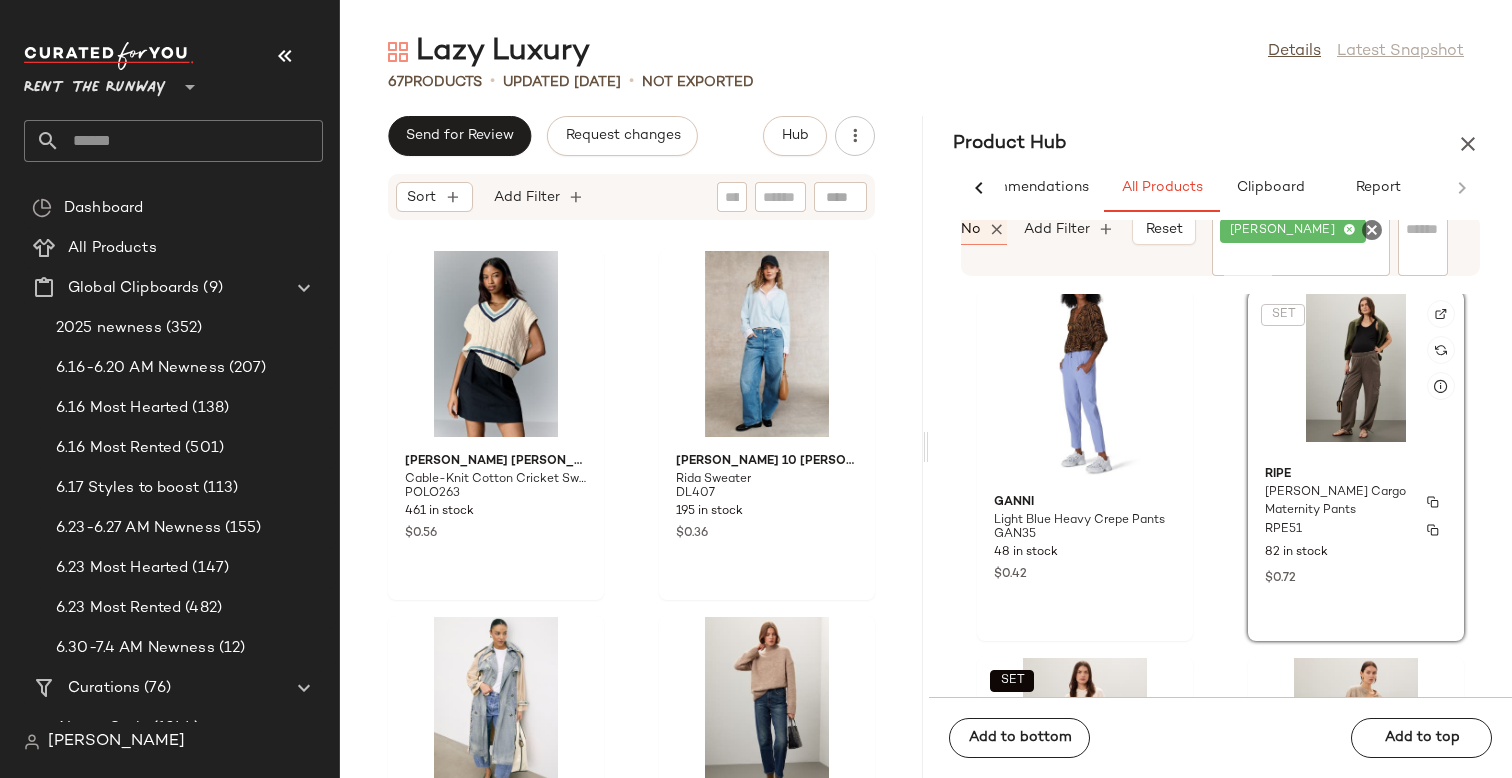 click on "ripe Logan Cargo Maternity Pants RPE51 82 in stock $0.72" 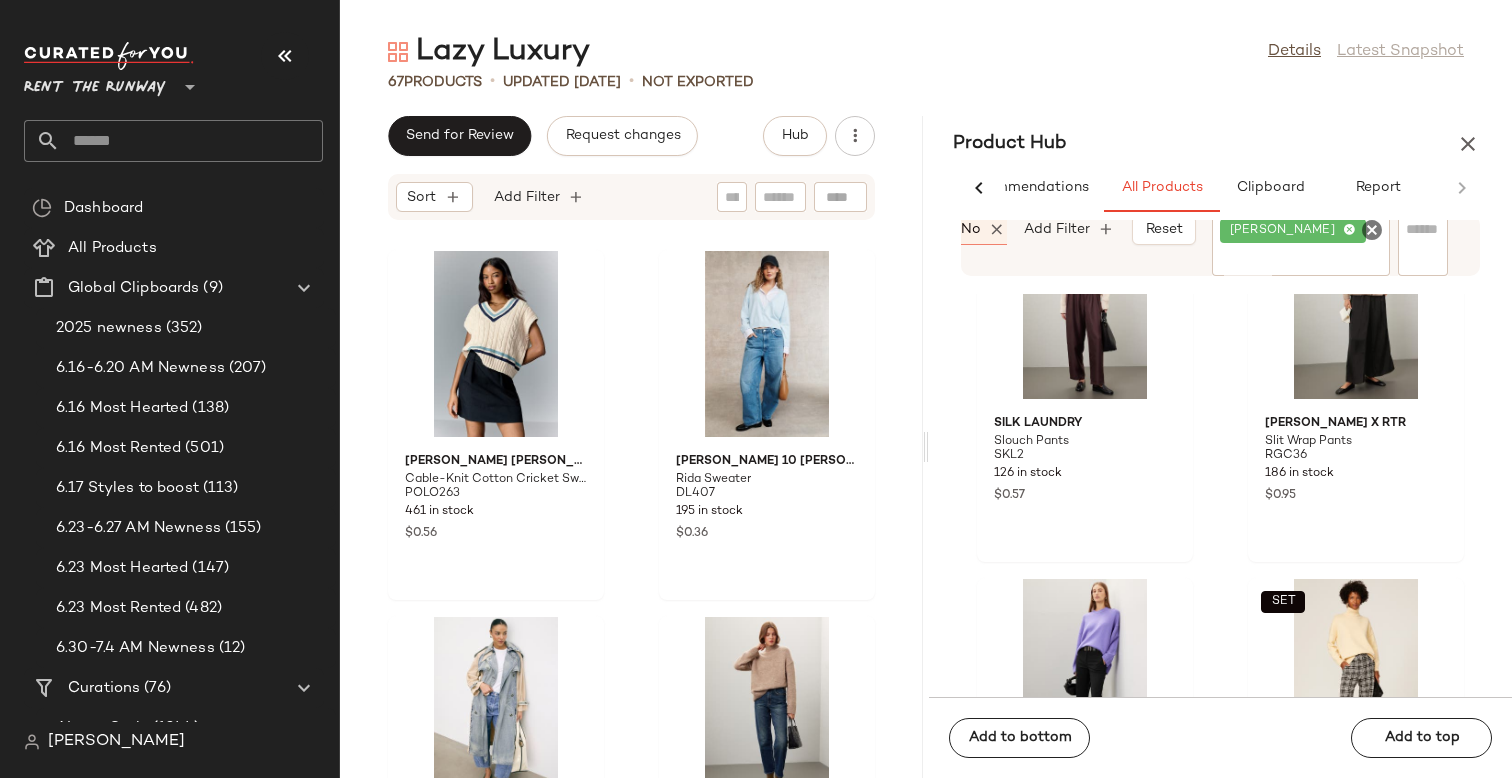 scroll, scrollTop: 1568, scrollLeft: 0, axis: vertical 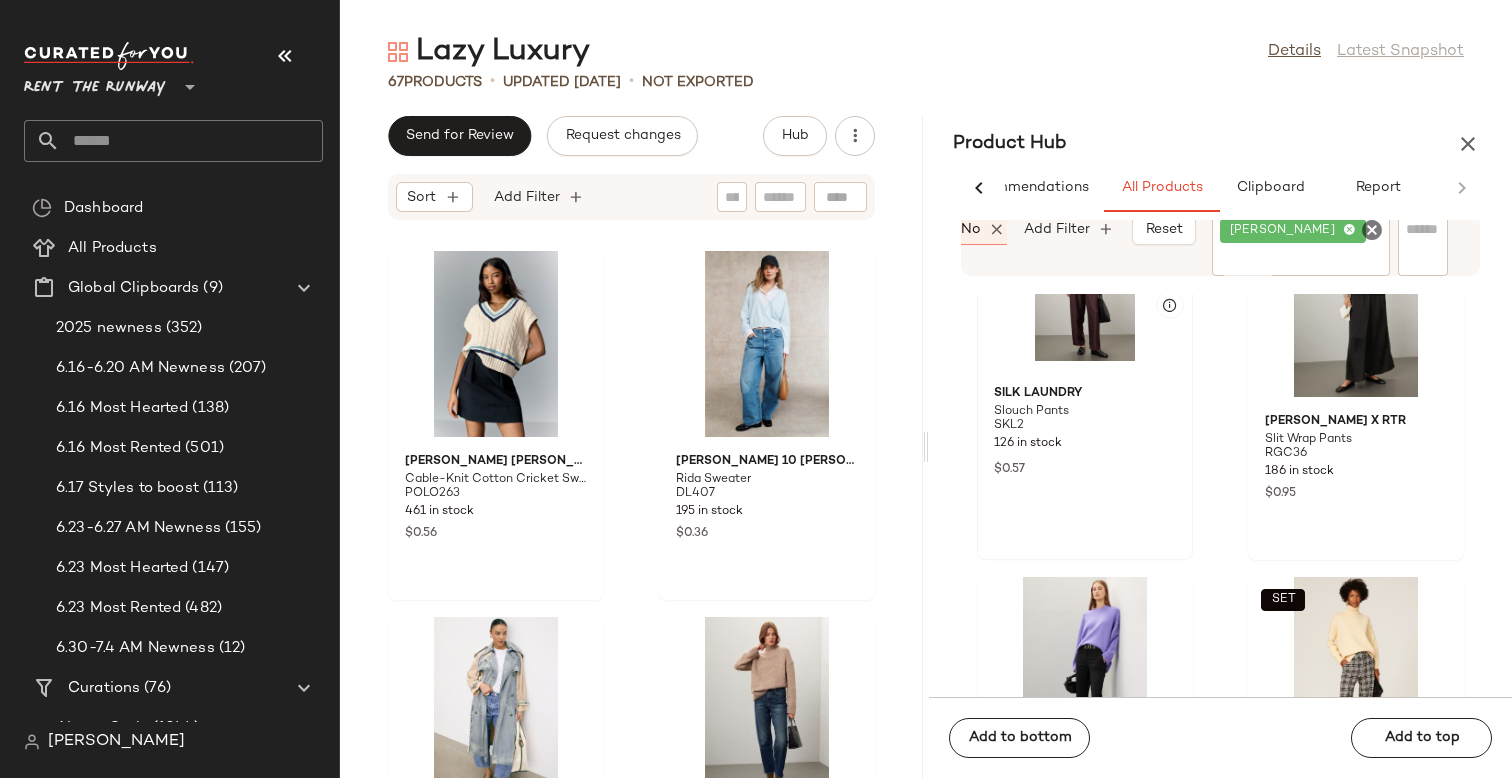 click on "SET  Silk Laundry Slouch Pants SKL2 126 in stock $0.57" 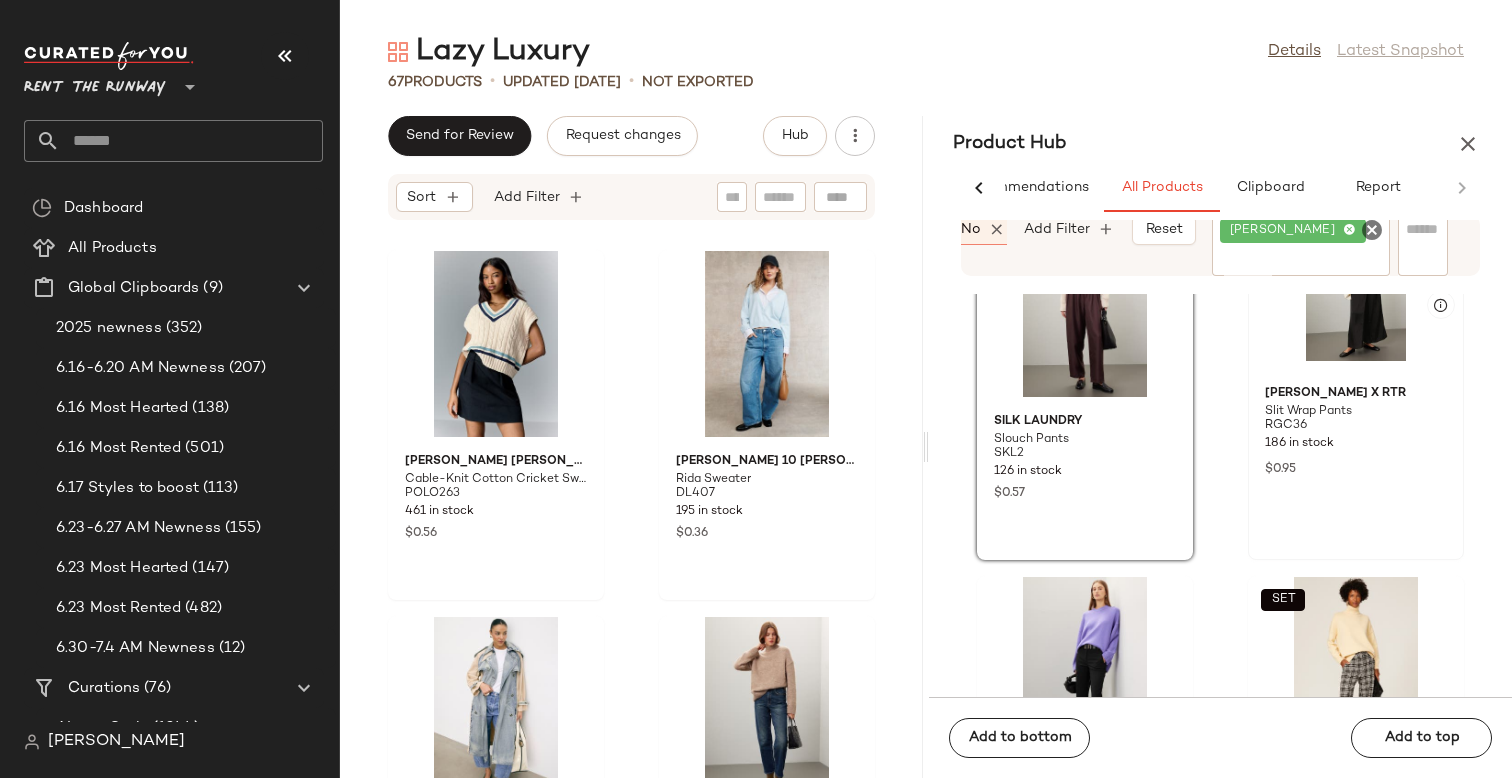 click on "Rosetta Getty x RTR Slit Wrap Pants RGC36 186 in stock $0.95" 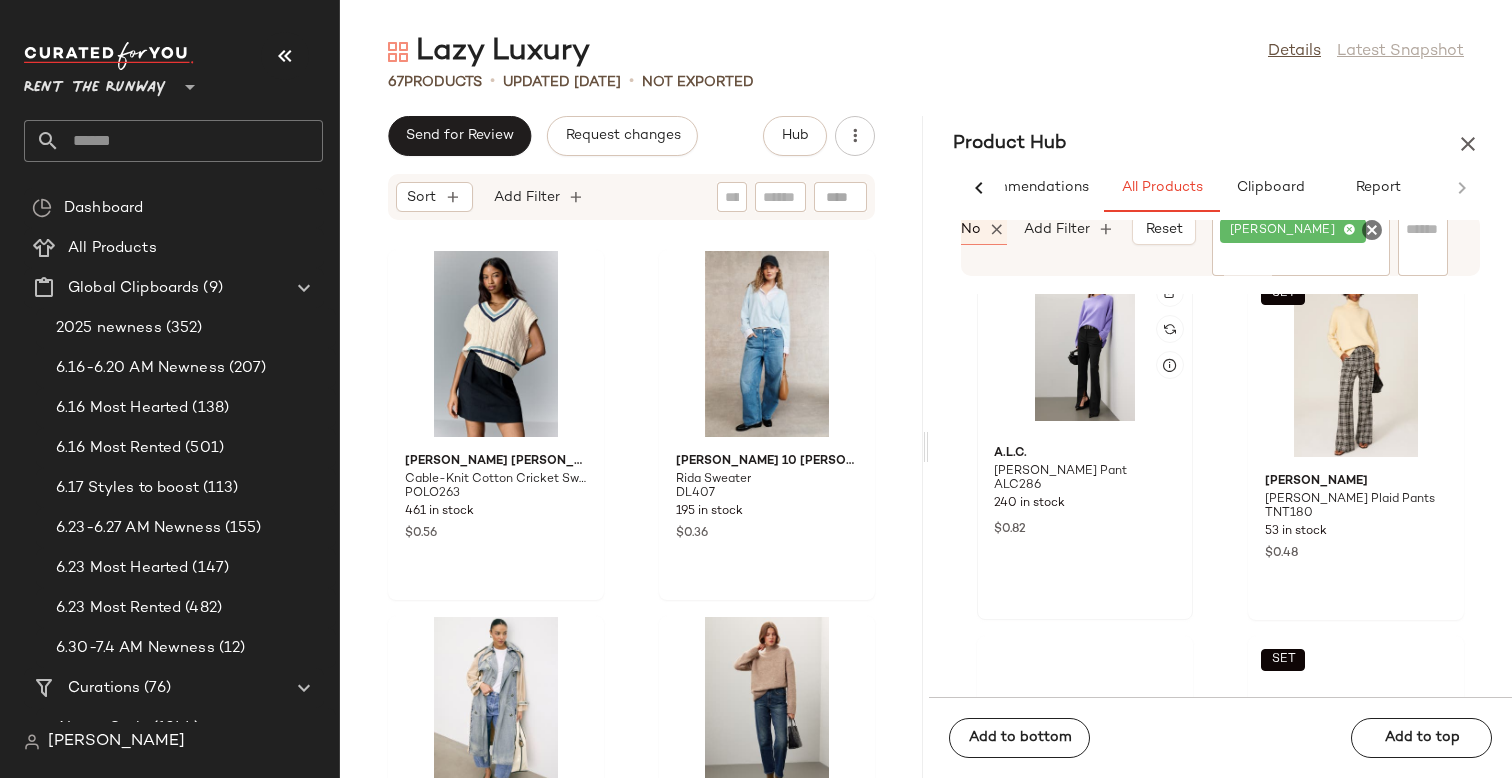 scroll, scrollTop: 1907, scrollLeft: 0, axis: vertical 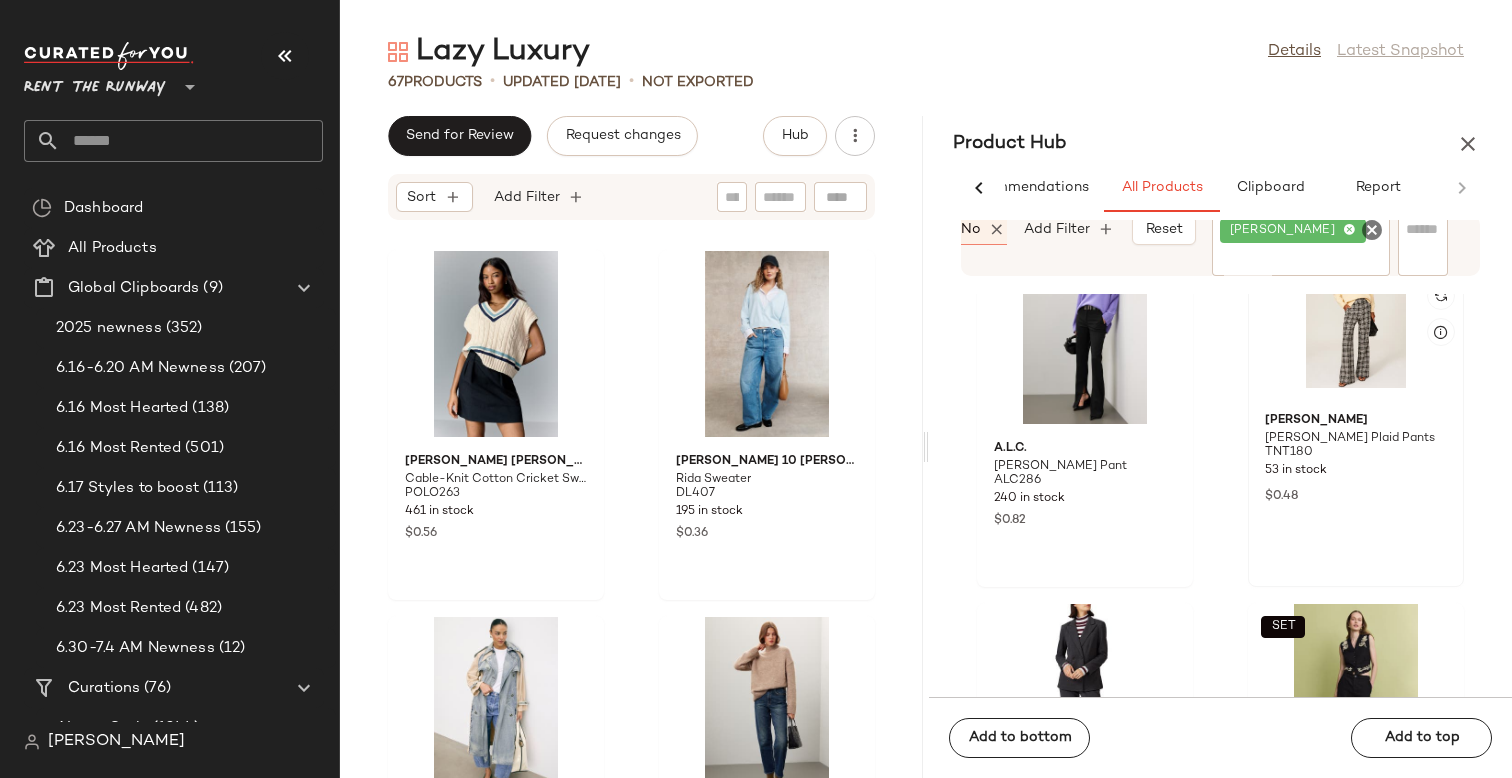 click on "SET  Tanya Taylor Sawyer Plaid Pants TNT180 53 in stock $0.48" 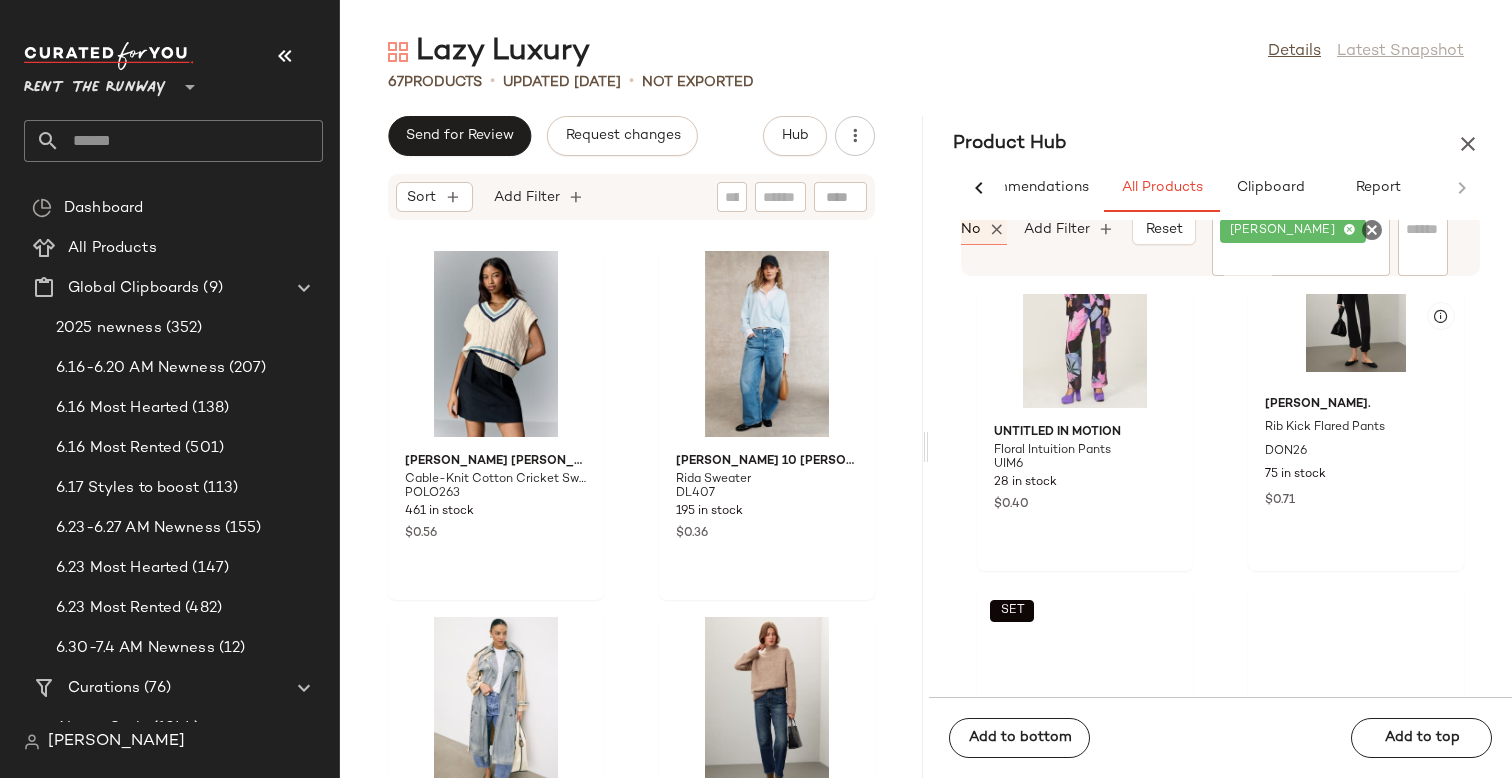 scroll, scrollTop: 4169, scrollLeft: 0, axis: vertical 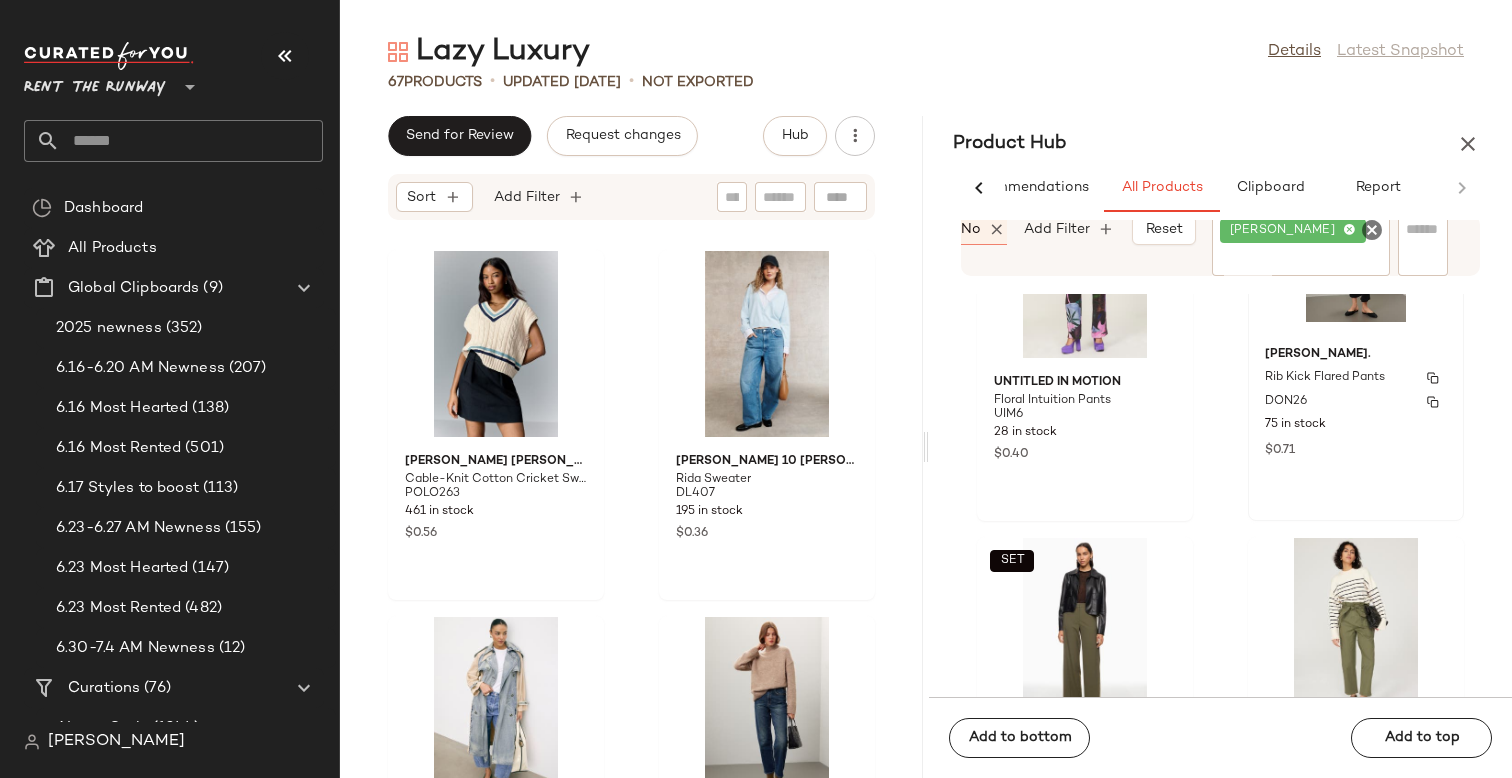 click on "DONNI. Rib Kick Flared Pants DON26 75 in stock $0.71" 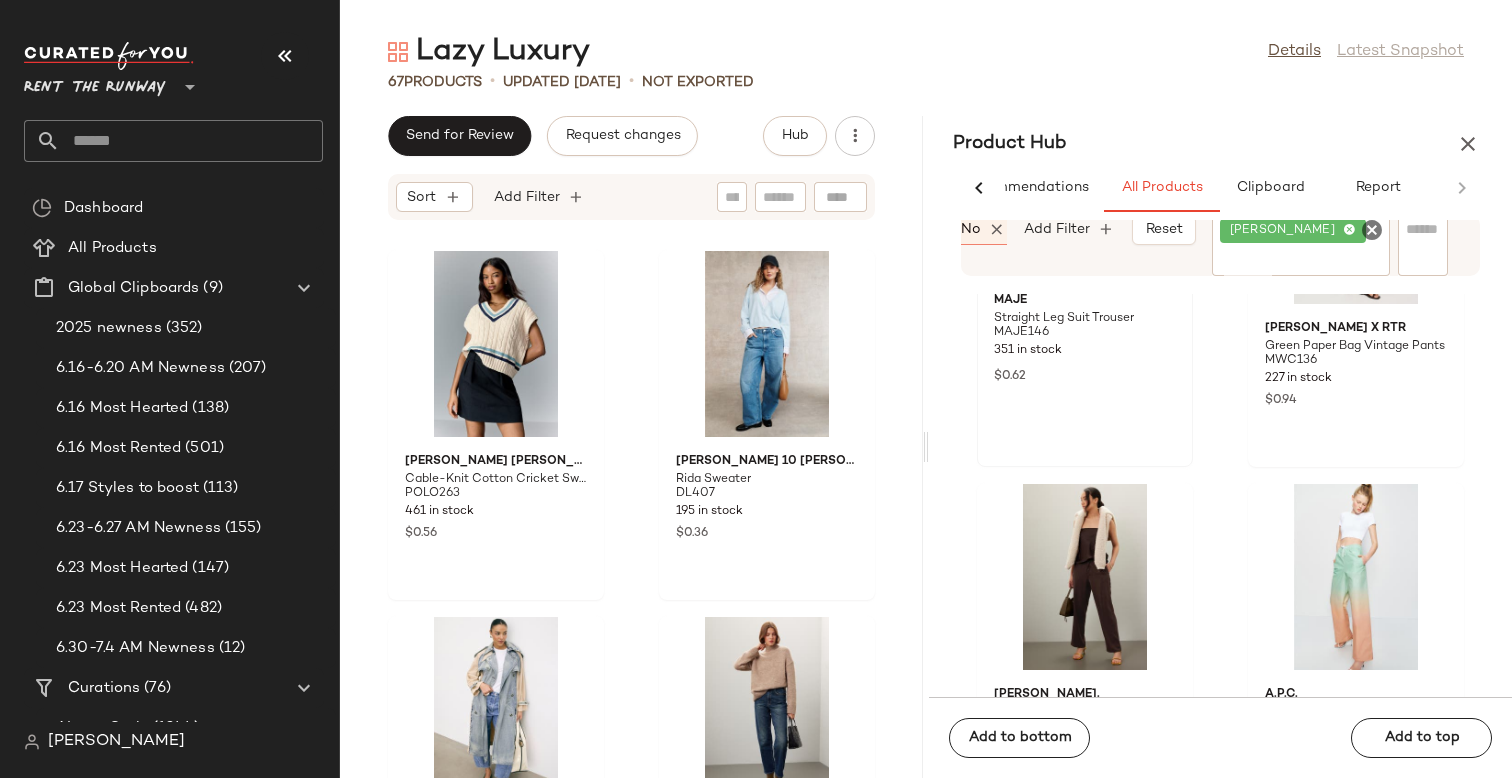 scroll, scrollTop: 4604, scrollLeft: 0, axis: vertical 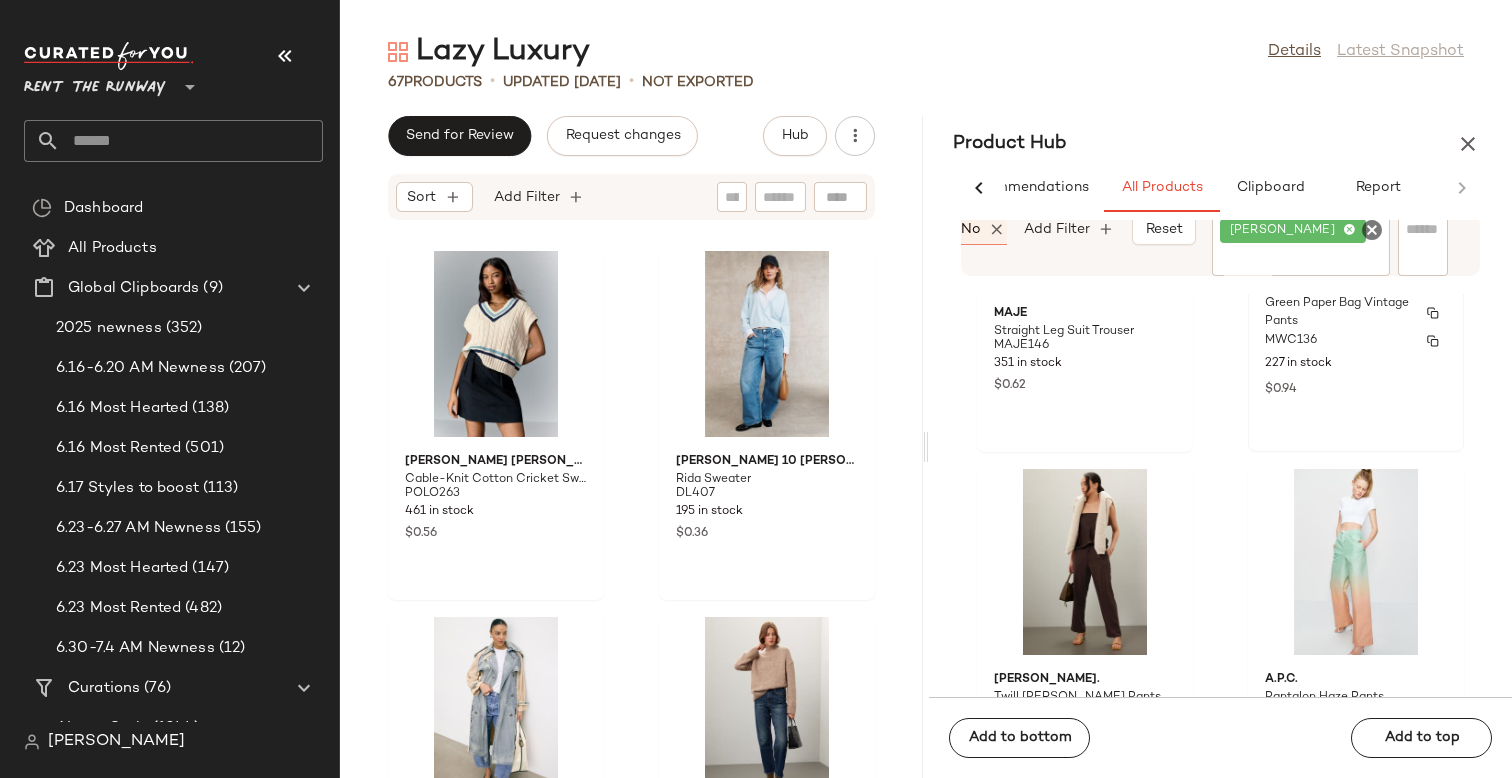 click on "227 in stock" at bounding box center (1356, 364) 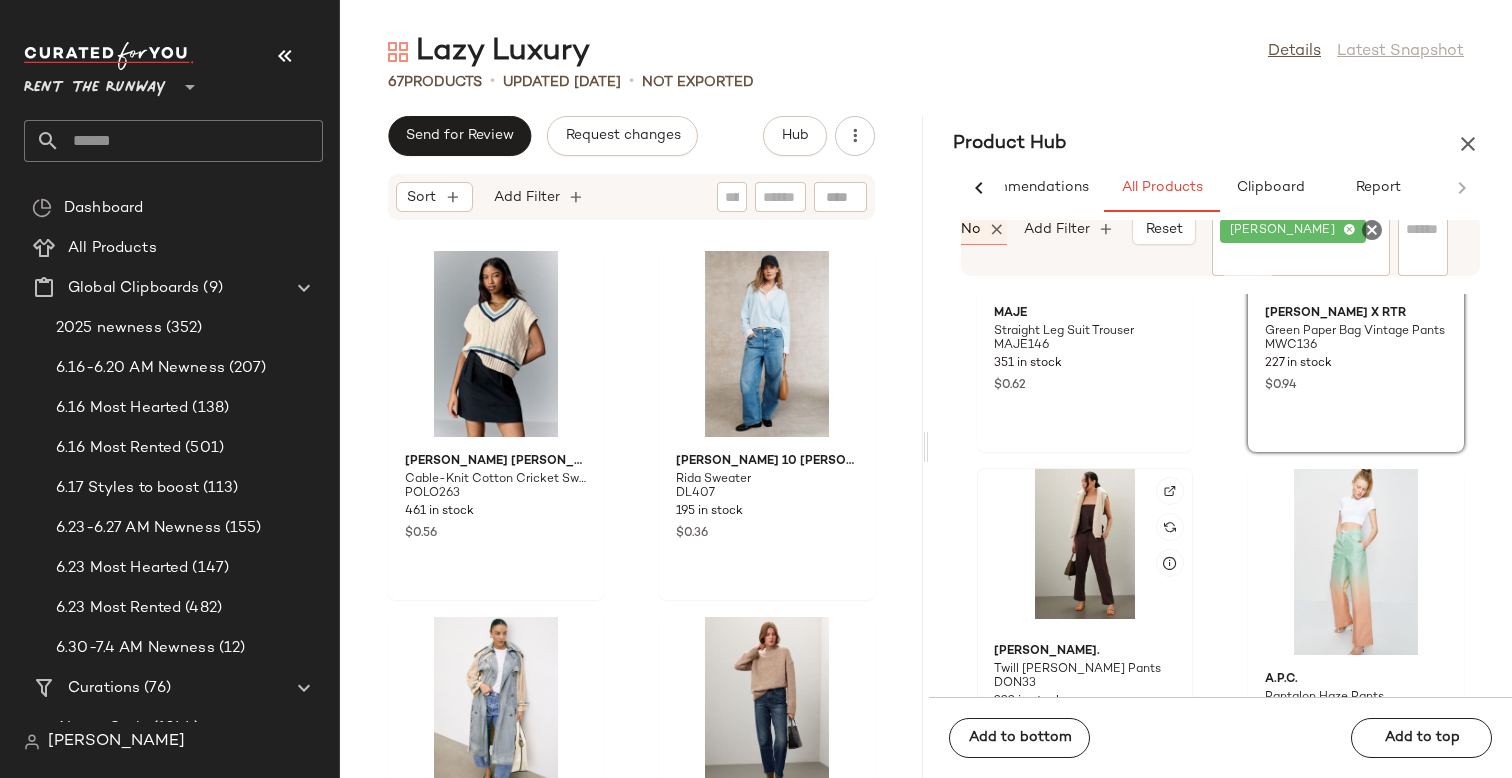 click 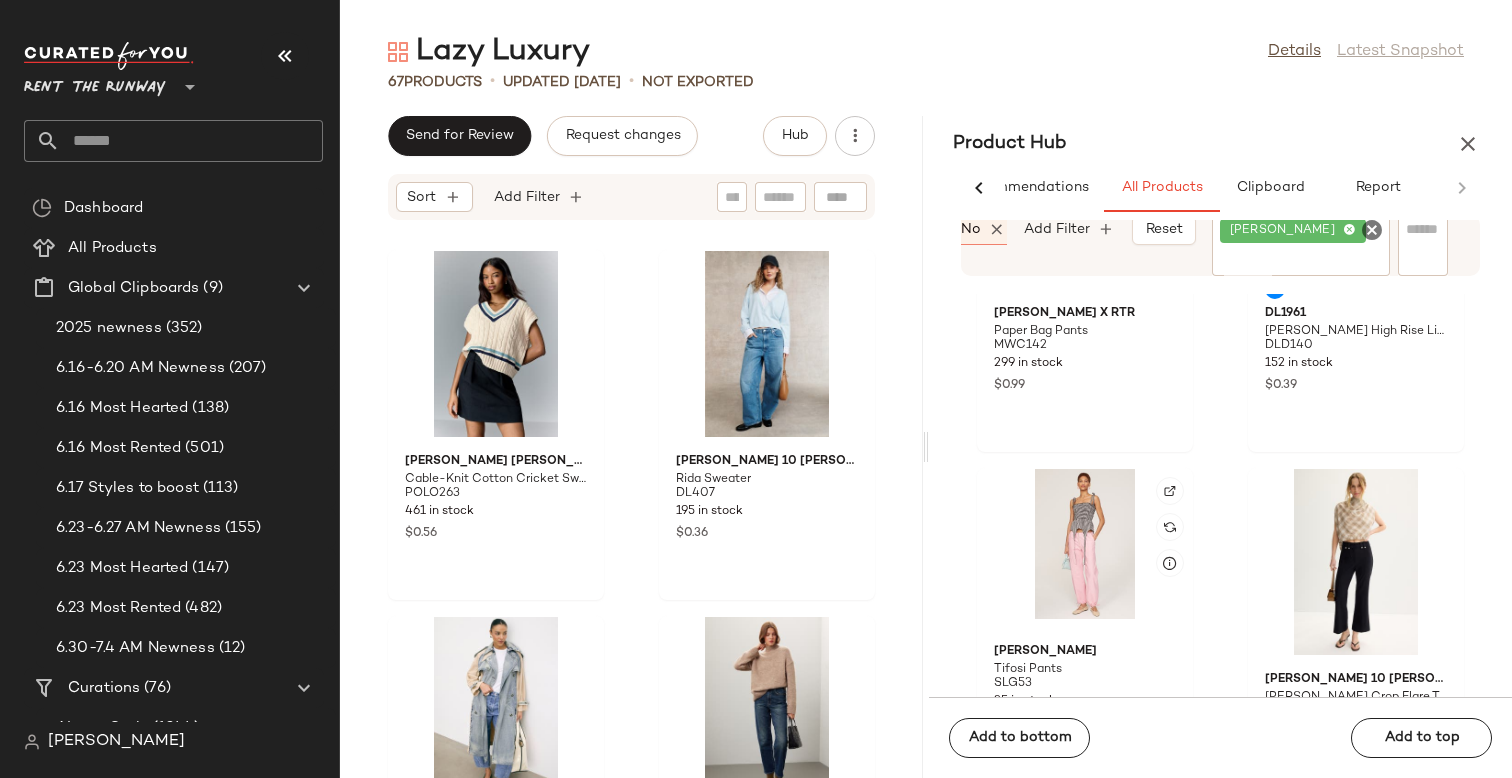 scroll, scrollTop: 5742, scrollLeft: 0, axis: vertical 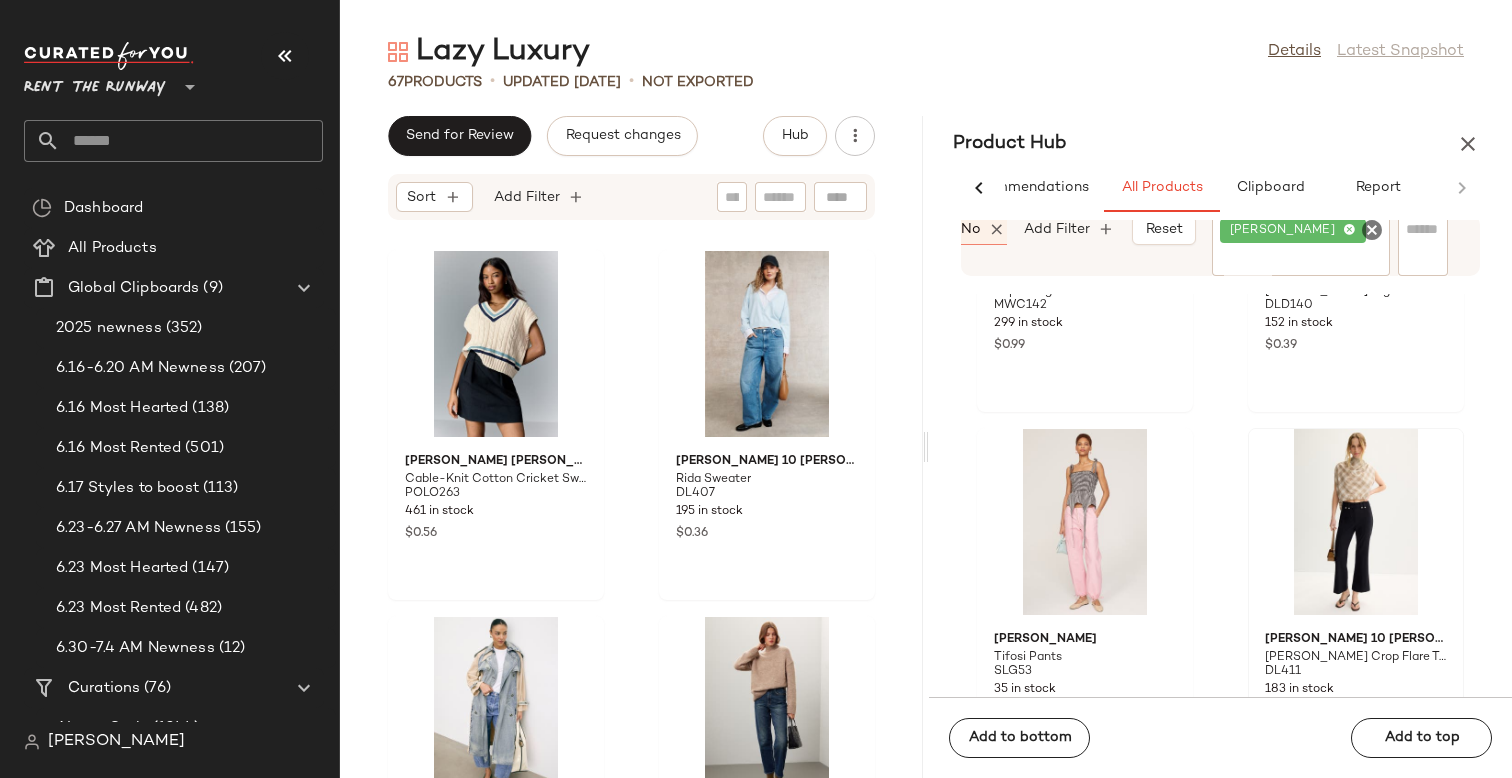 click 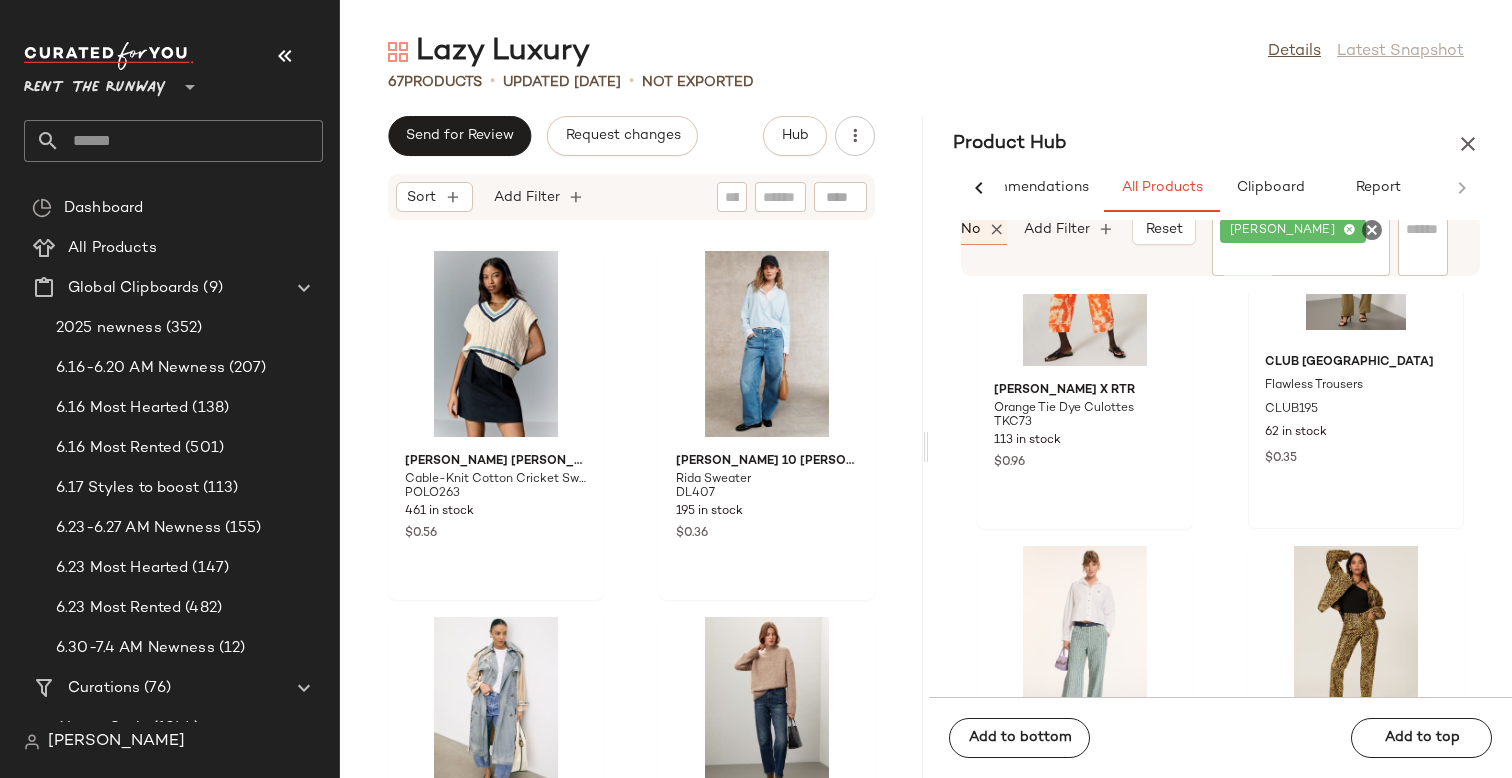 click on "$0.35" at bounding box center [1356, 457] 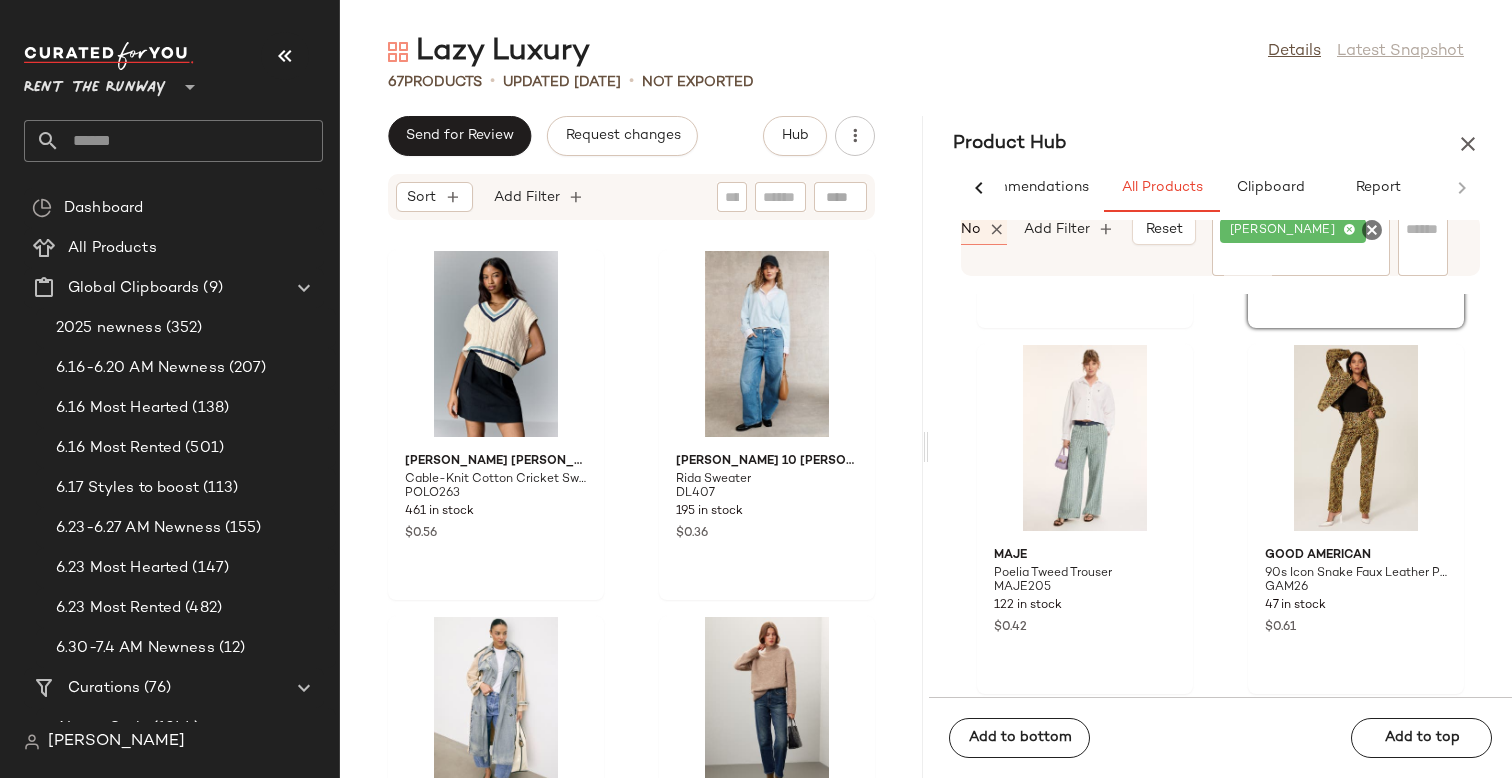 scroll, scrollTop: 6593, scrollLeft: 0, axis: vertical 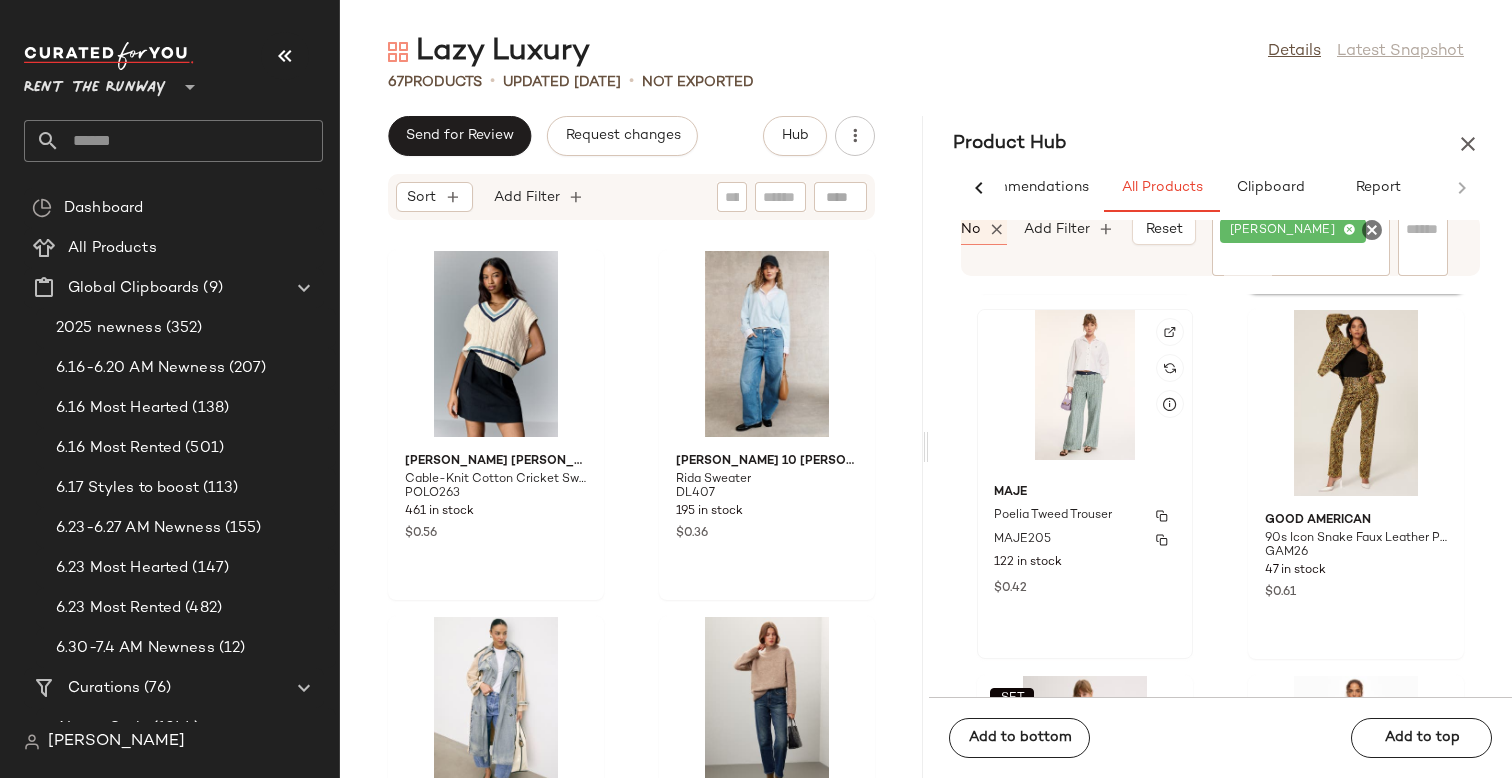 click on "Poelia Tweed Trouser" at bounding box center (1085, 516) 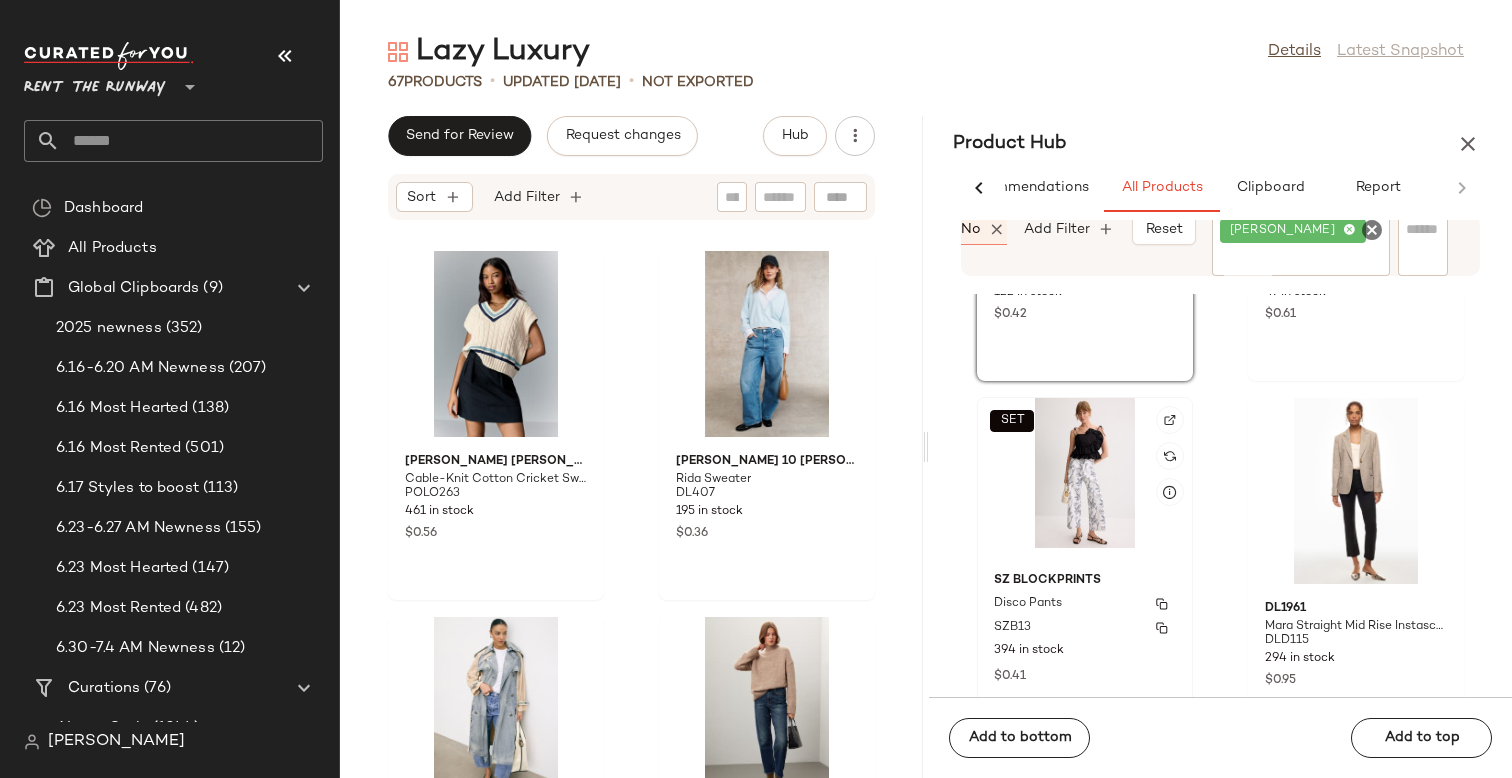click on "Disco Pants" at bounding box center (1085, 604) 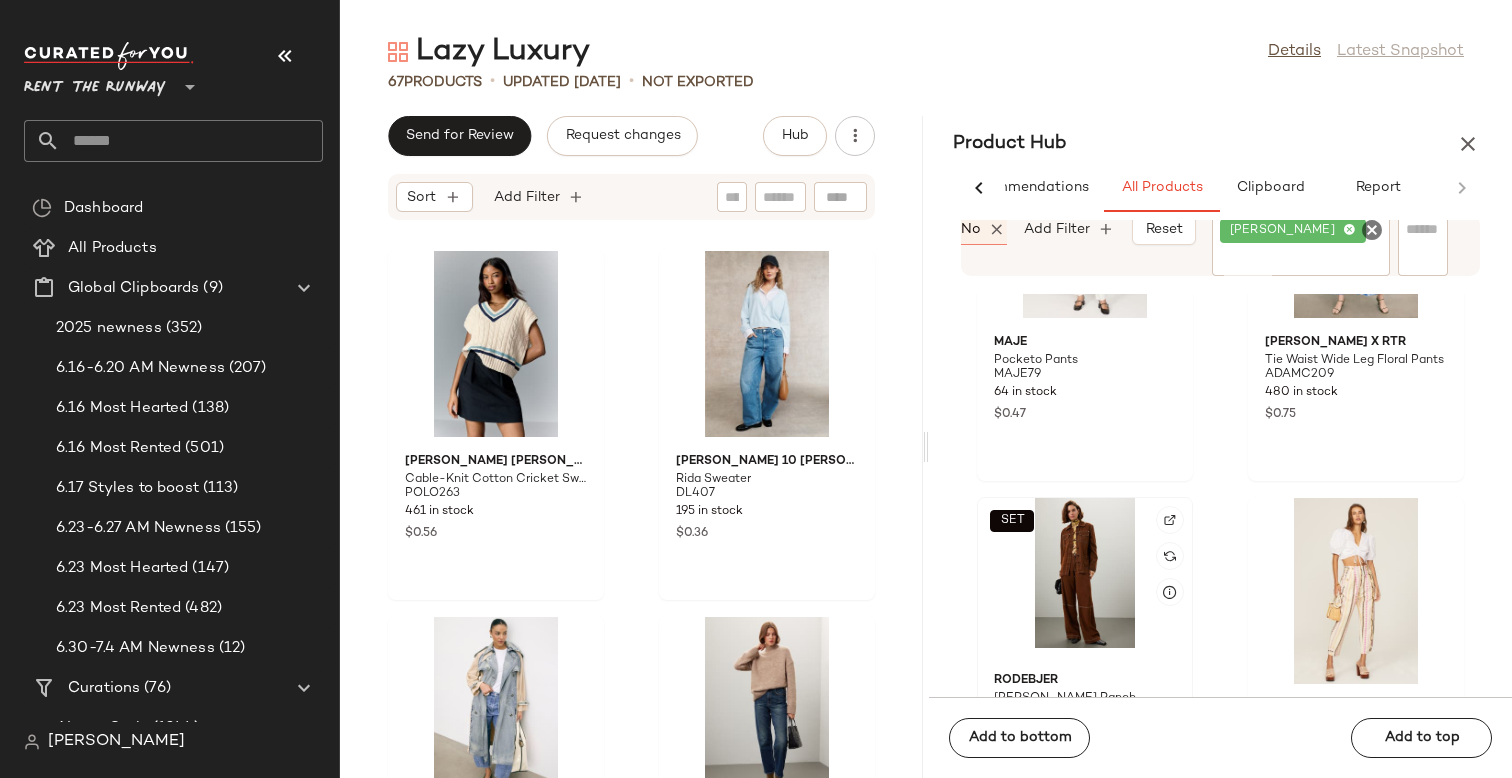 scroll, scrollTop: 7556, scrollLeft: 0, axis: vertical 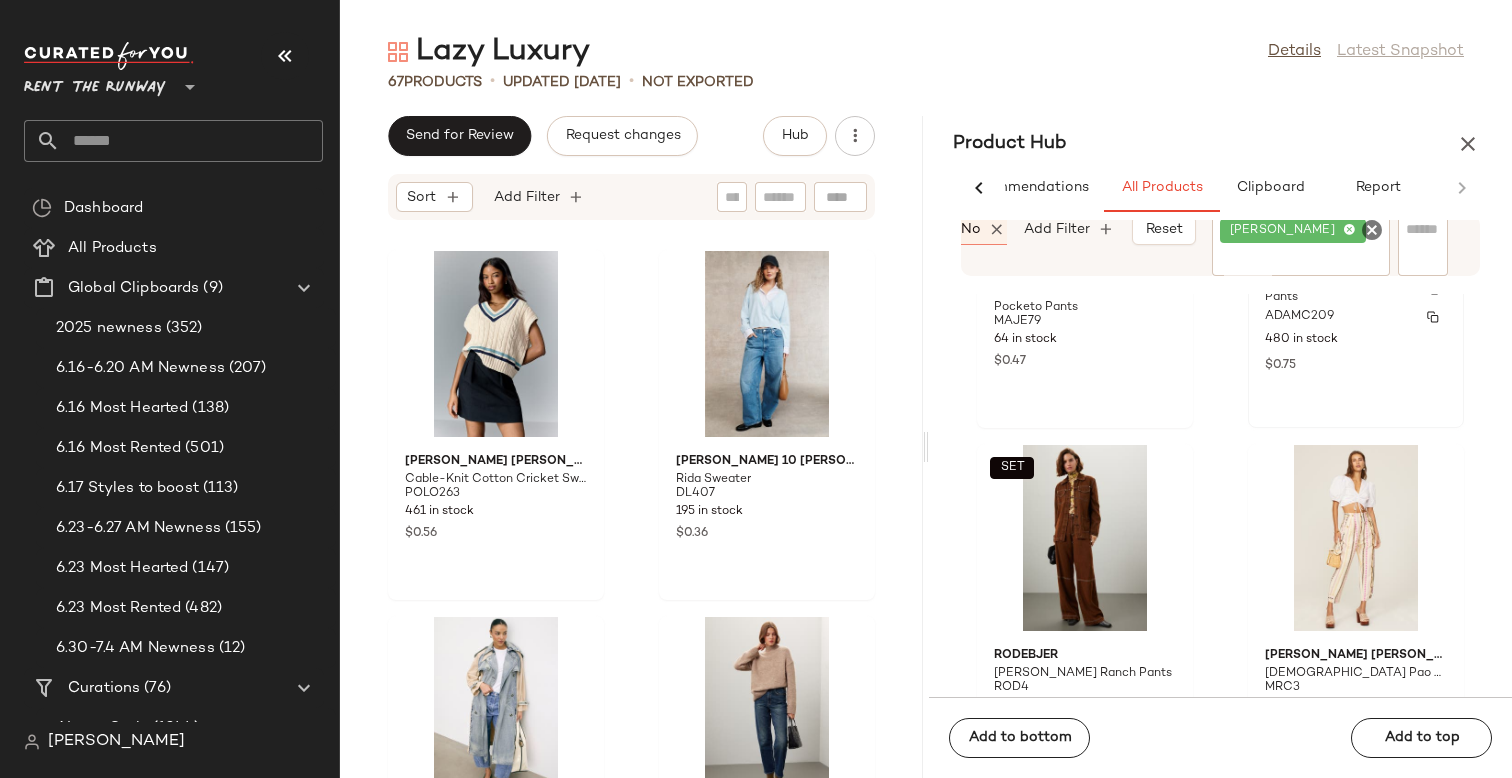 click on "480 in stock" at bounding box center (1356, 340) 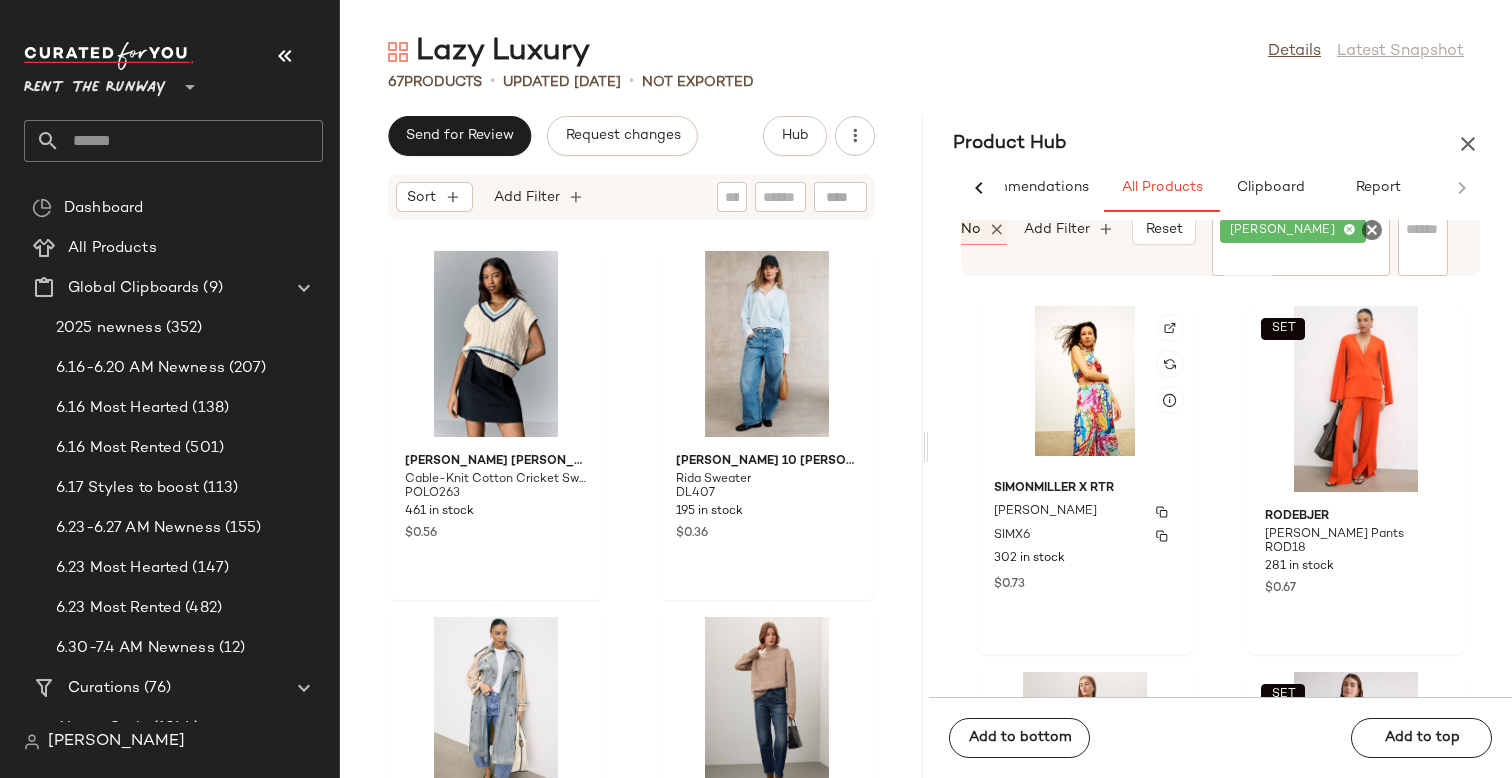 scroll, scrollTop: 10991, scrollLeft: 0, axis: vertical 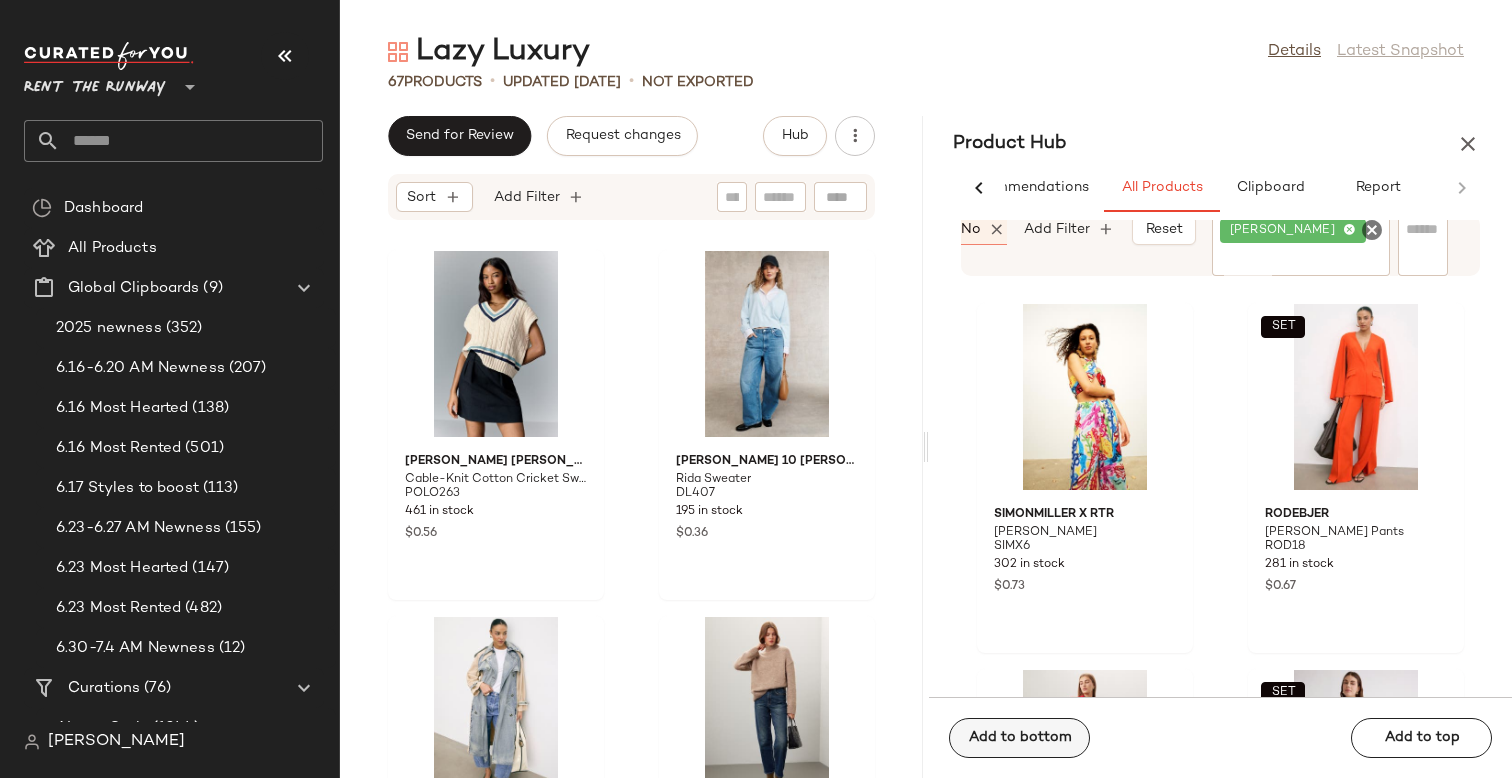 click on "Add to bottom" at bounding box center [1019, 738] 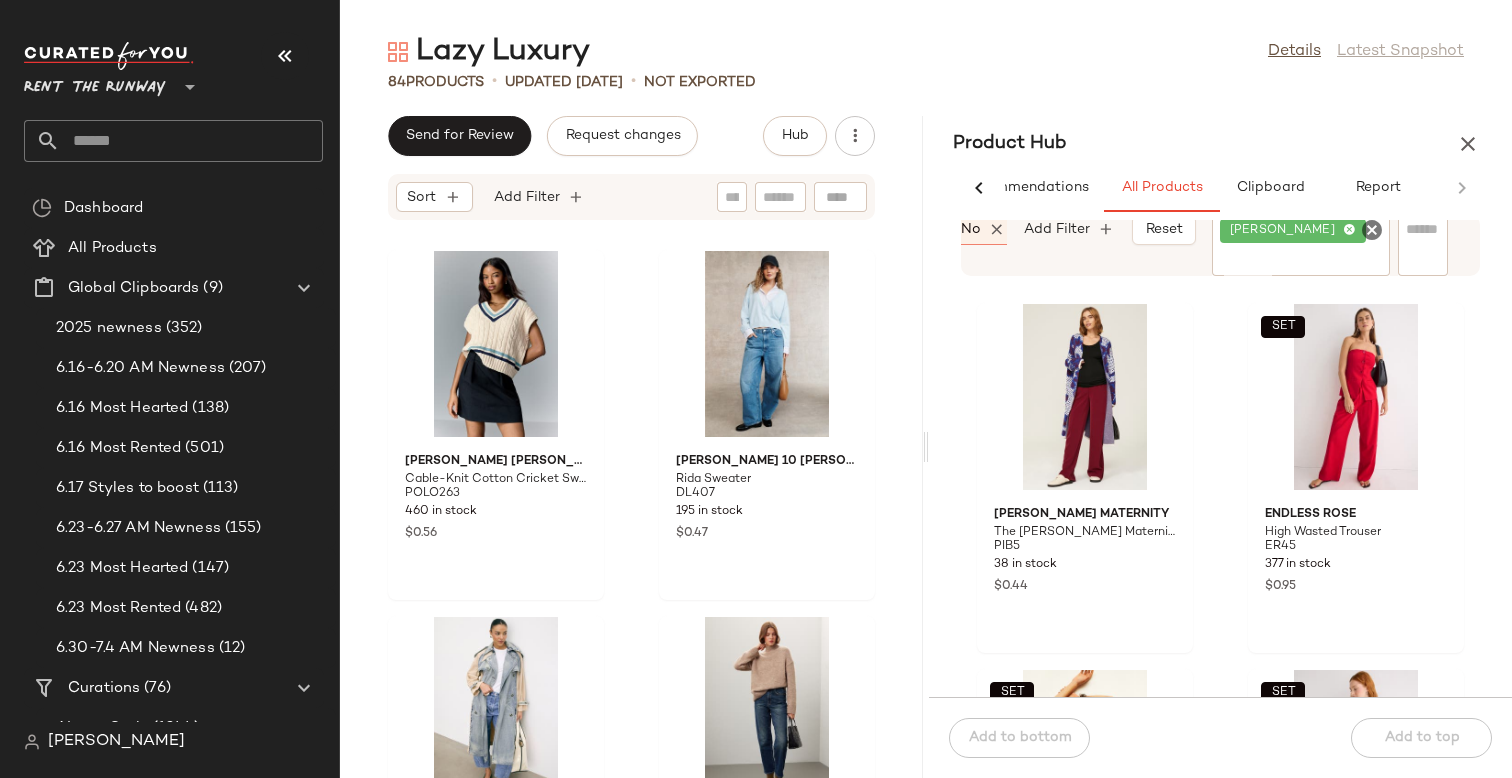 click 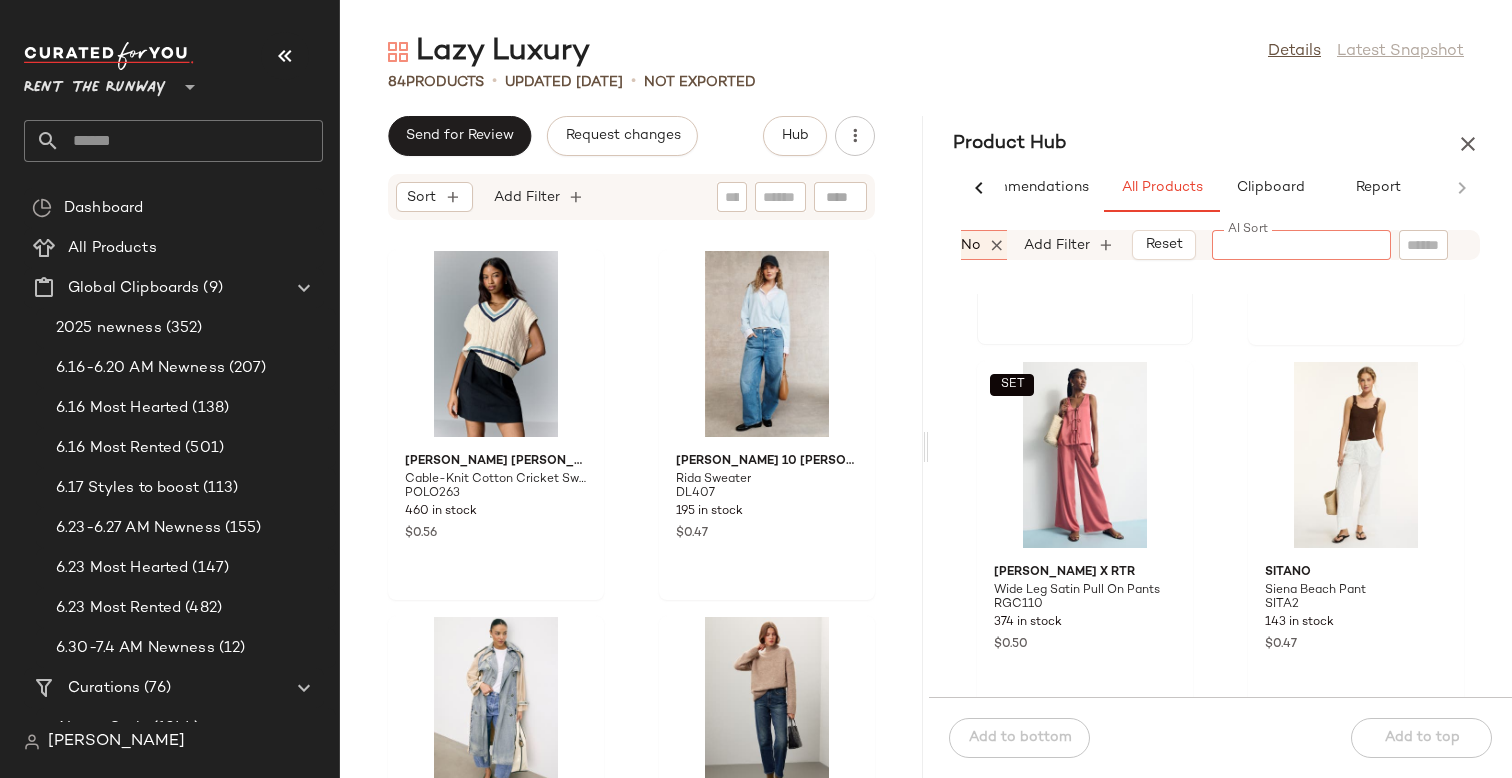 scroll, scrollTop: 321, scrollLeft: 0, axis: vertical 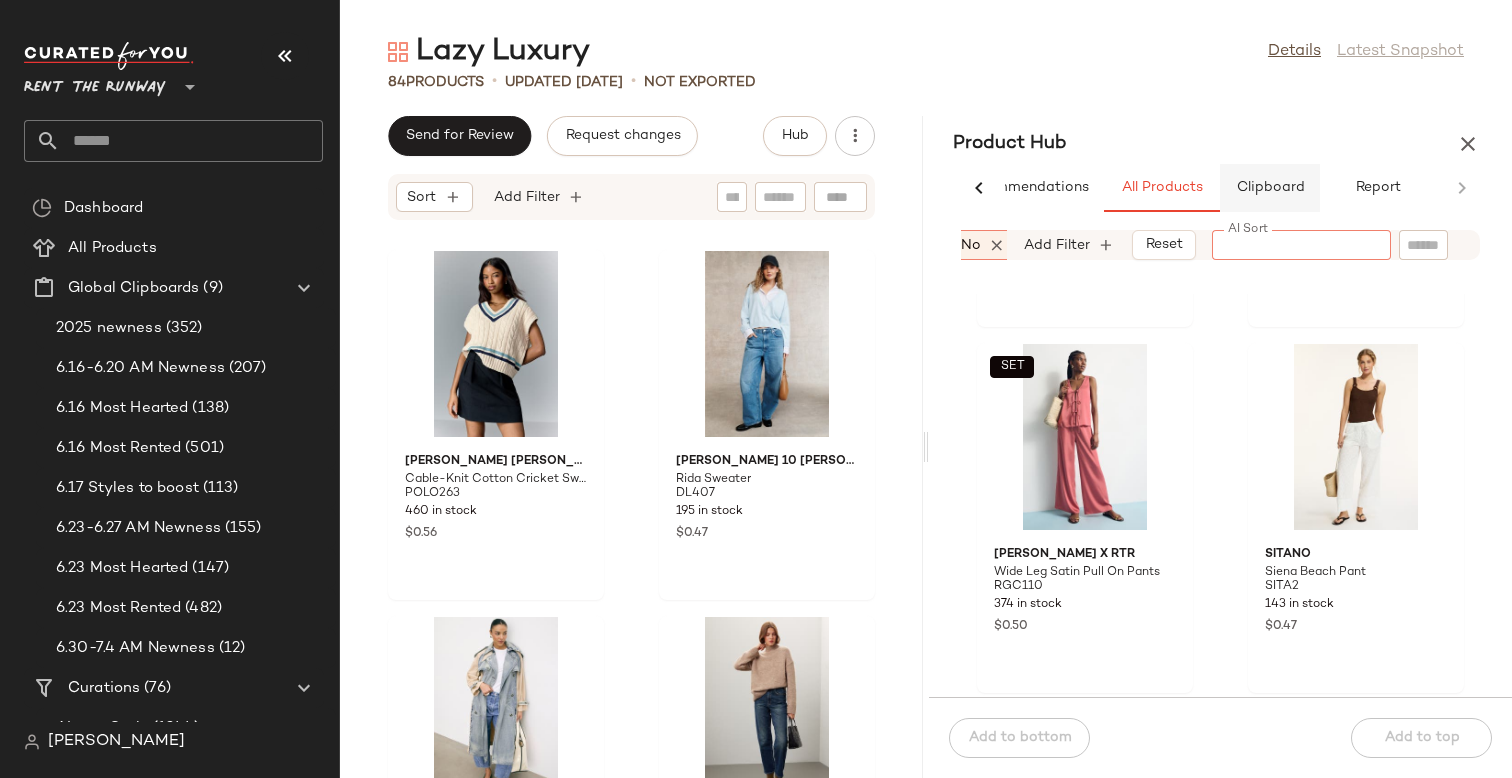 paste on "******" 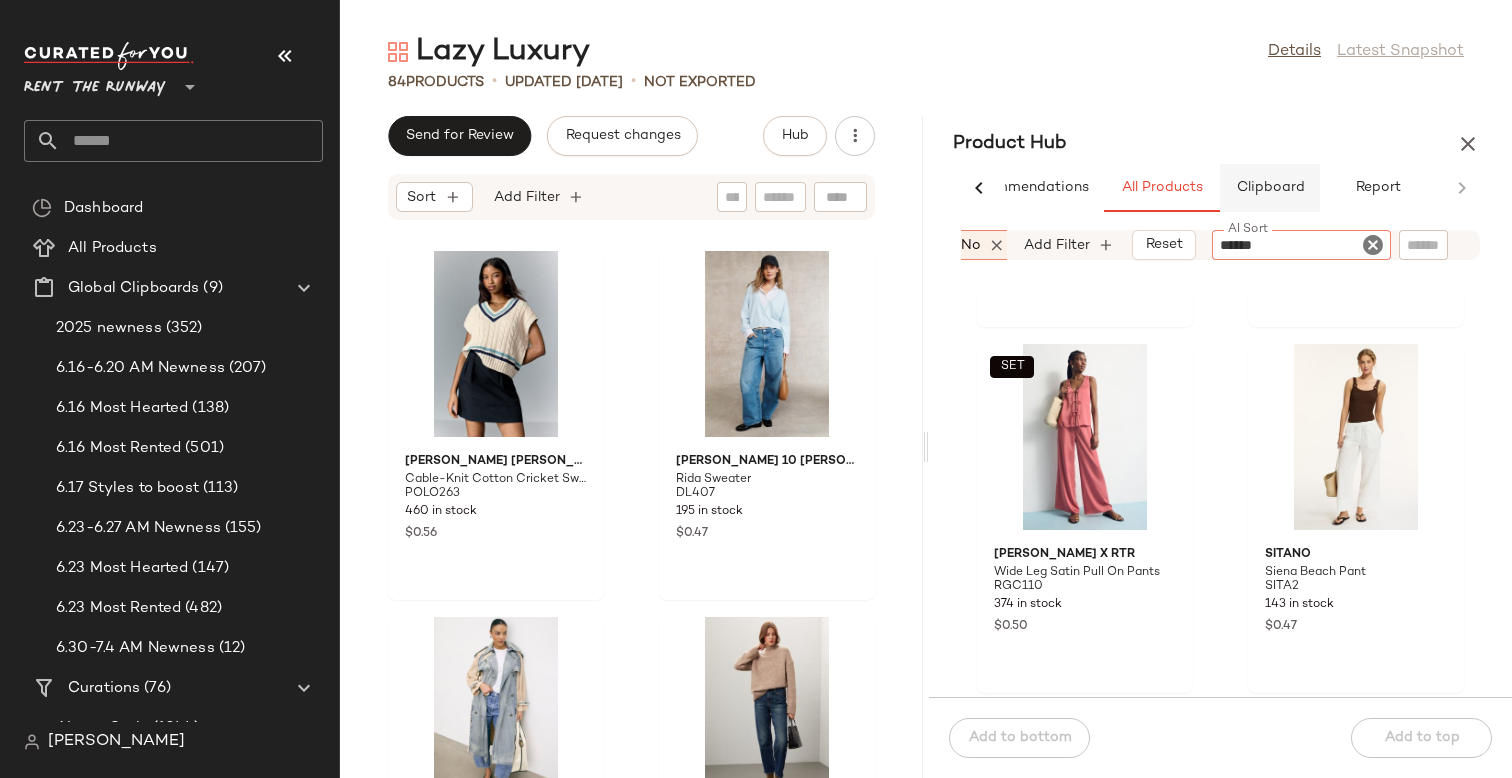 type 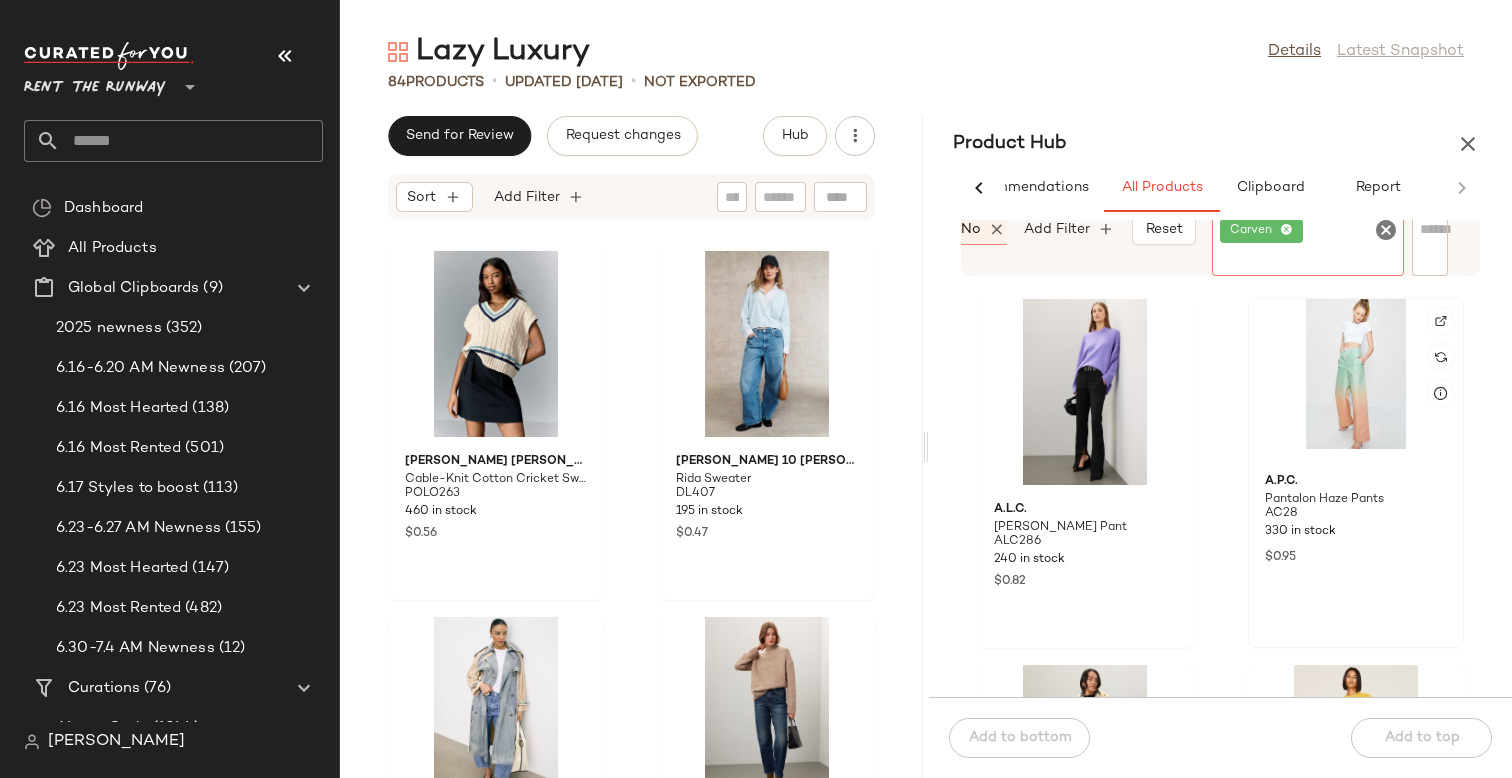 click 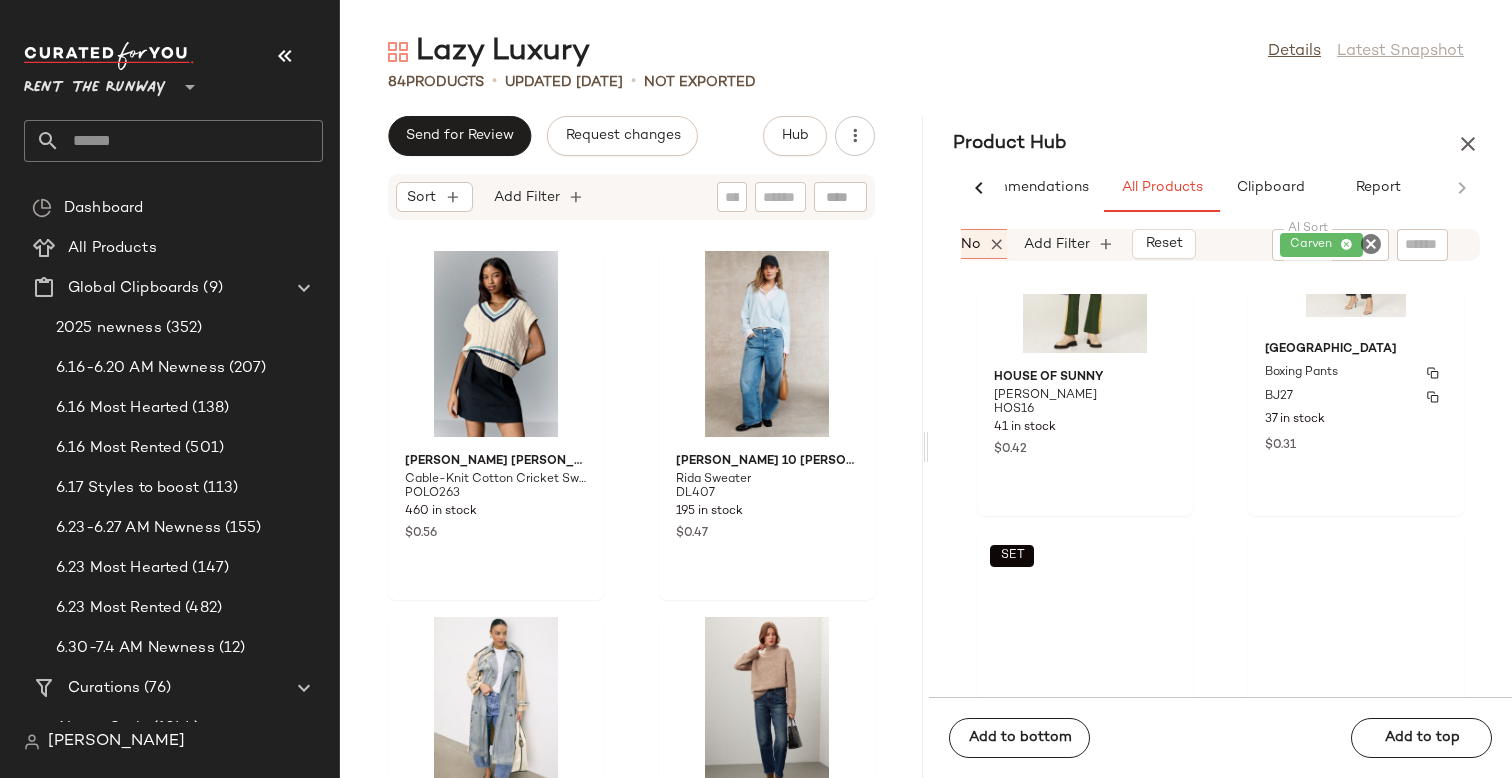 scroll, scrollTop: 946, scrollLeft: 0, axis: vertical 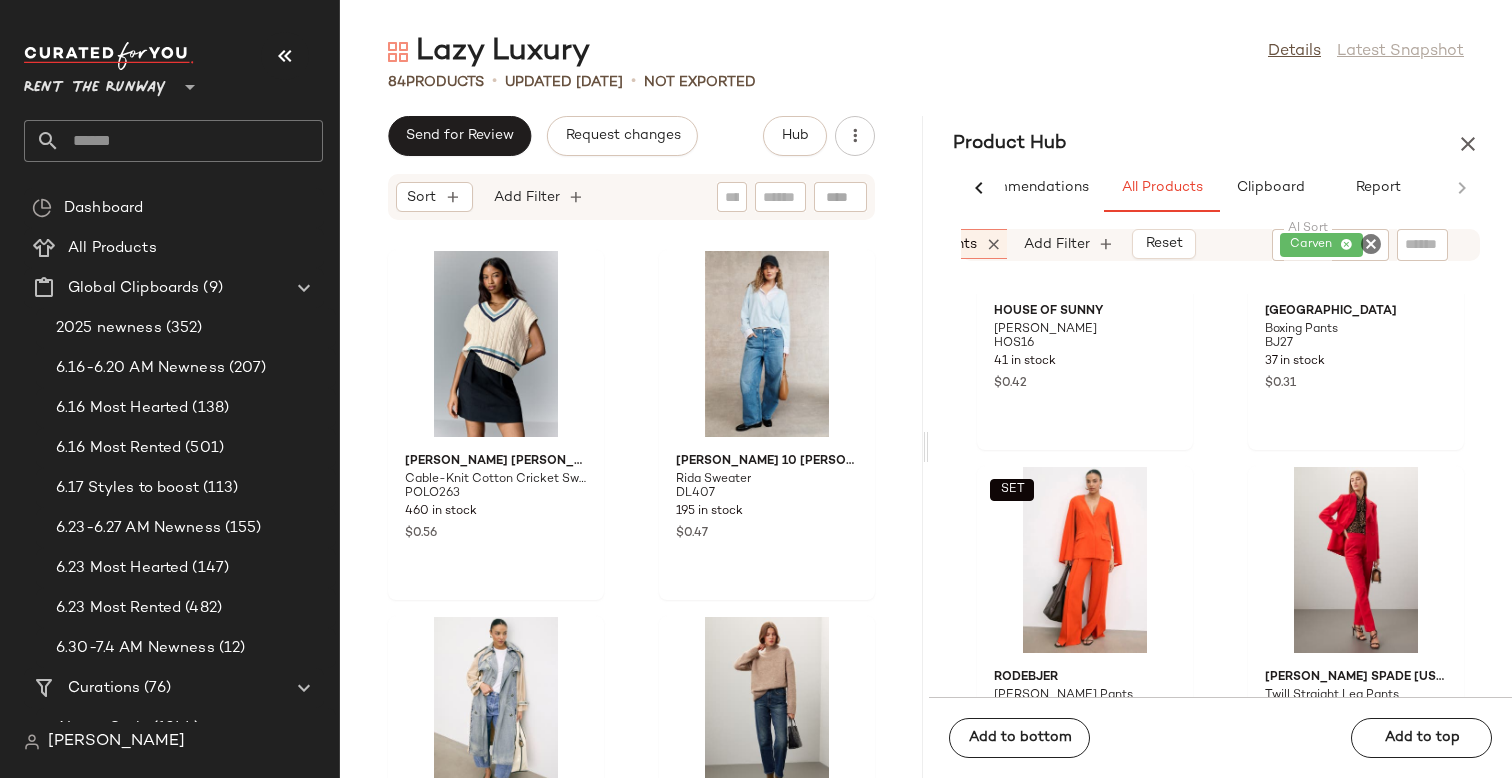 click on "Pants" at bounding box center [957, 244] 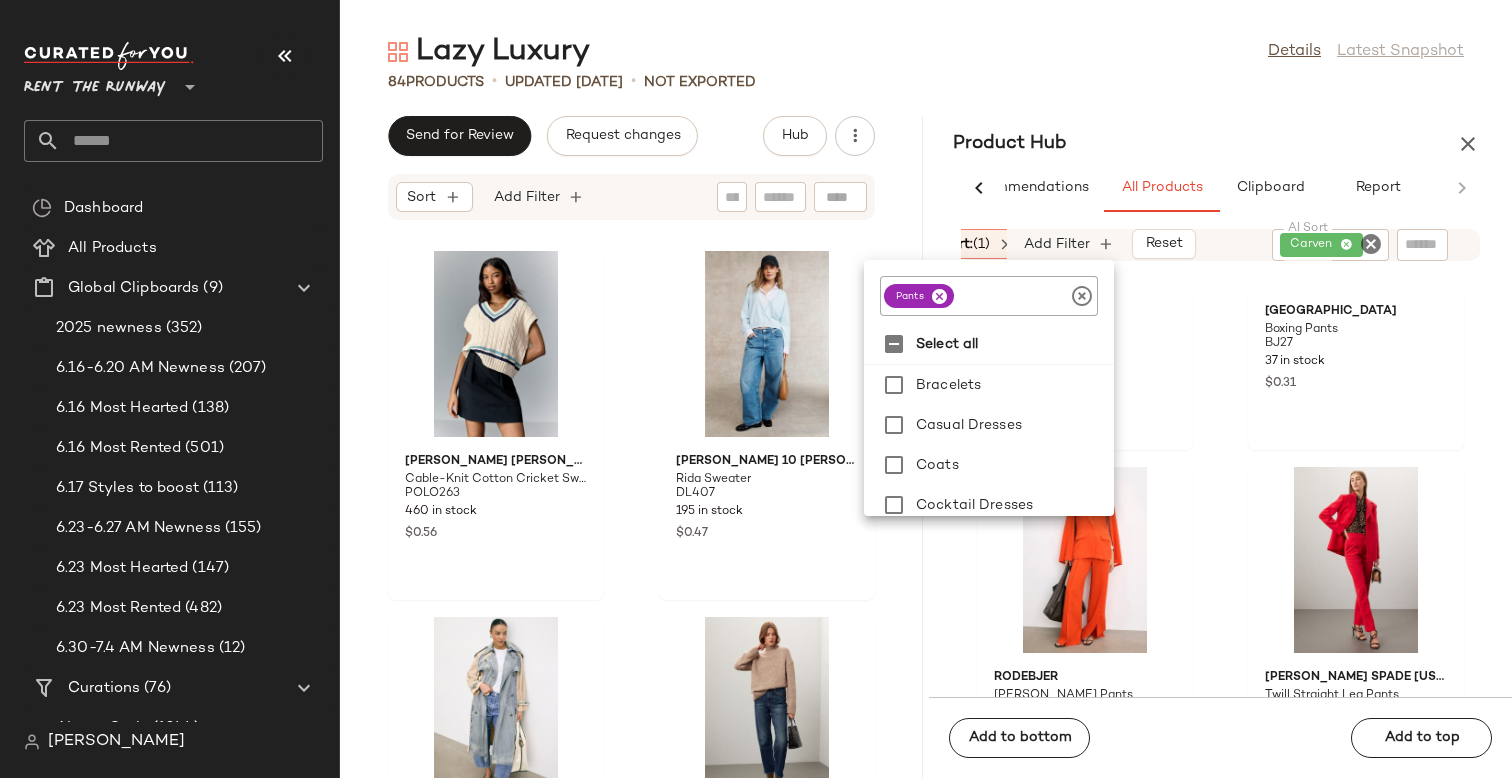 scroll, scrollTop: 0, scrollLeft: 24, axis: horizontal 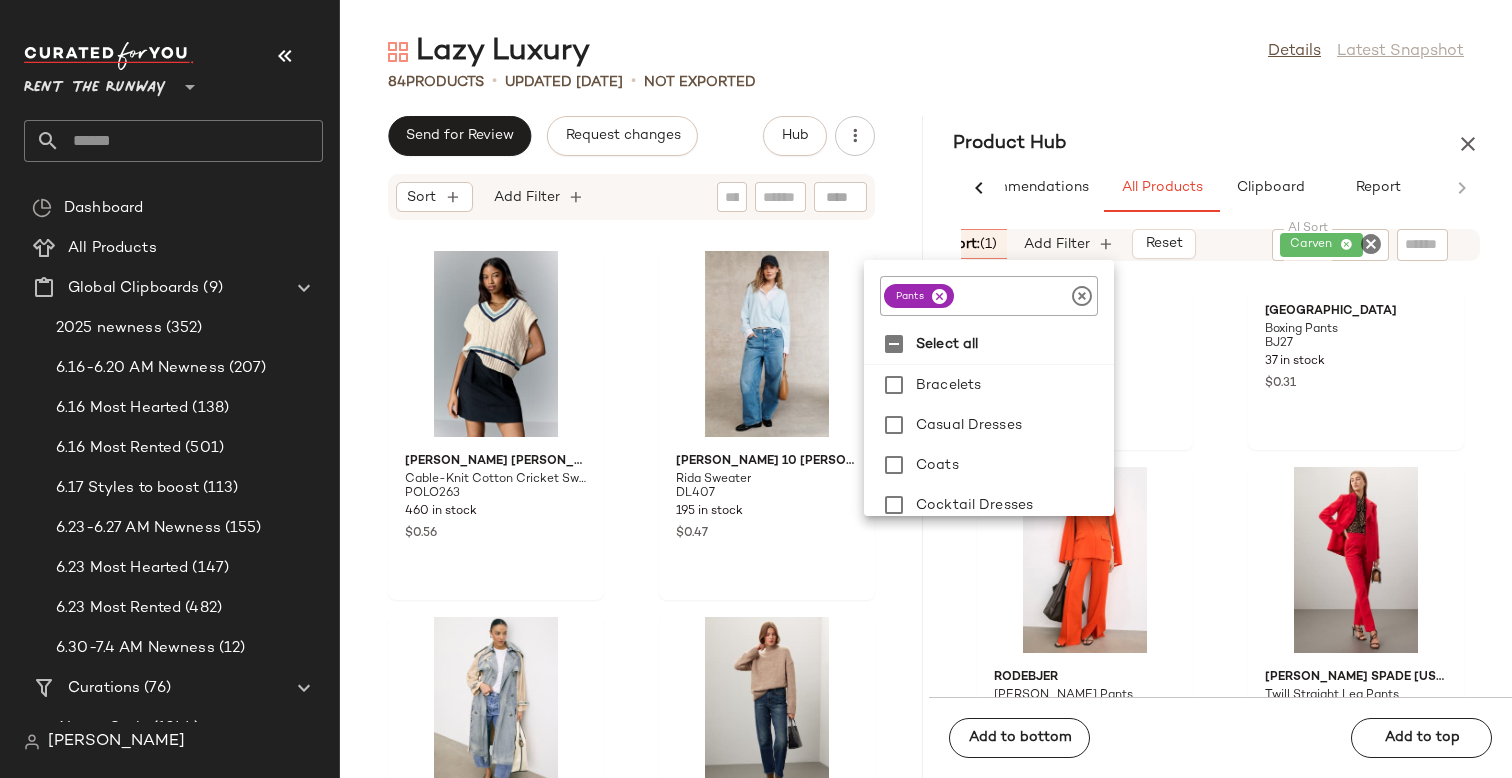 click on "Sort:   (1)" at bounding box center (972, 244) 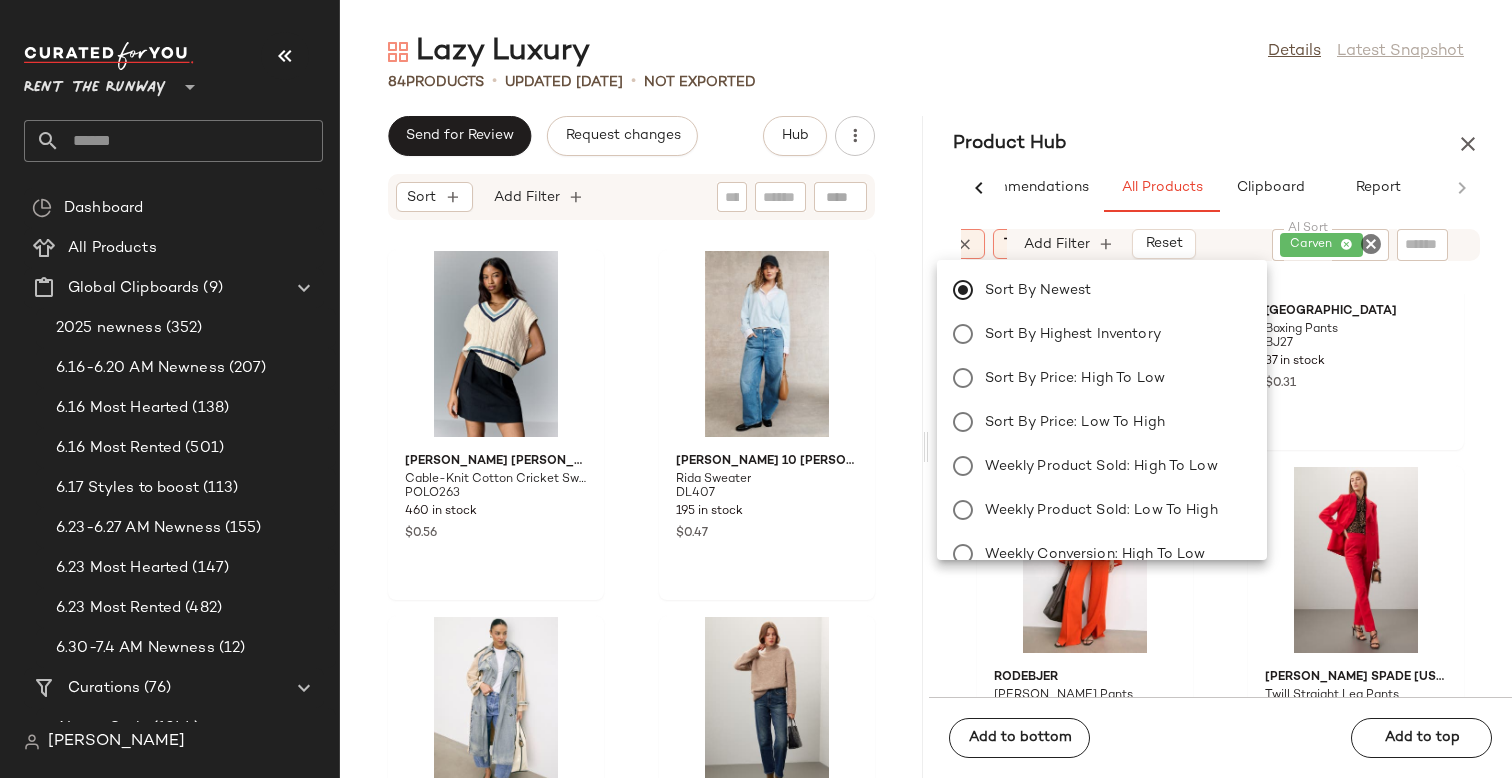 scroll, scrollTop: 0, scrollLeft: 973, axis: horizontal 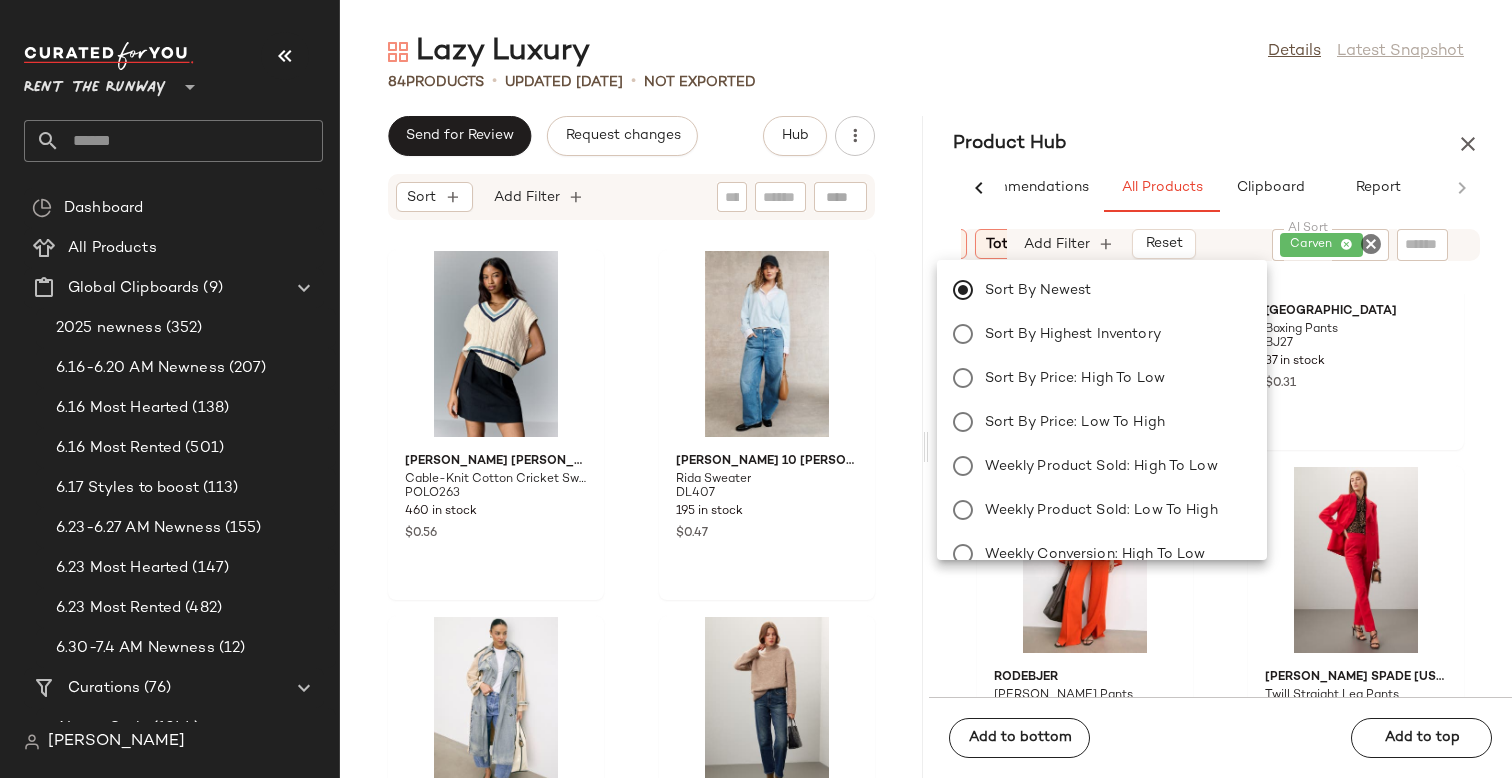 click at bounding box center [947, 244] 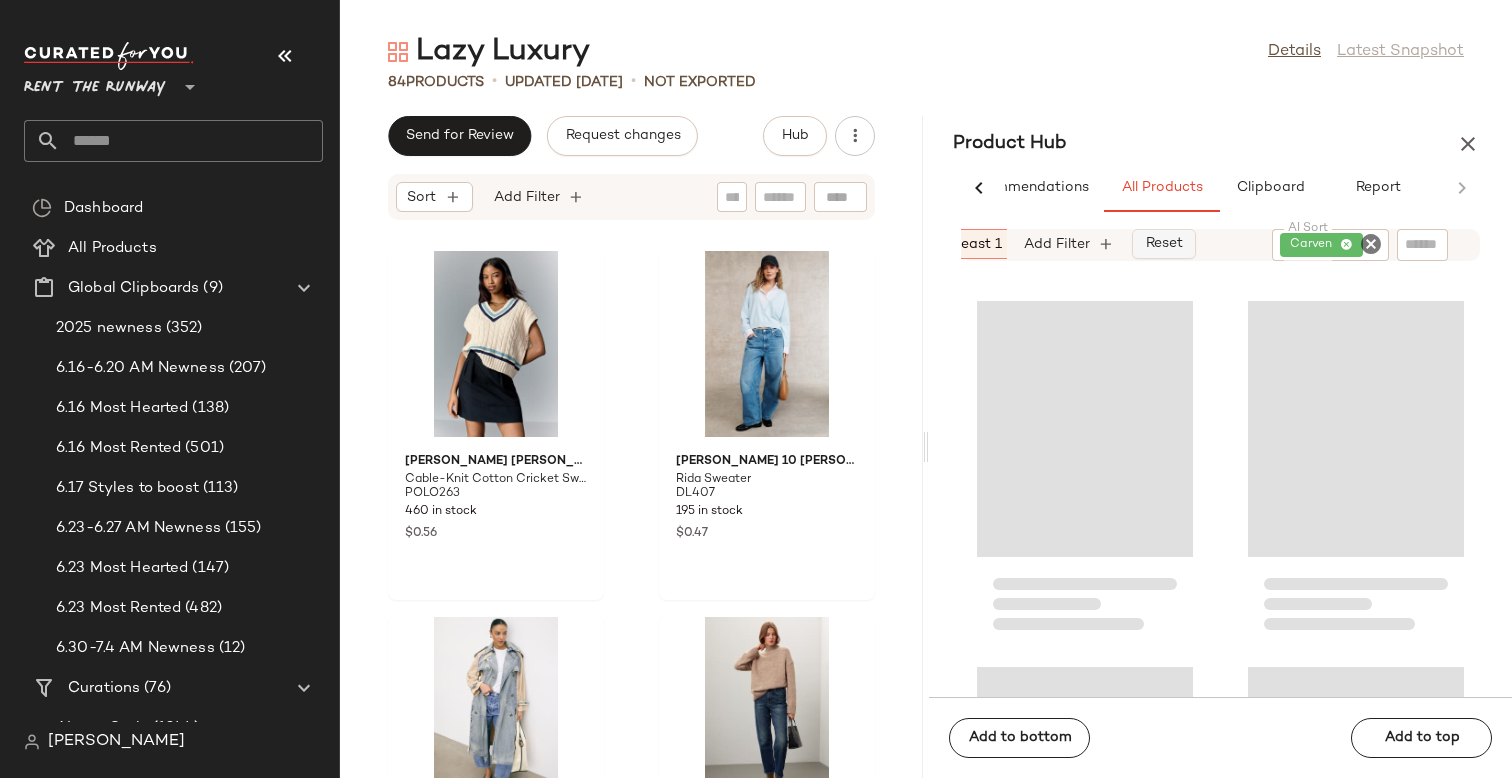 scroll, scrollTop: 1830, scrollLeft: 0, axis: vertical 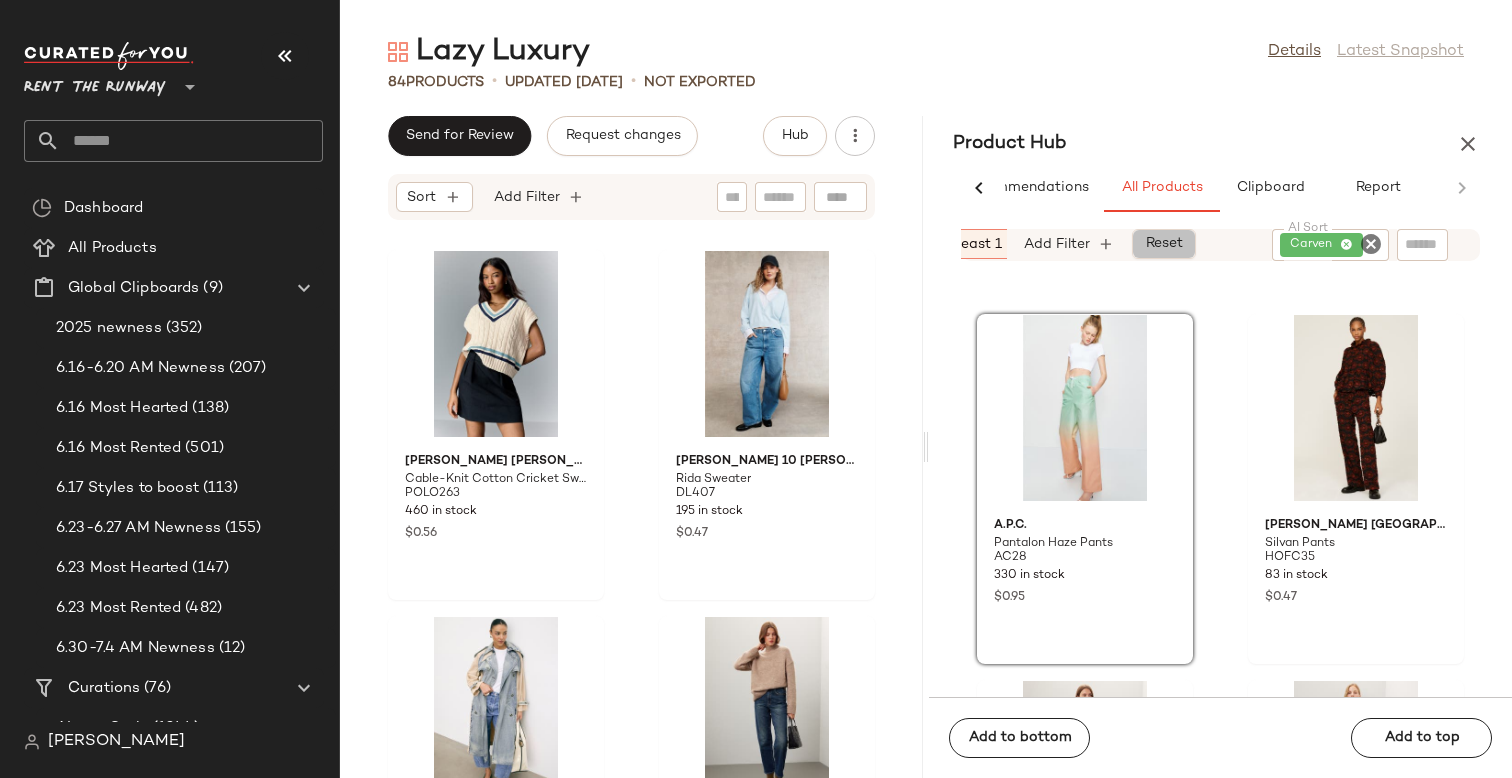 click on "Reset" 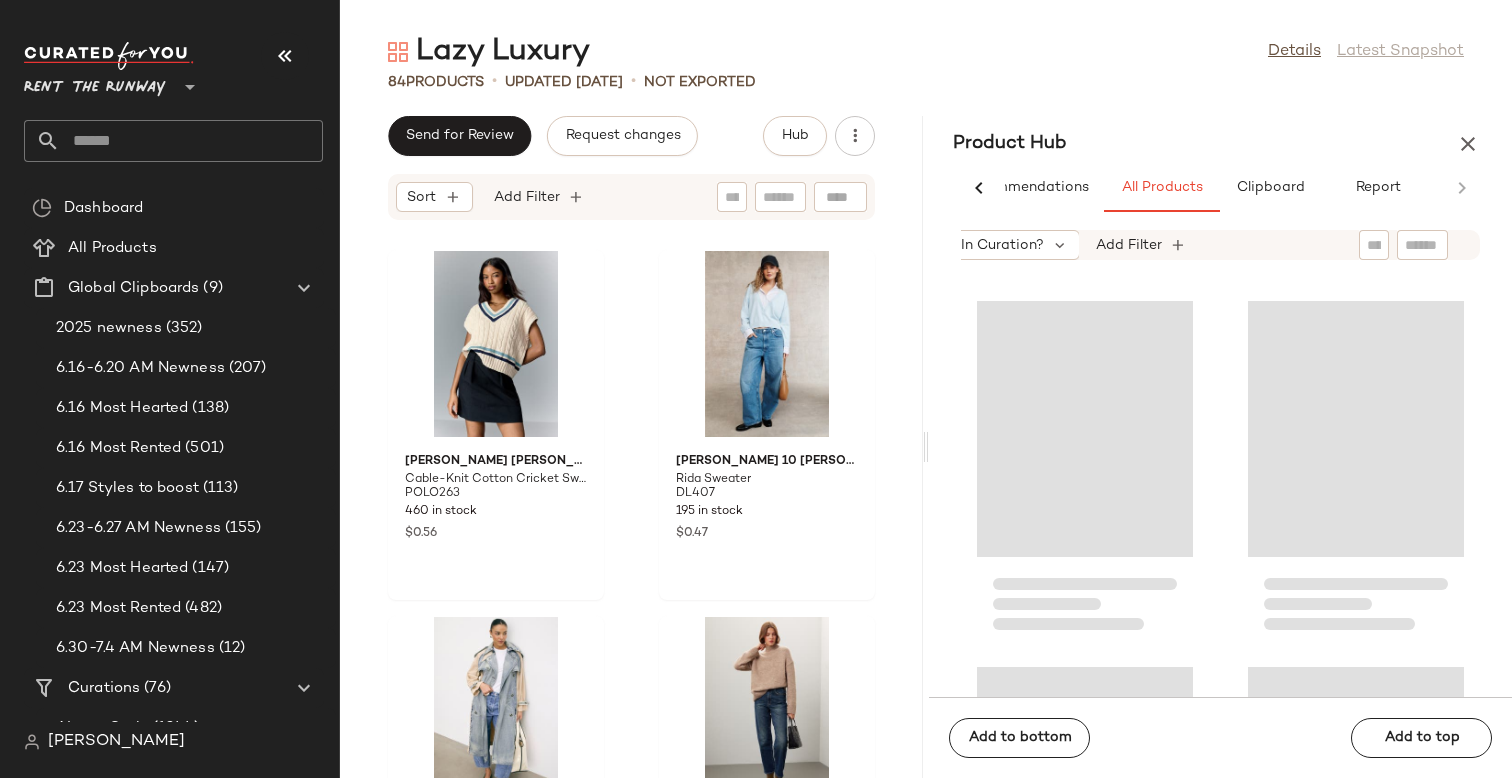 scroll, scrollTop: 195810, scrollLeft: 0, axis: vertical 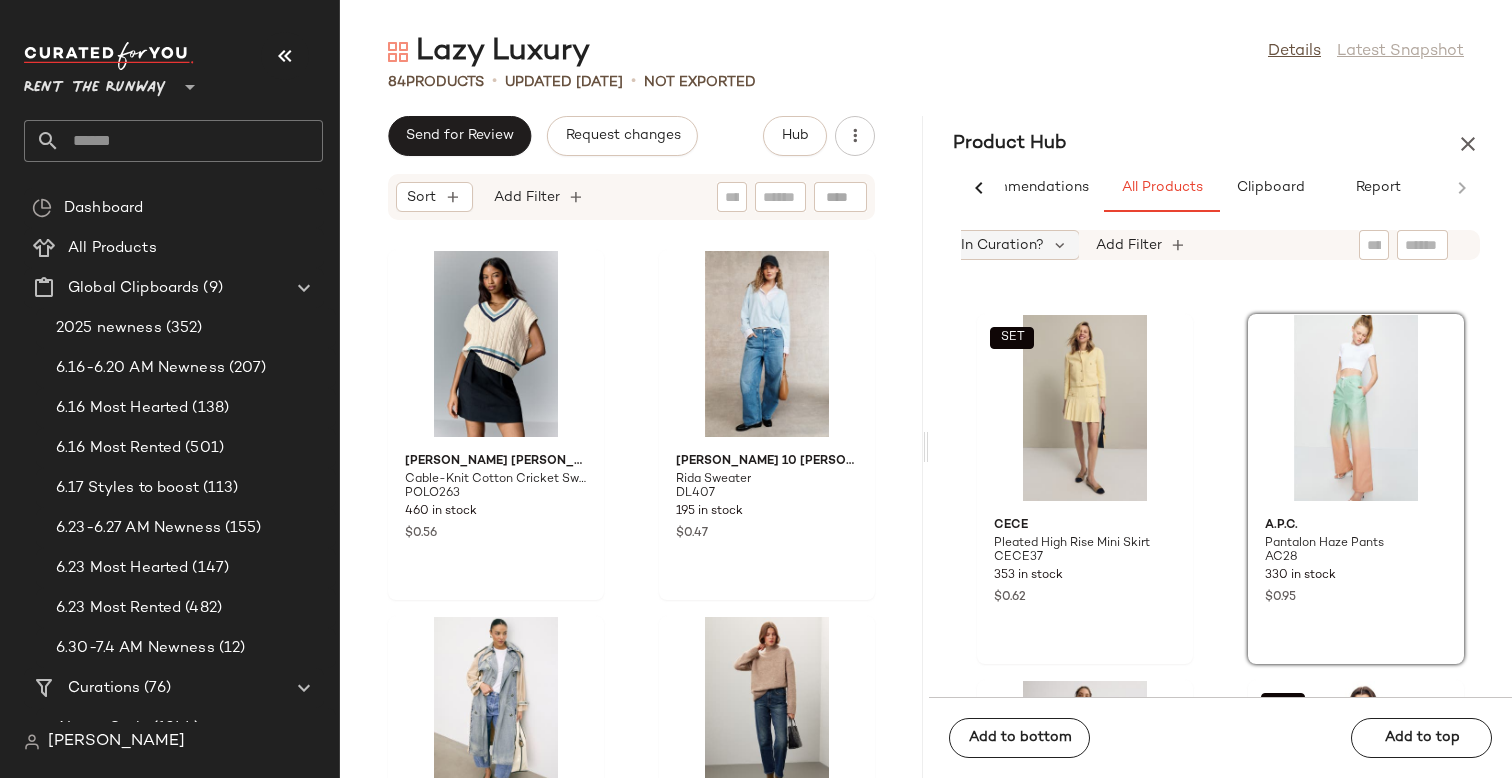 click on "In Curation?" 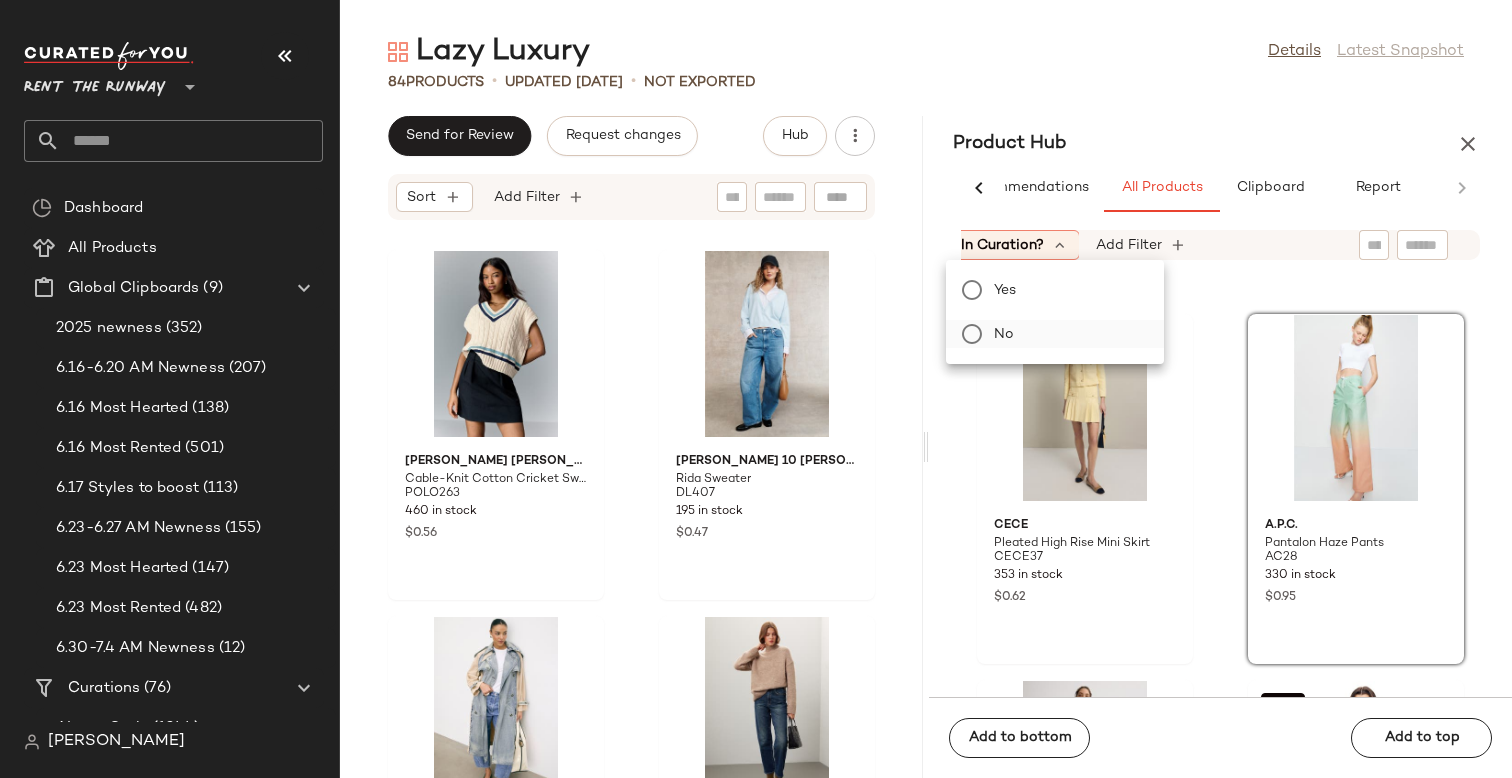 click on "No" at bounding box center (1067, 334) 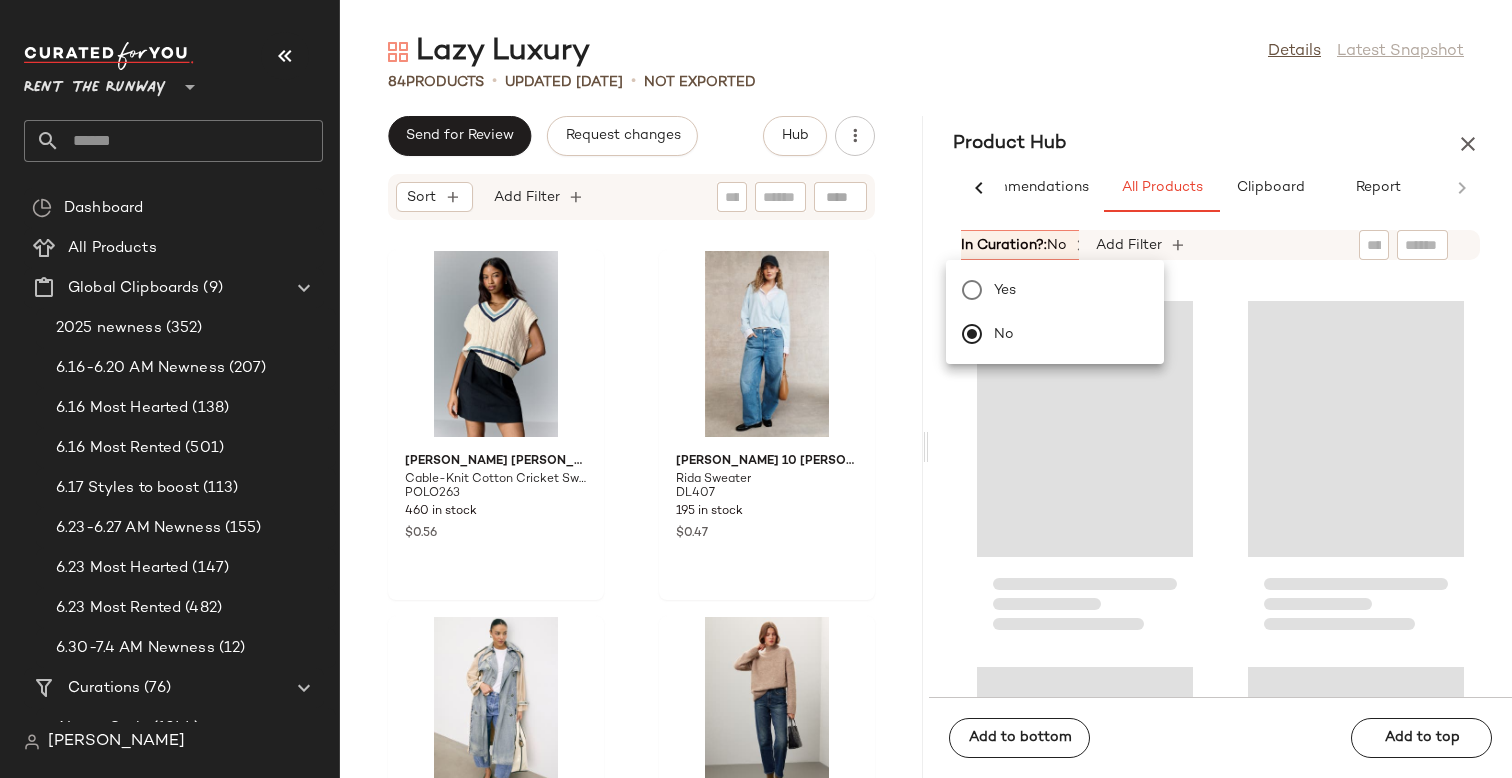 click on "Product Hub  AI Recommendations   All Products   Clipboard   Report   There are no suggested products at this time   Generate New AI Recommendations  Sort  Brand  Category  In Curation?:   No Add Filter   Add to bottom   Add to top" 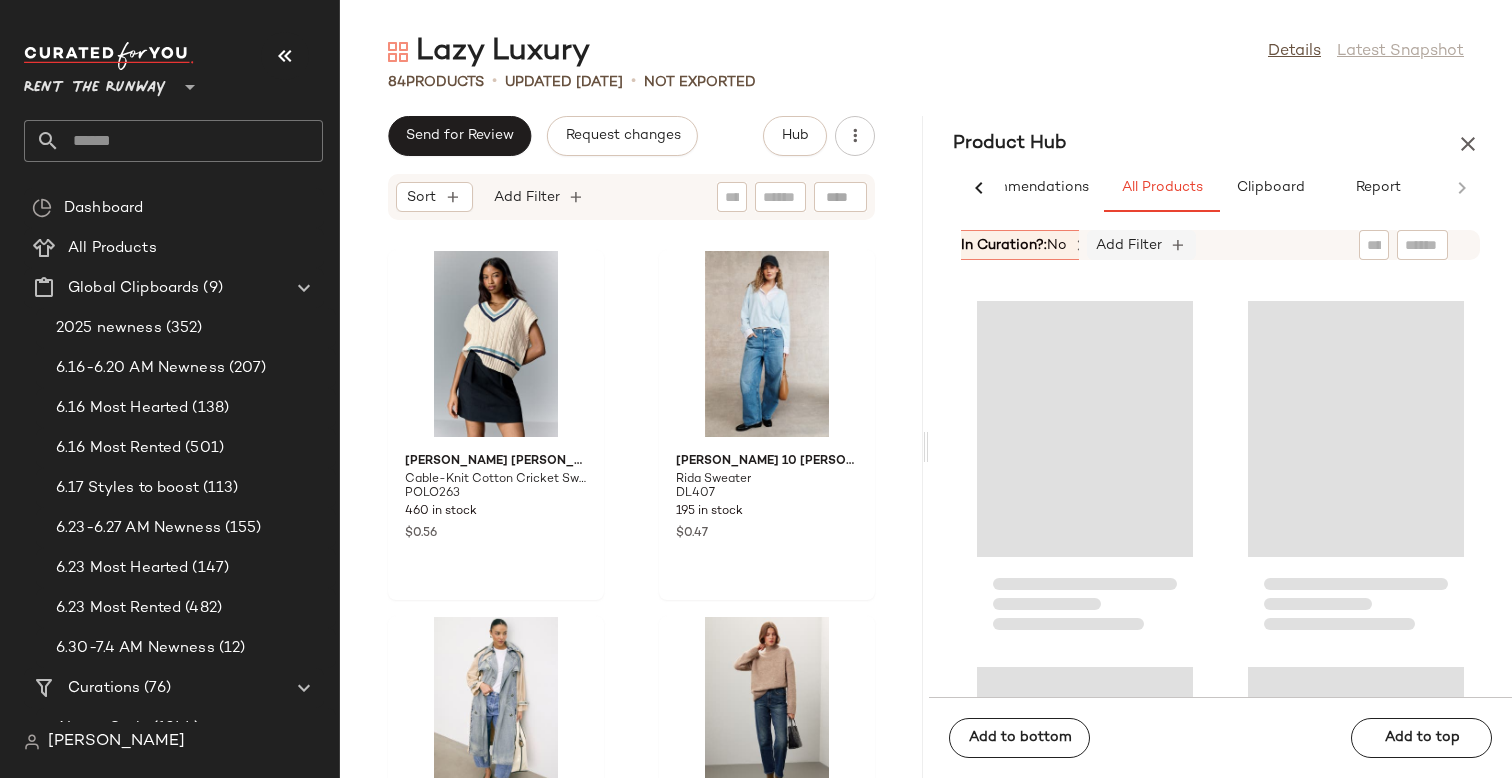 scroll, scrollTop: 195810, scrollLeft: 0, axis: vertical 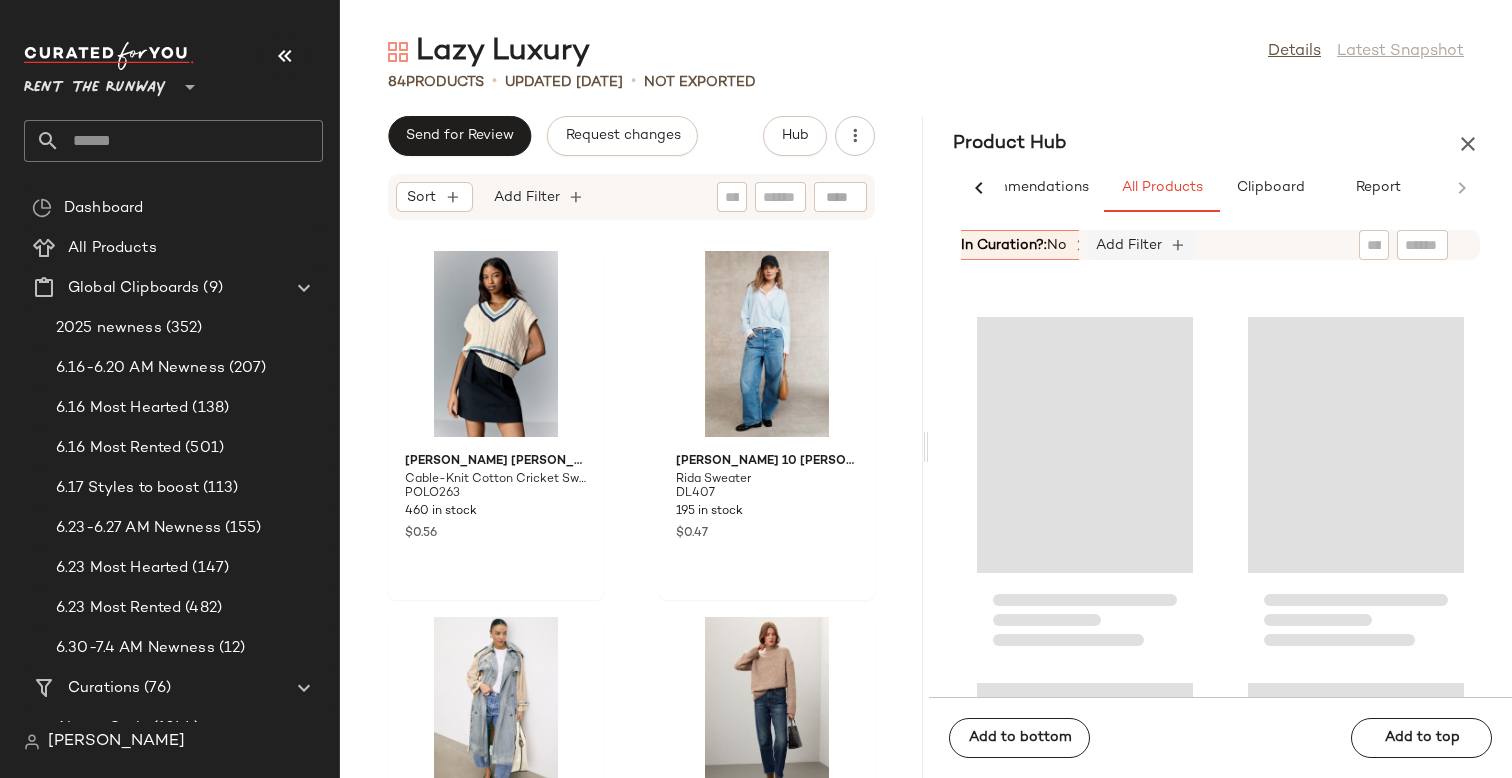 click on "Add Filter" at bounding box center (1129, 245) 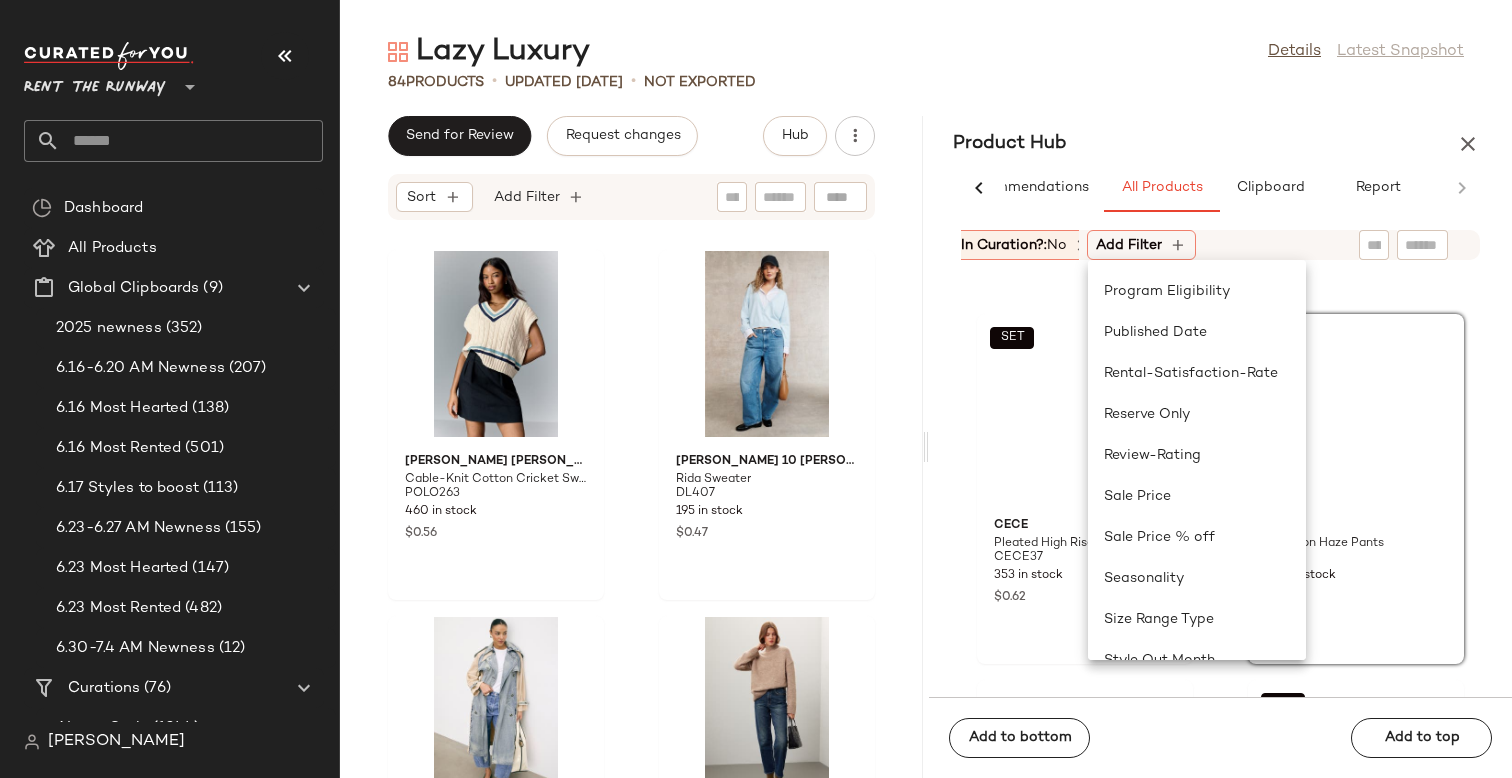 scroll, scrollTop: 2240, scrollLeft: 0, axis: vertical 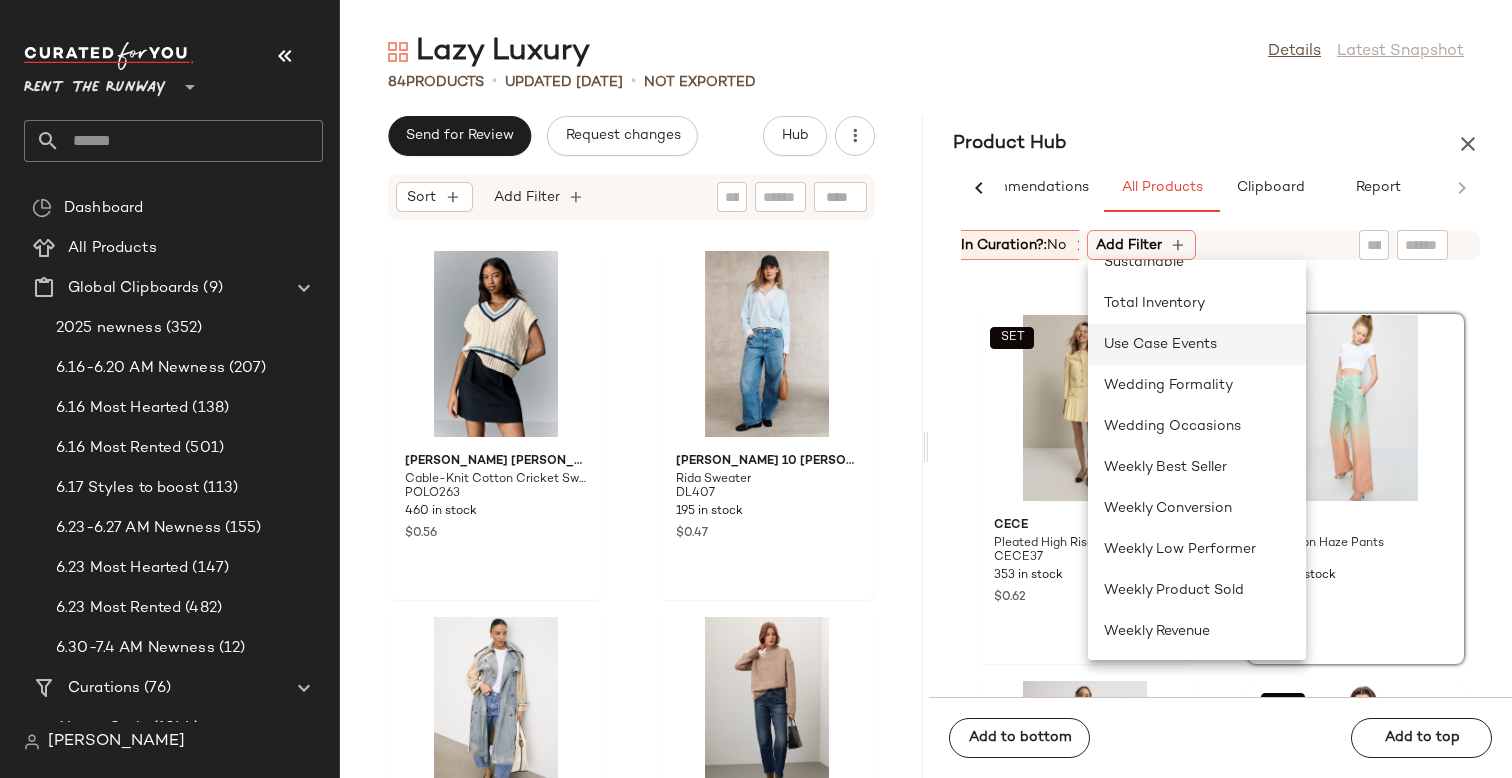 click on "Use Case Events" 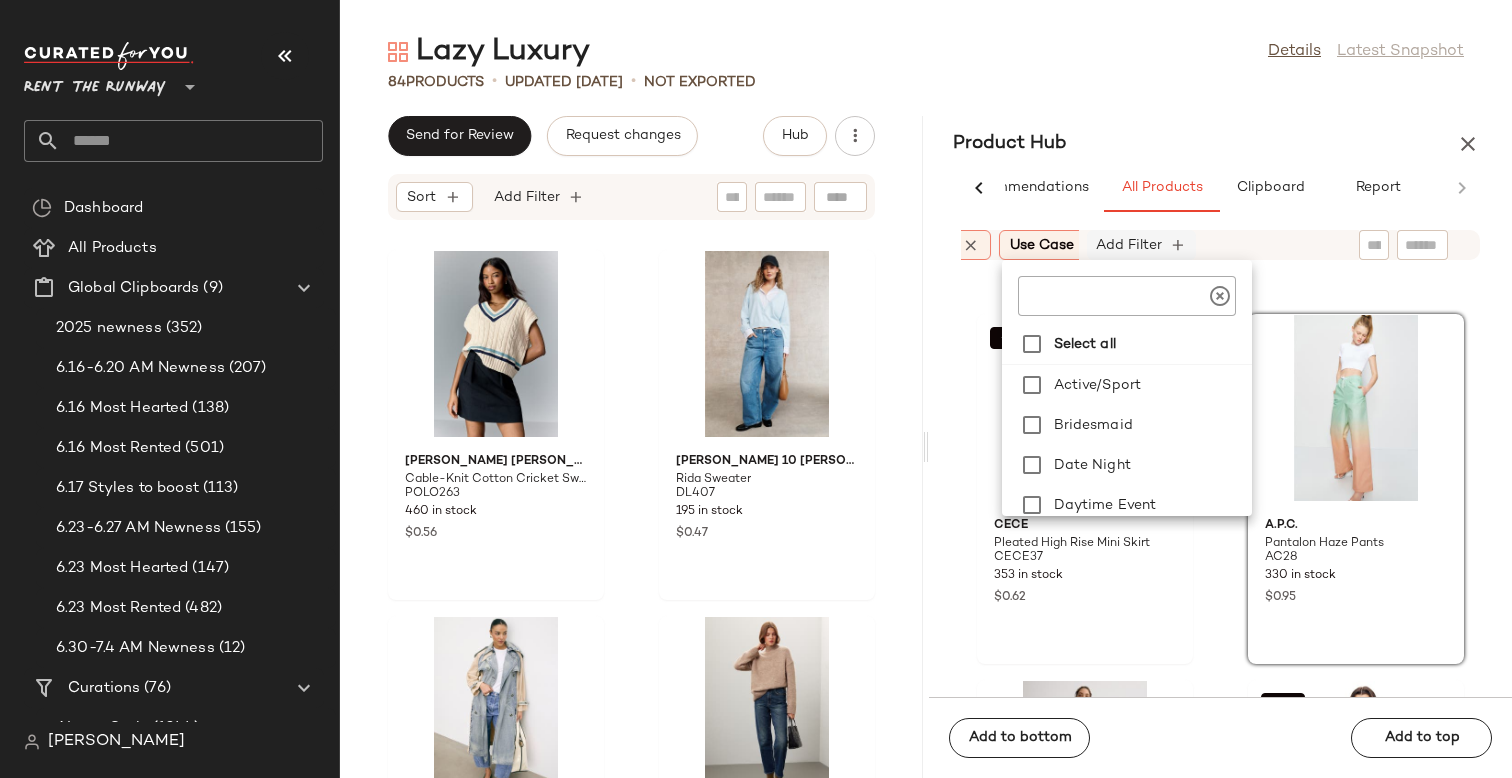 click on "Add Filter" at bounding box center [1129, 245] 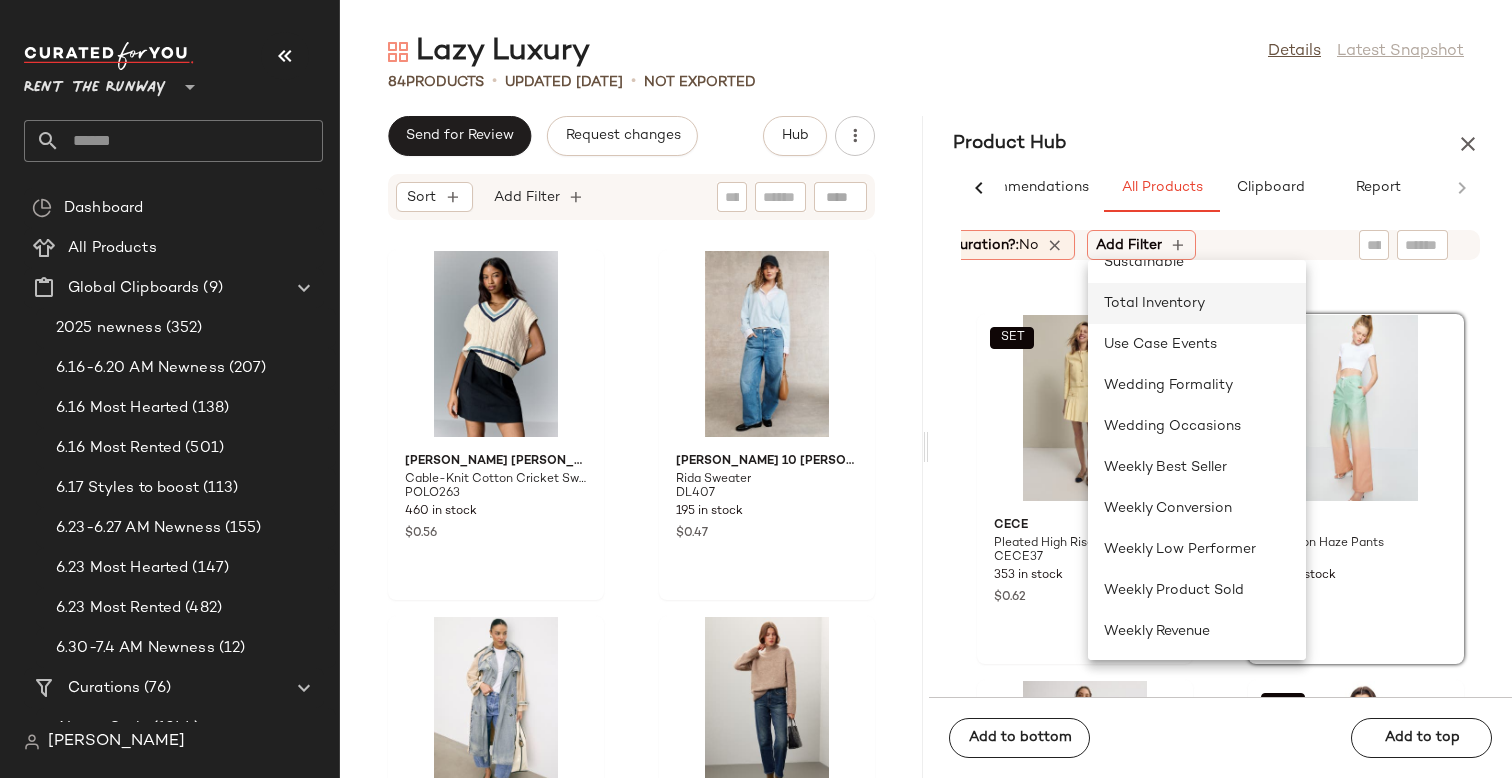 click on "Total Inventory" 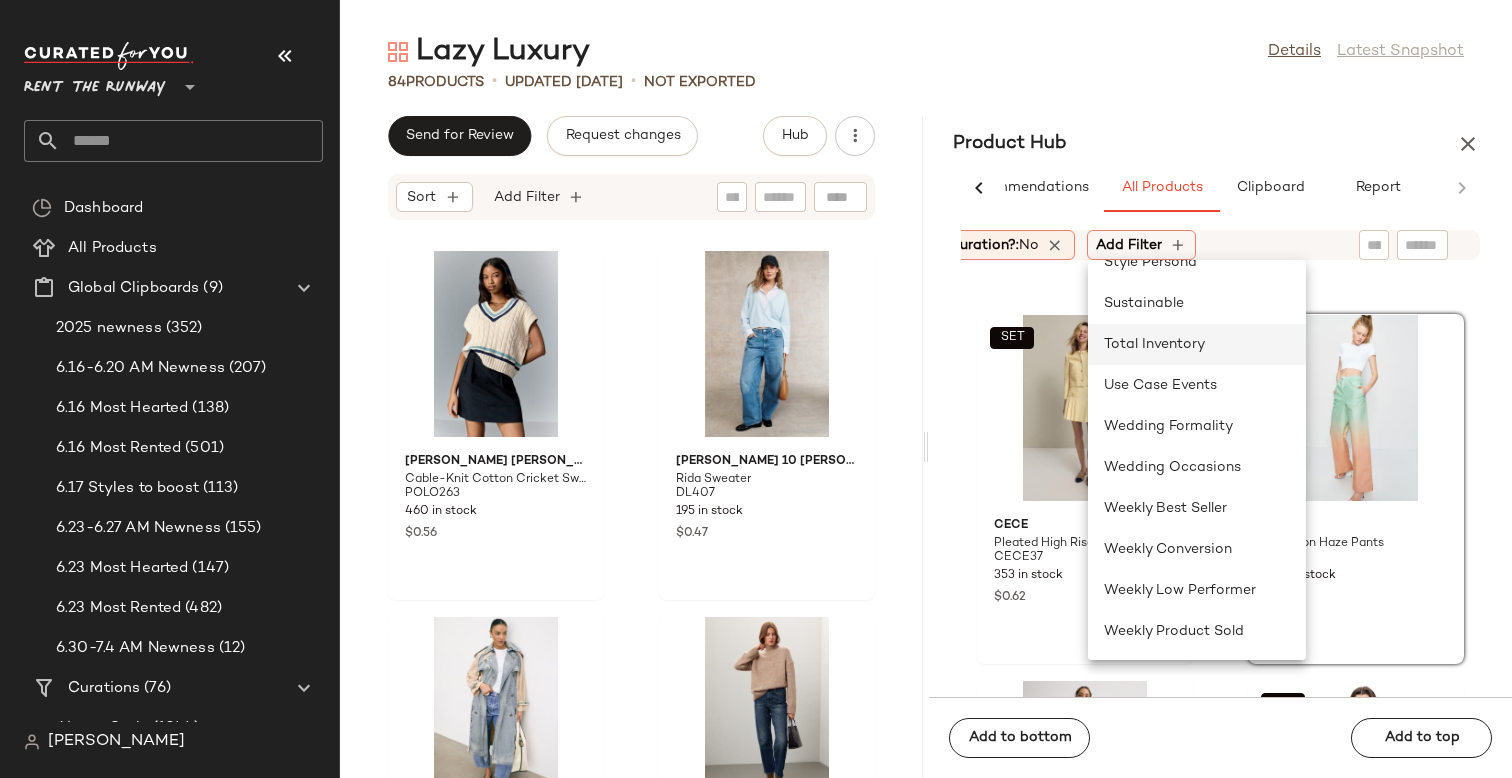 scroll, scrollTop: 0, scrollLeft: 425, axis: horizontal 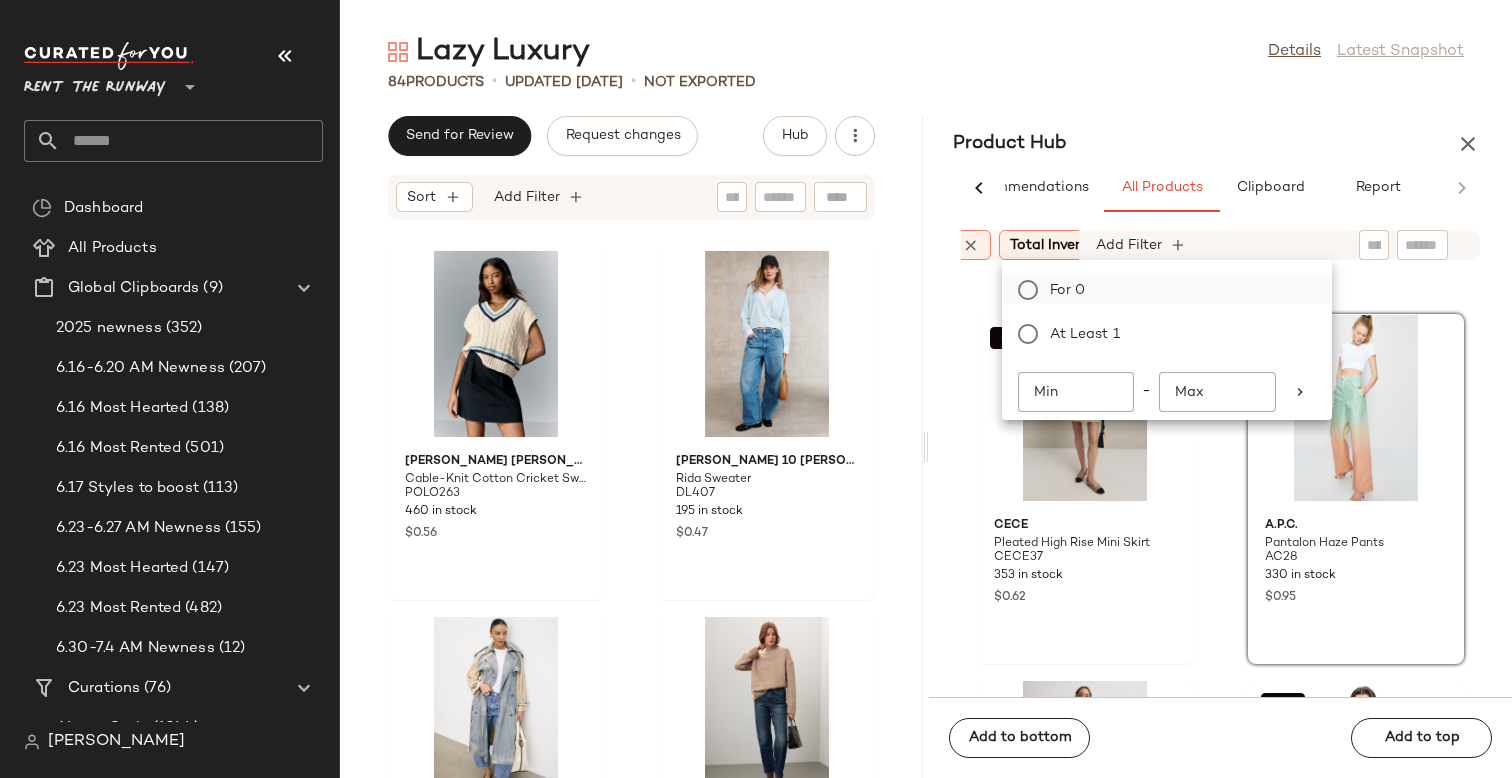click on "For 0" at bounding box center (1179, 290) 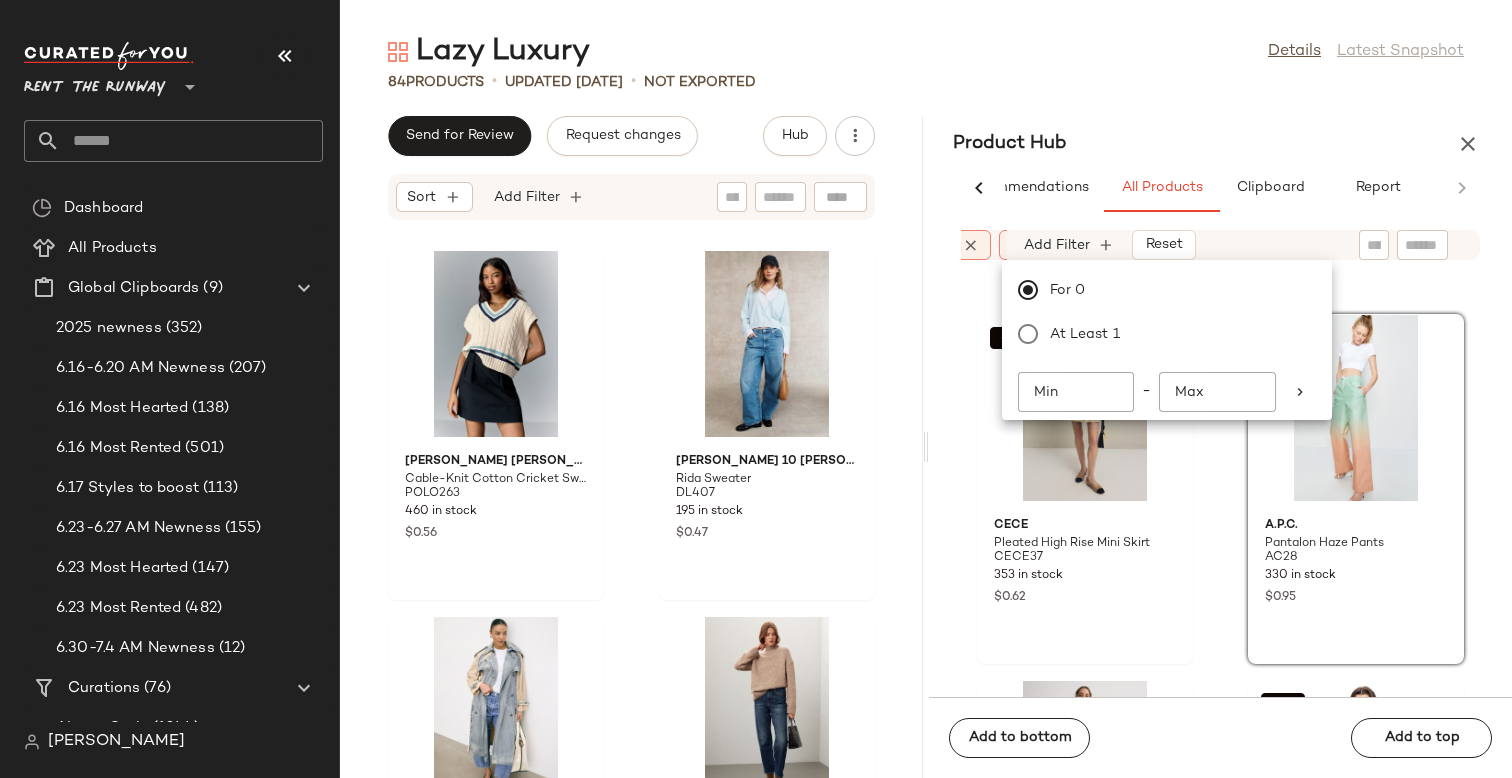 click on "For 0 At least 1" 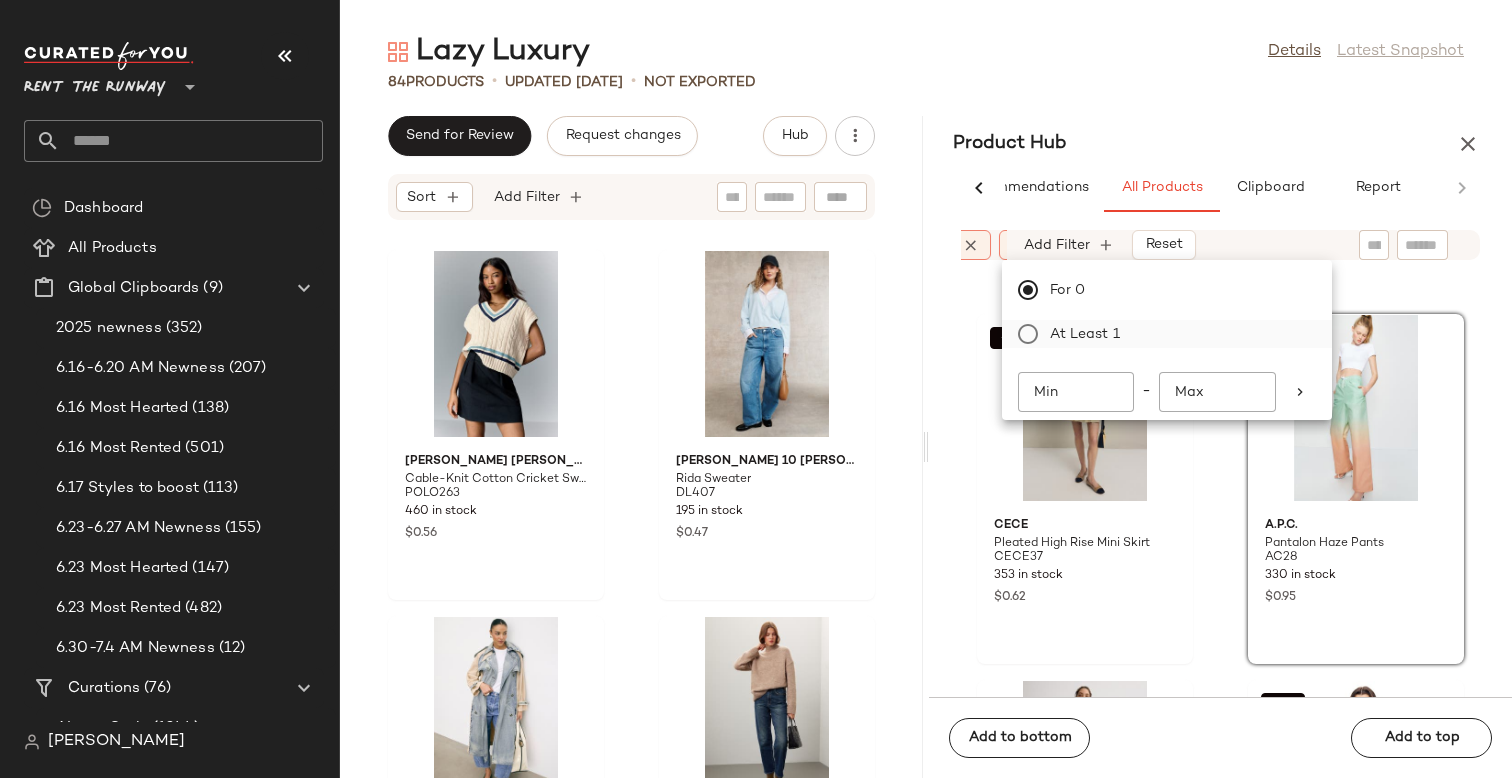 click on "At least 1" at bounding box center [1179, 334] 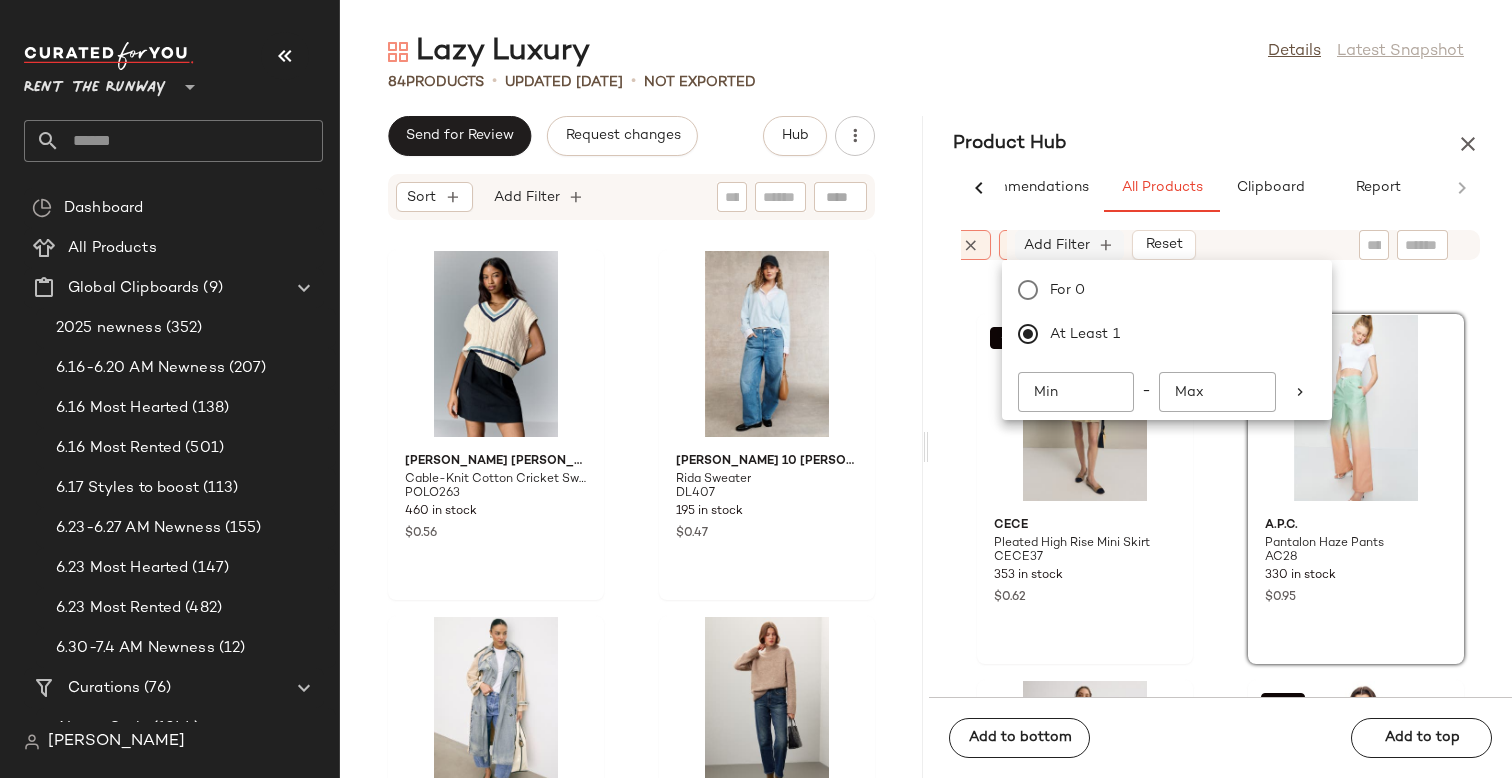 click on "Add Filter" at bounding box center [1057, 245] 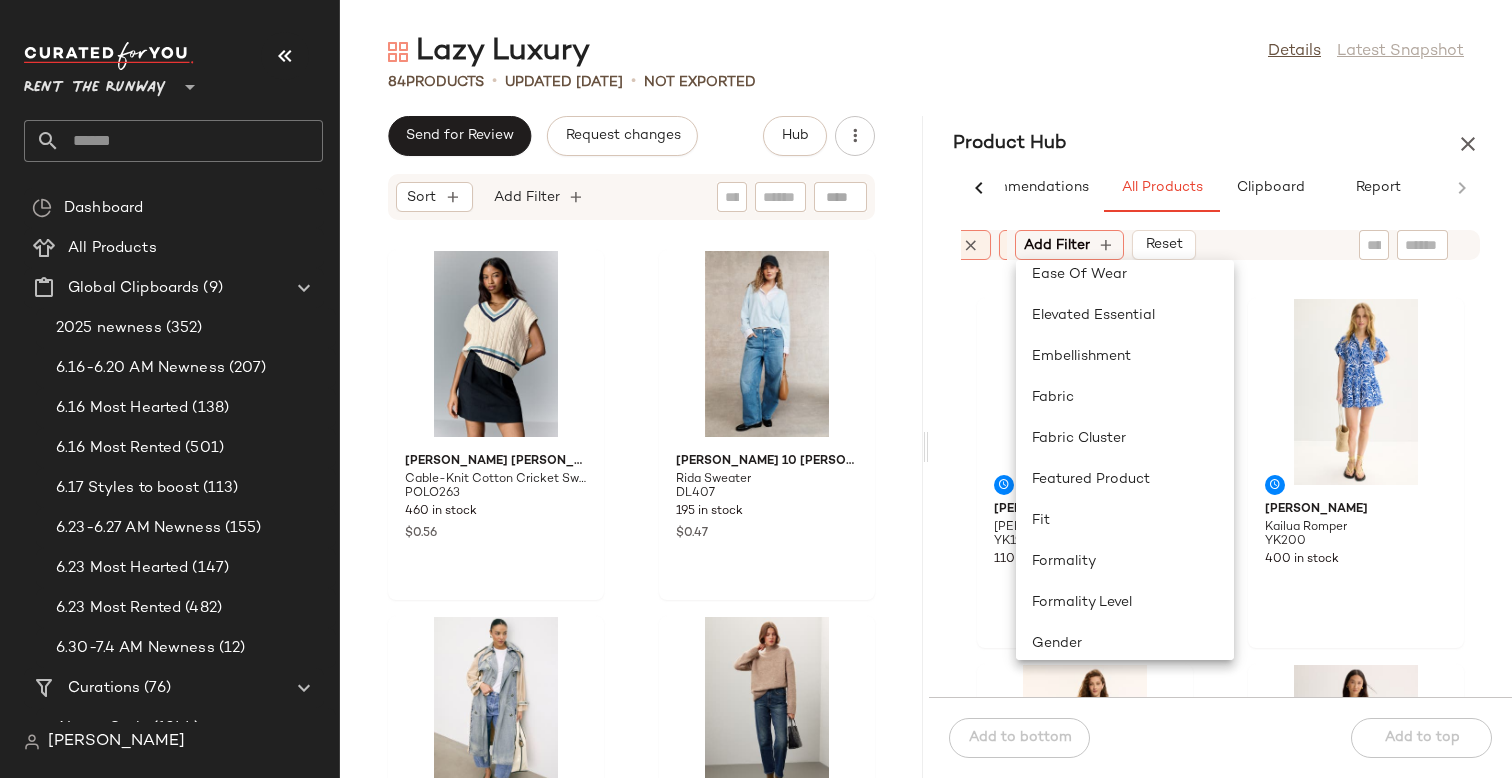 scroll, scrollTop: 590, scrollLeft: 0, axis: vertical 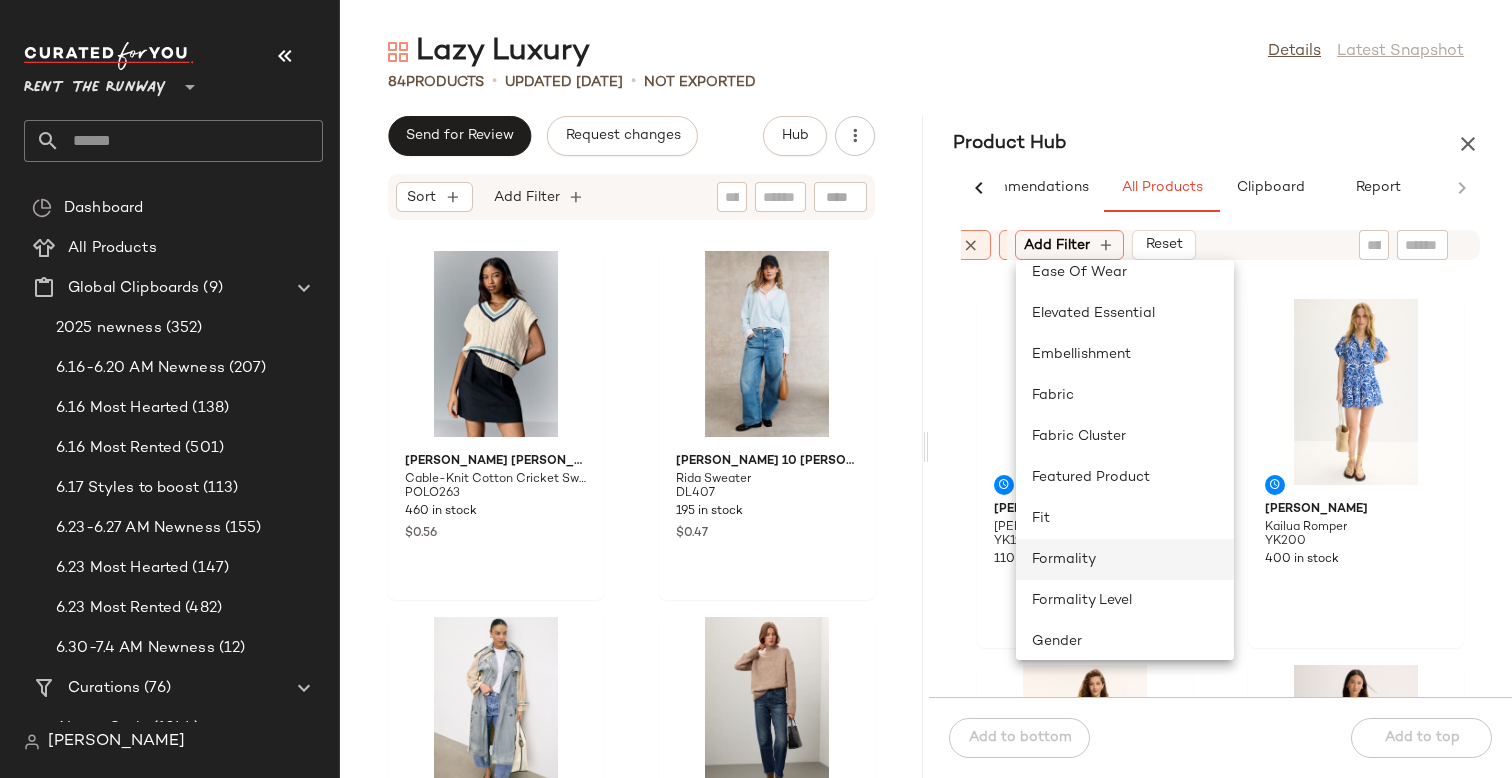 click on "Formality" 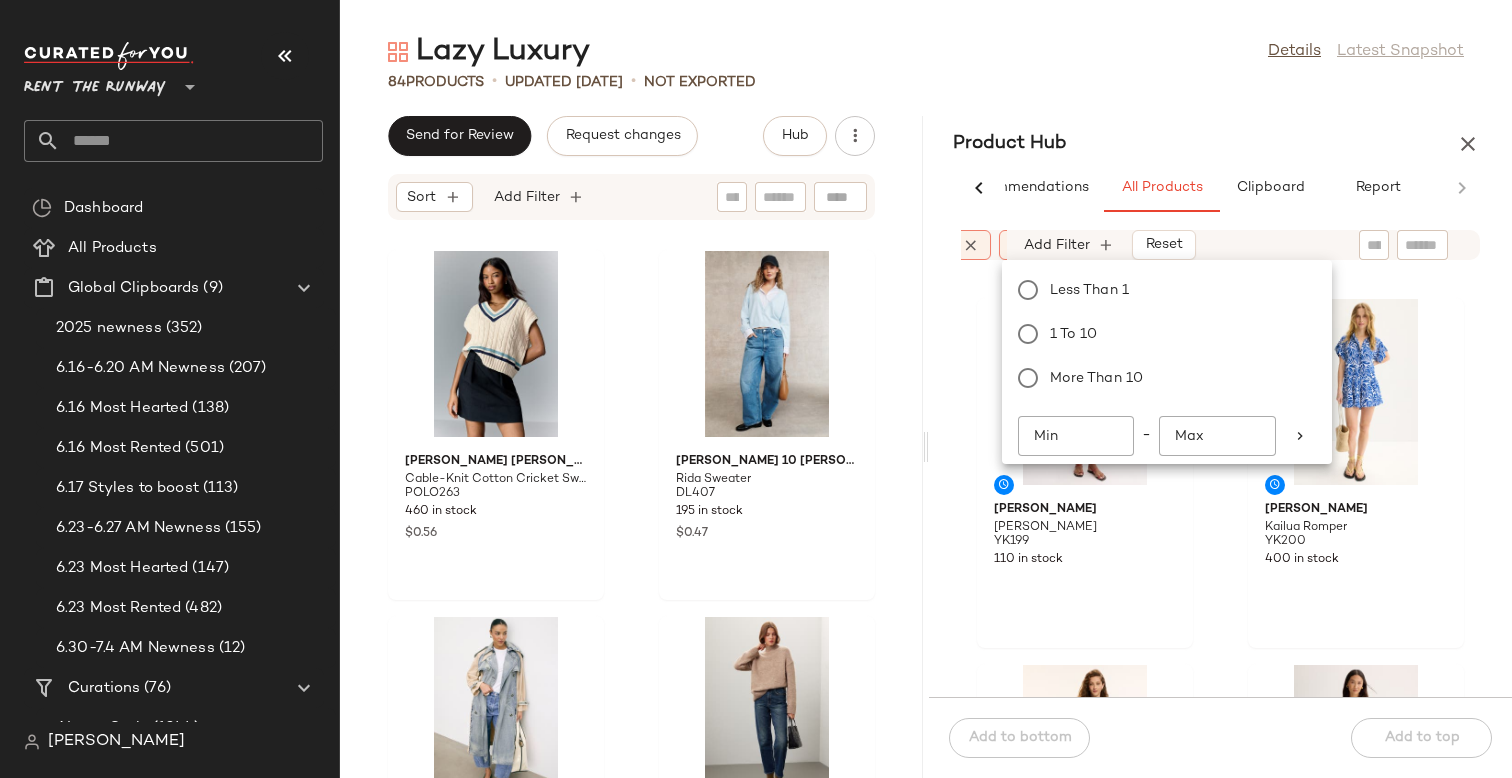 click on "Min" 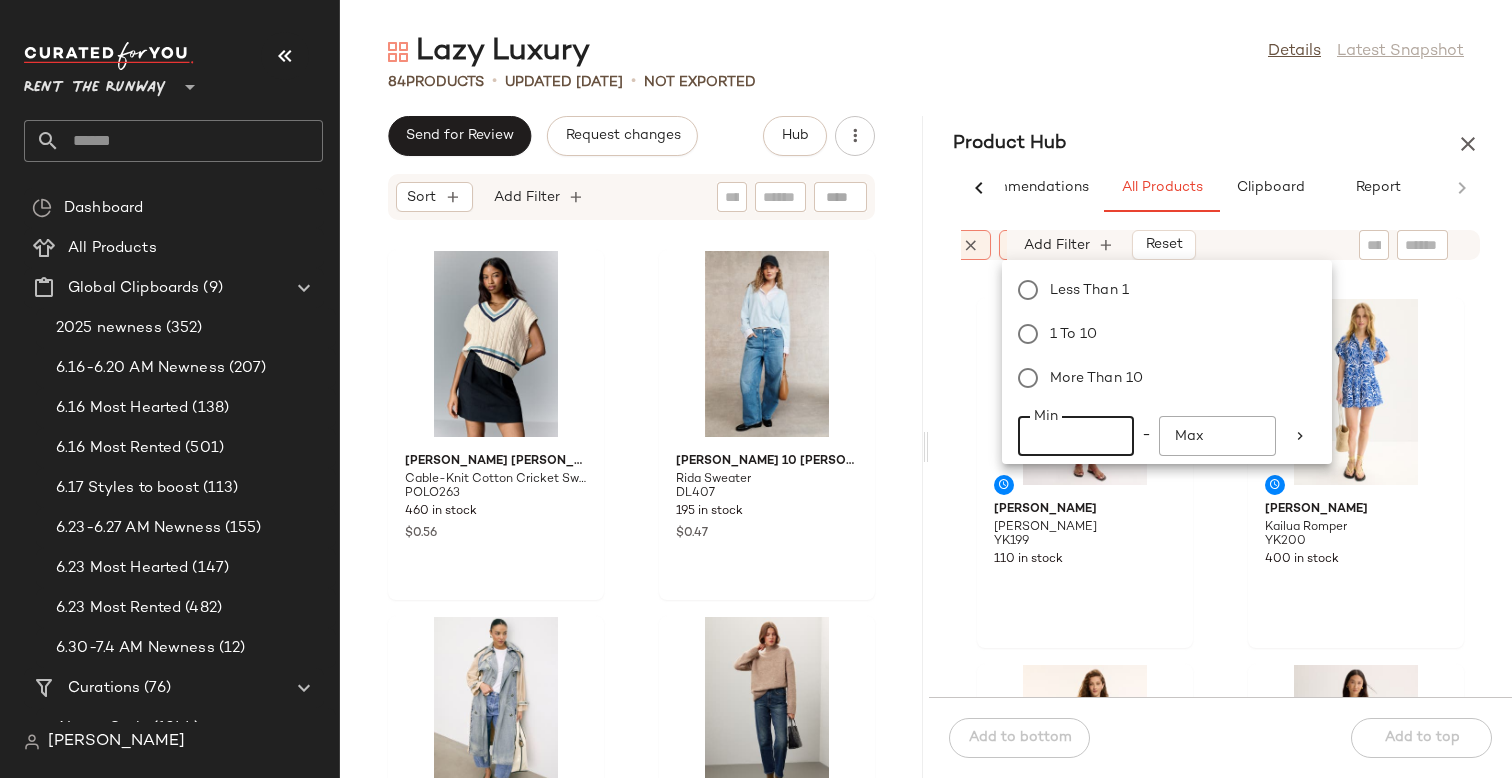 type on "*" 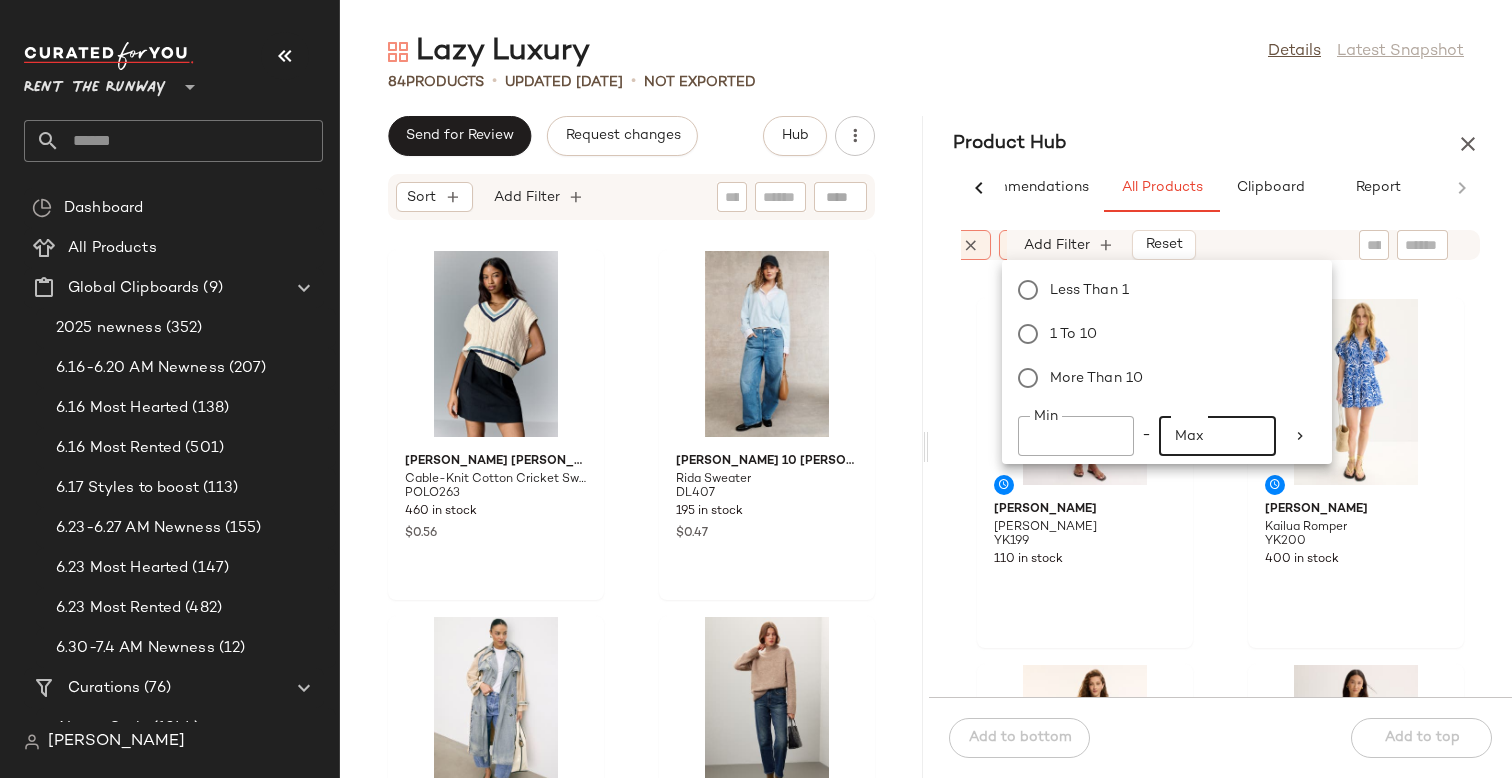 click on "Max" 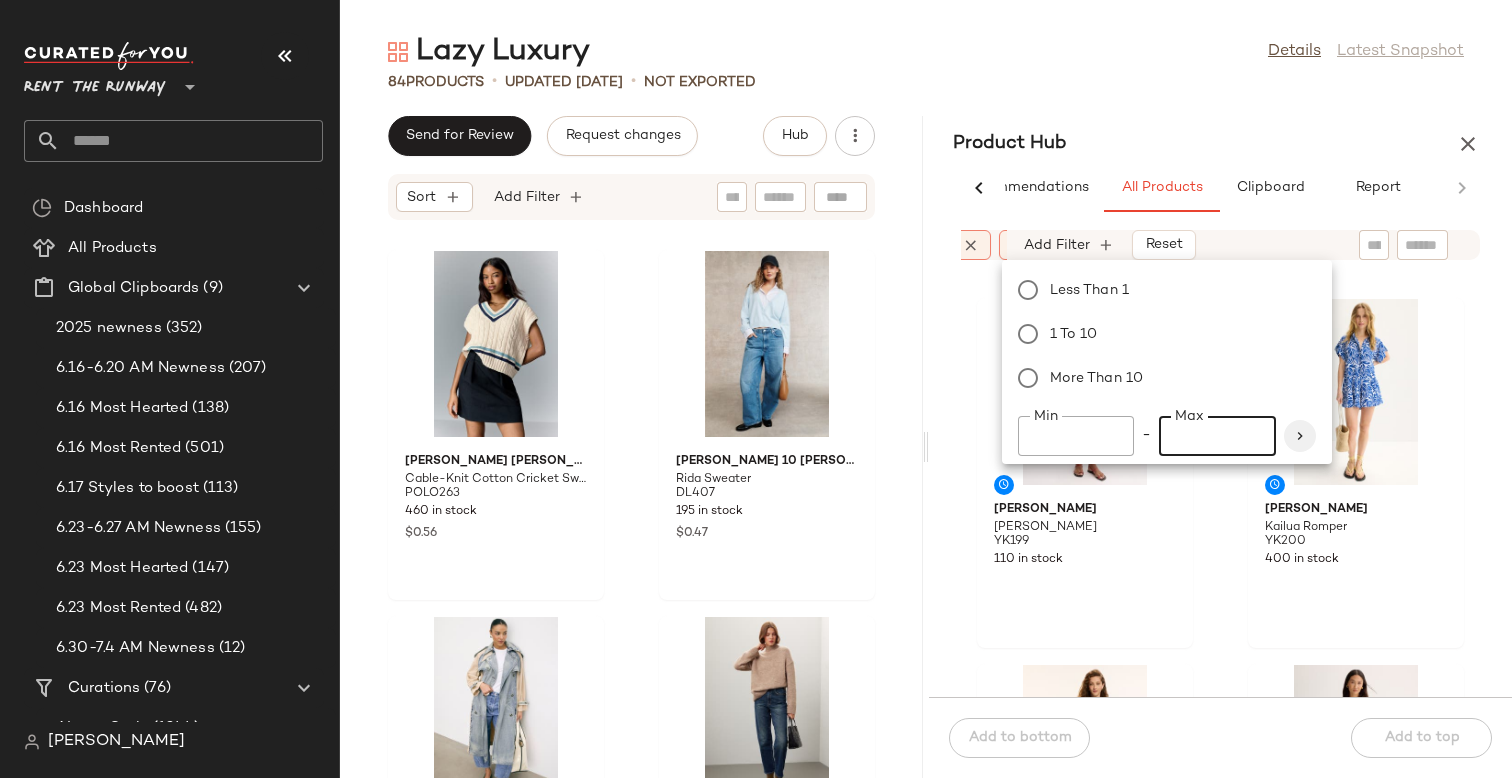 type on "*" 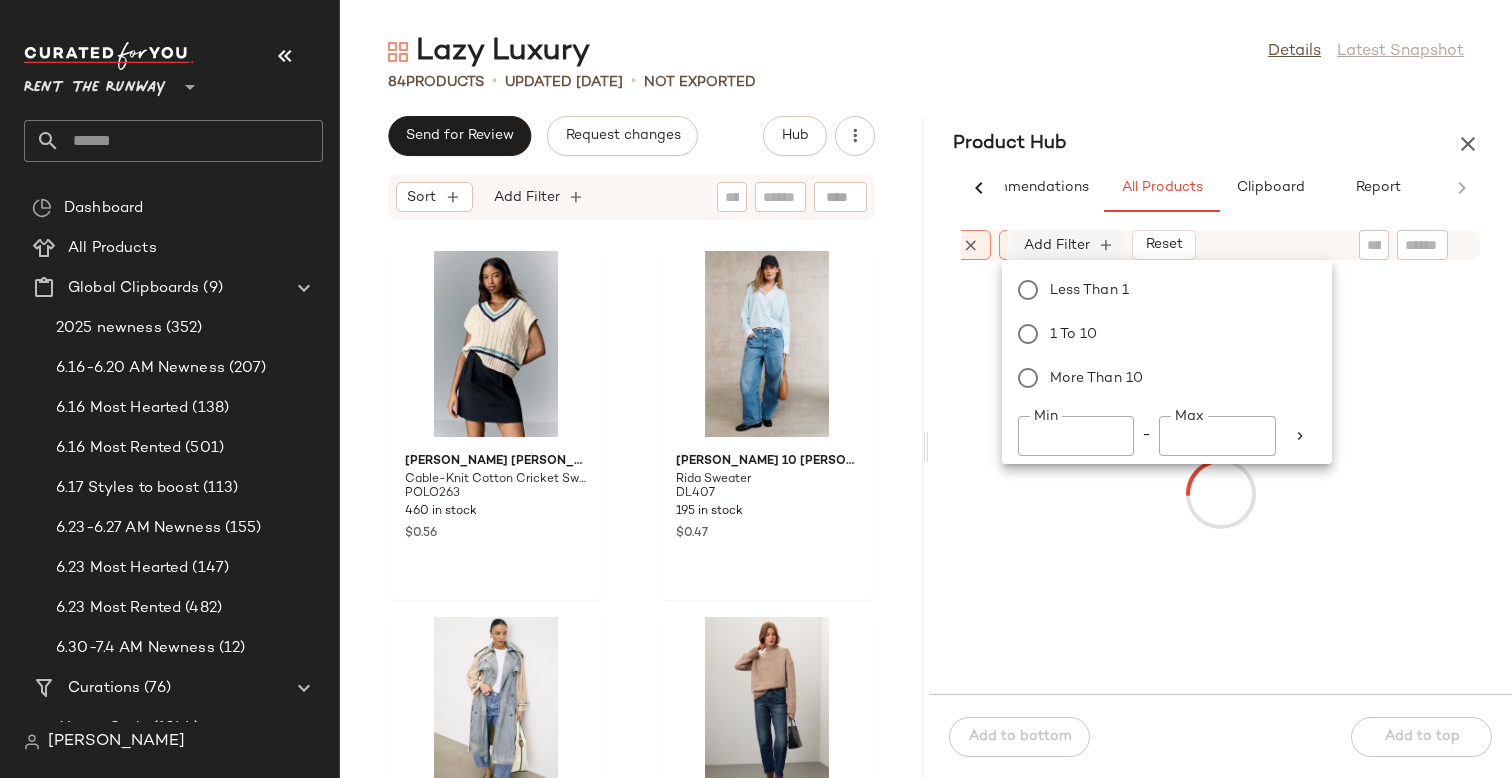 click on "Add Filter" at bounding box center (1057, 245) 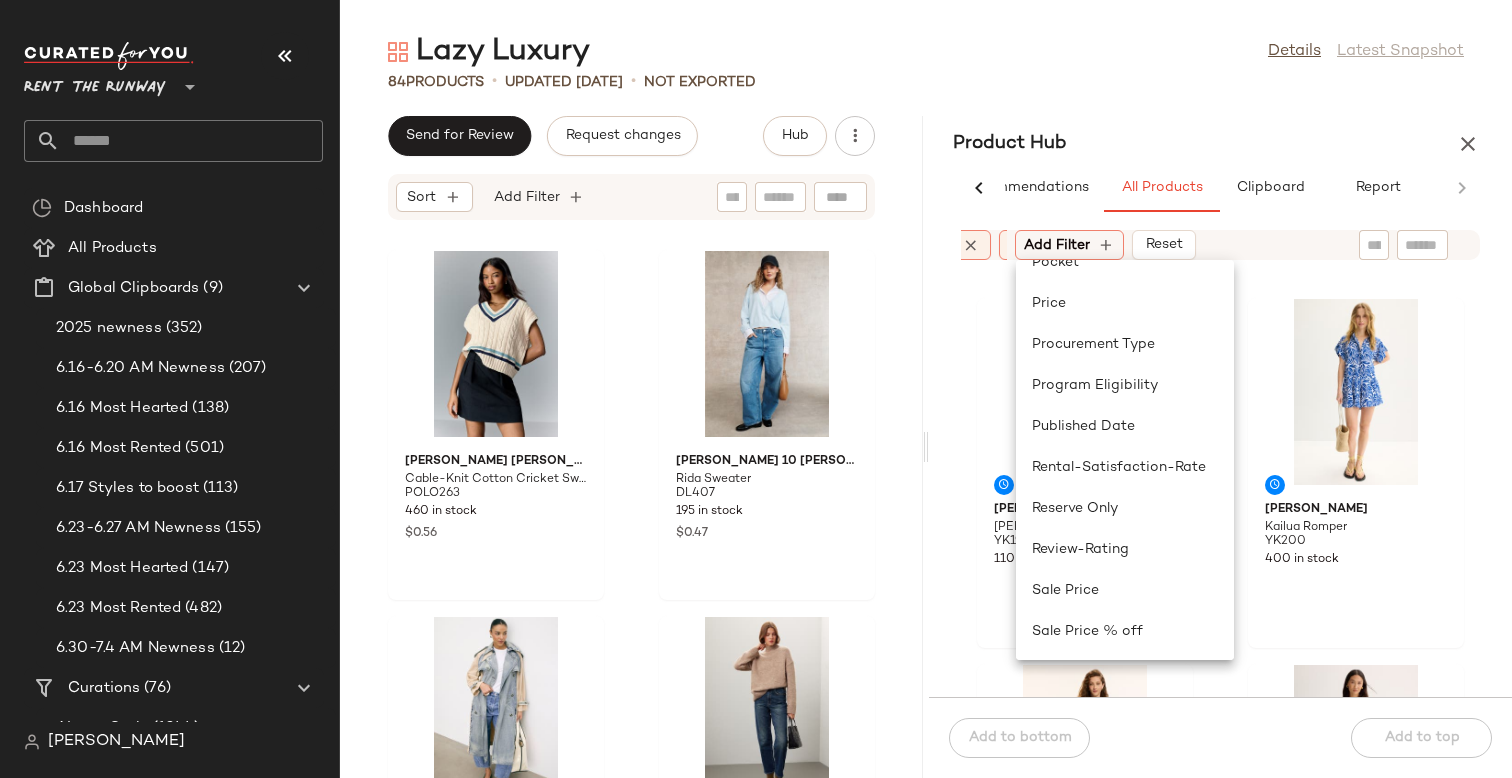 scroll, scrollTop: 1497, scrollLeft: 0, axis: vertical 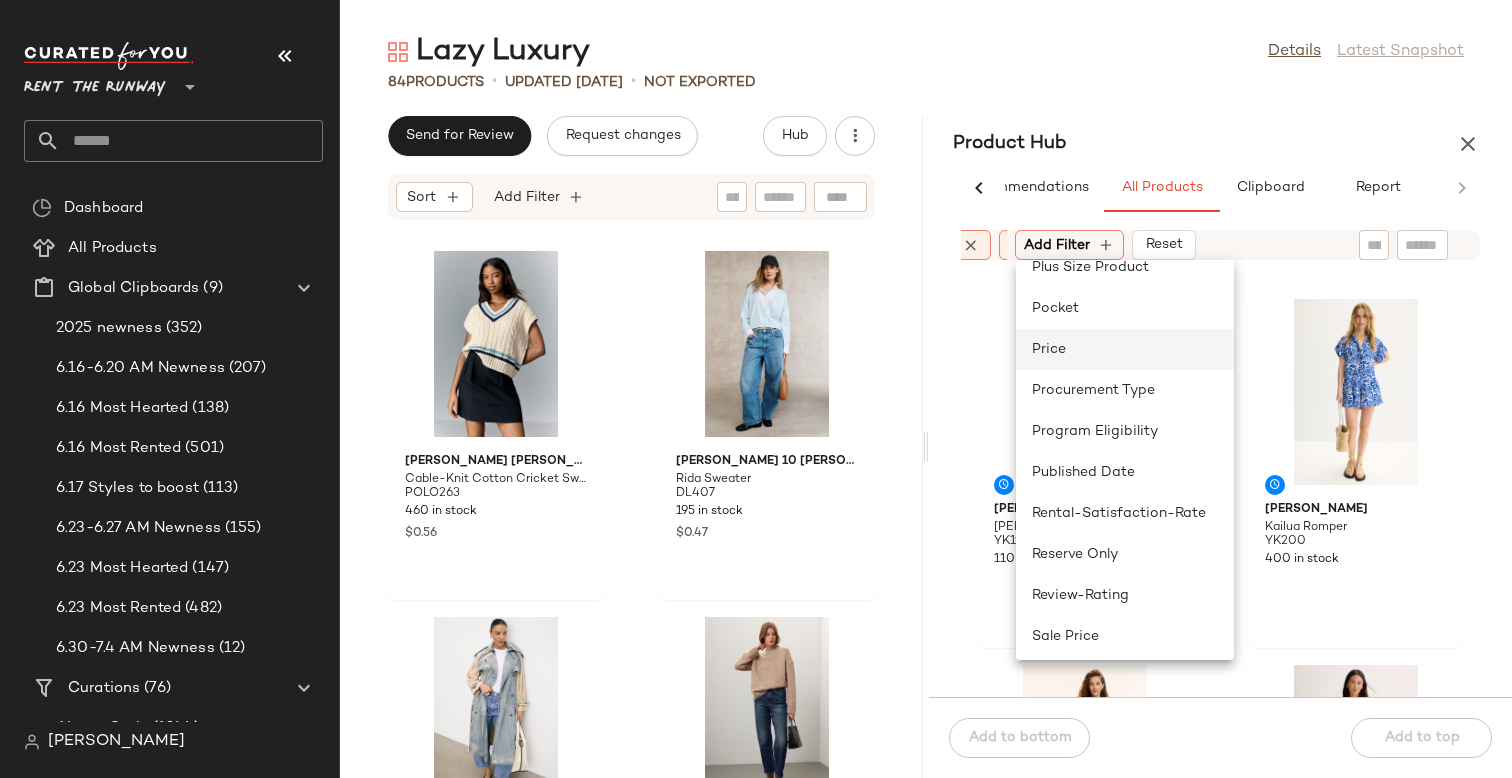click on "Price" 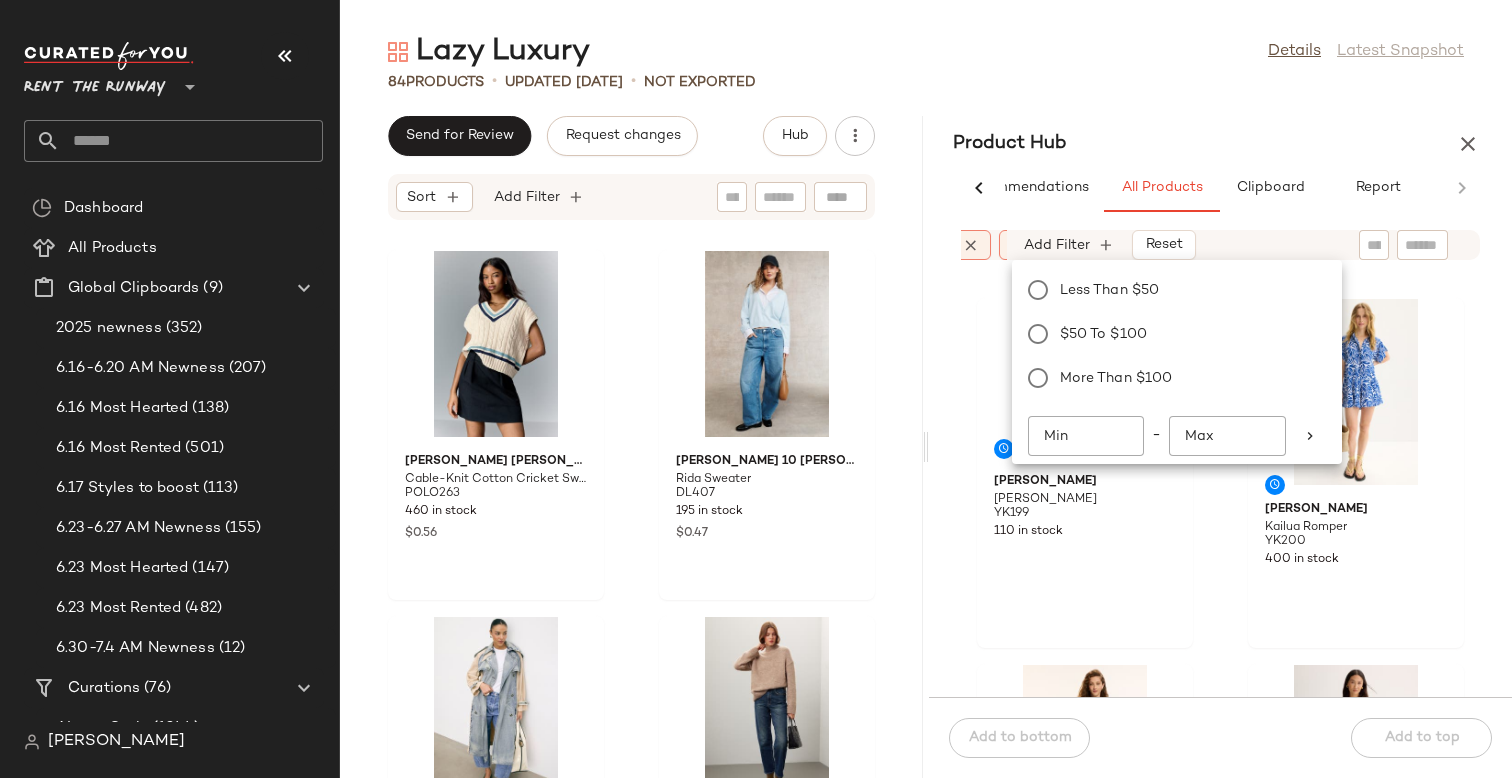 scroll, scrollTop: 0, scrollLeft: 568, axis: horizontal 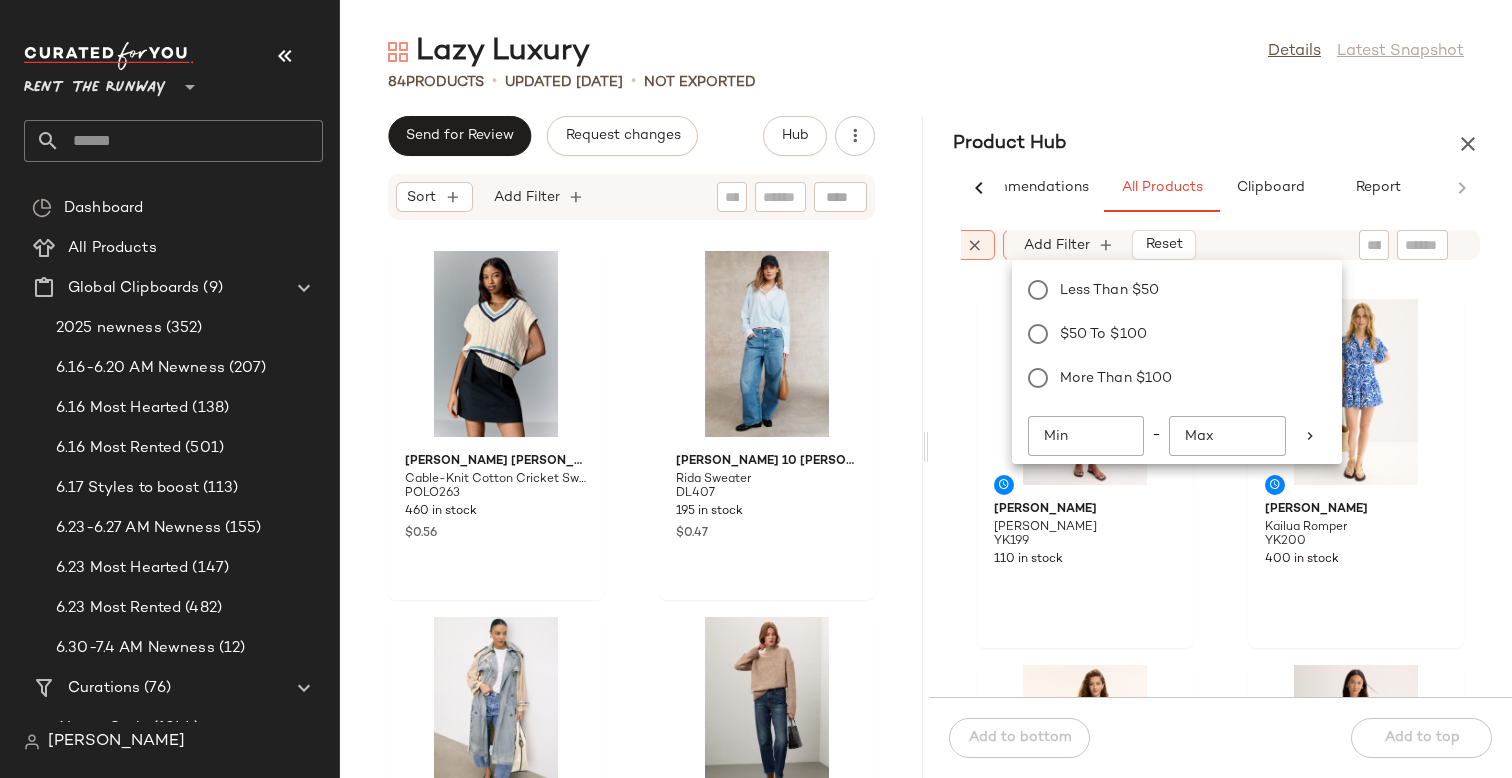 click on "Min" 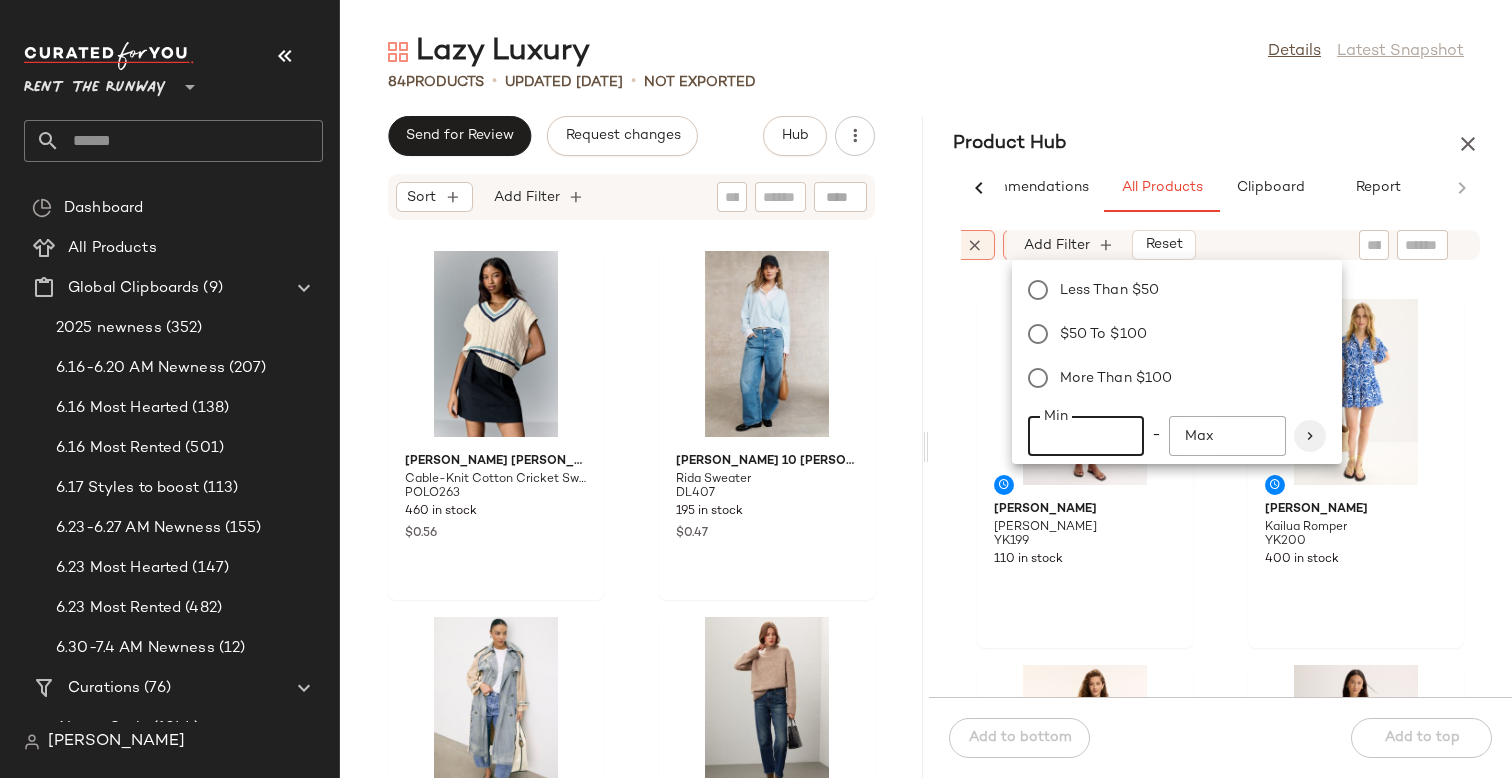 type on "***" 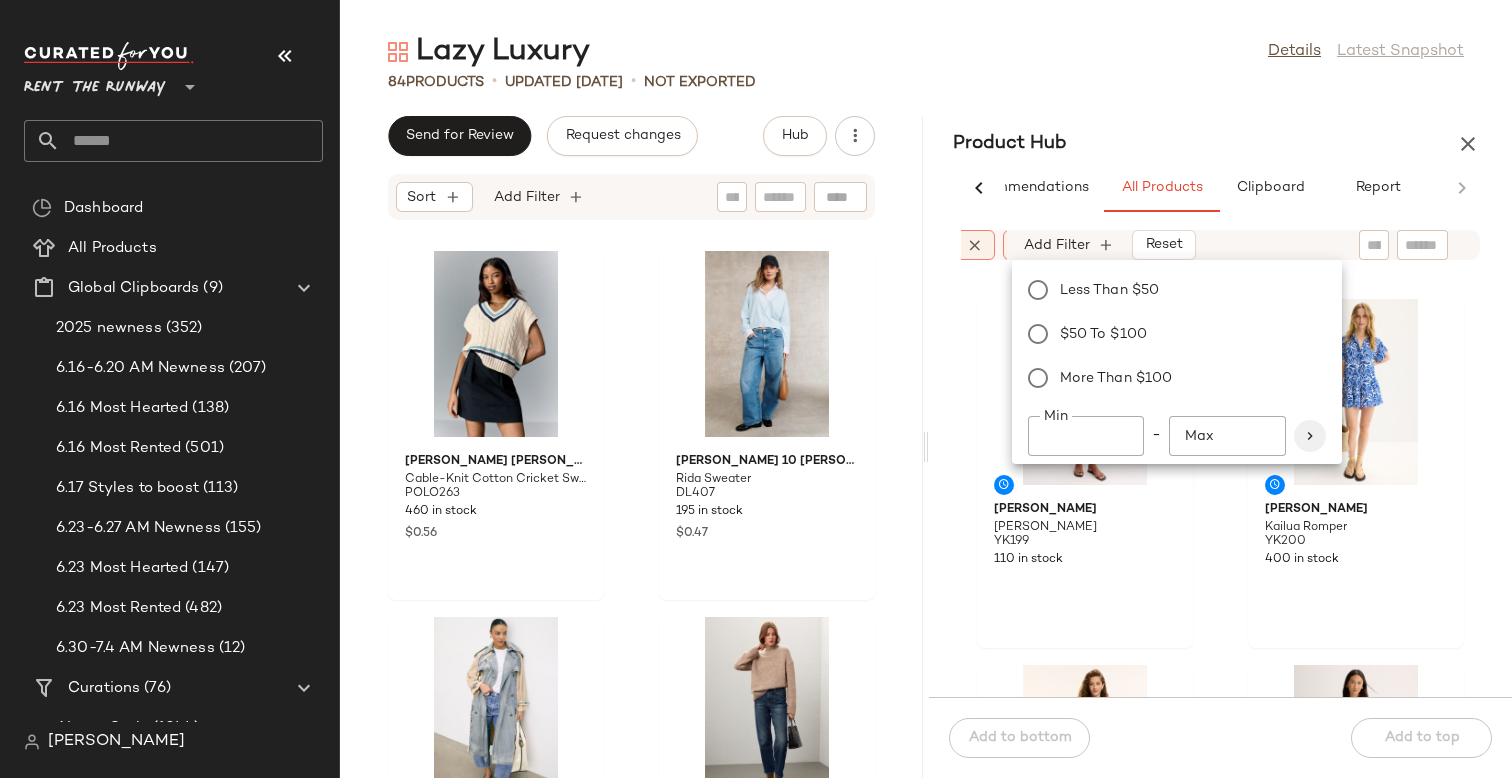 click at bounding box center (1310, 436) 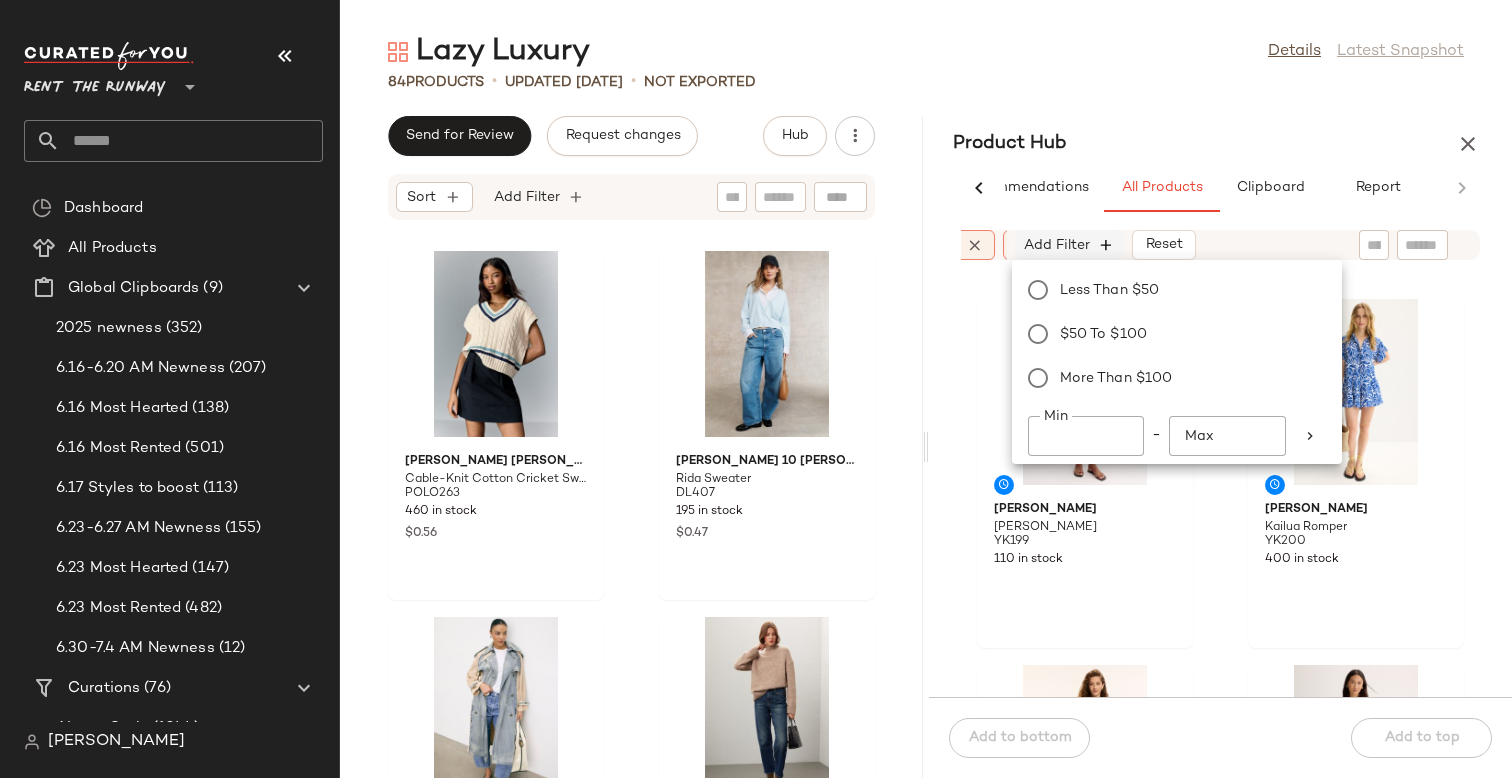 click at bounding box center (1107, 245) 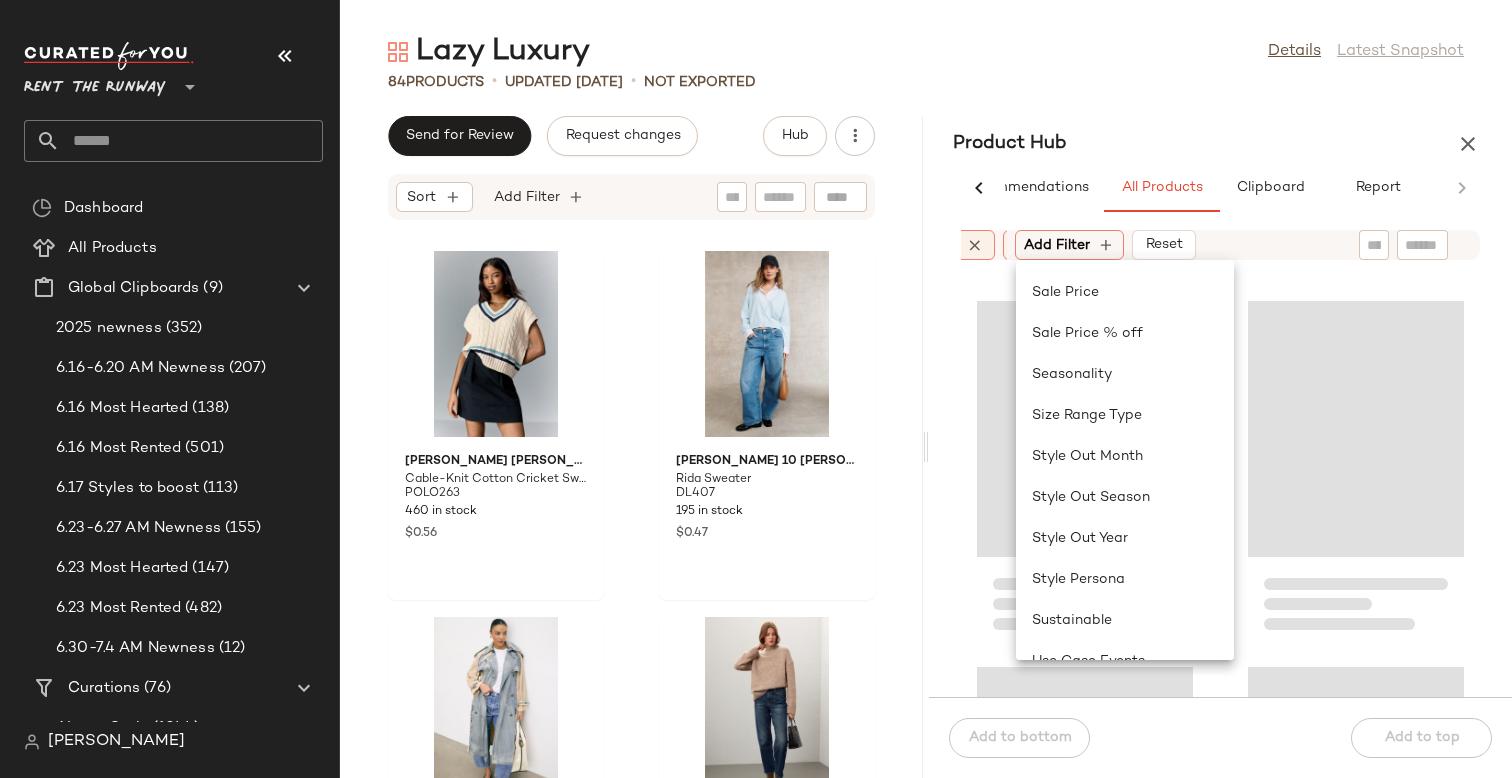 scroll, scrollTop: 1792, scrollLeft: 0, axis: vertical 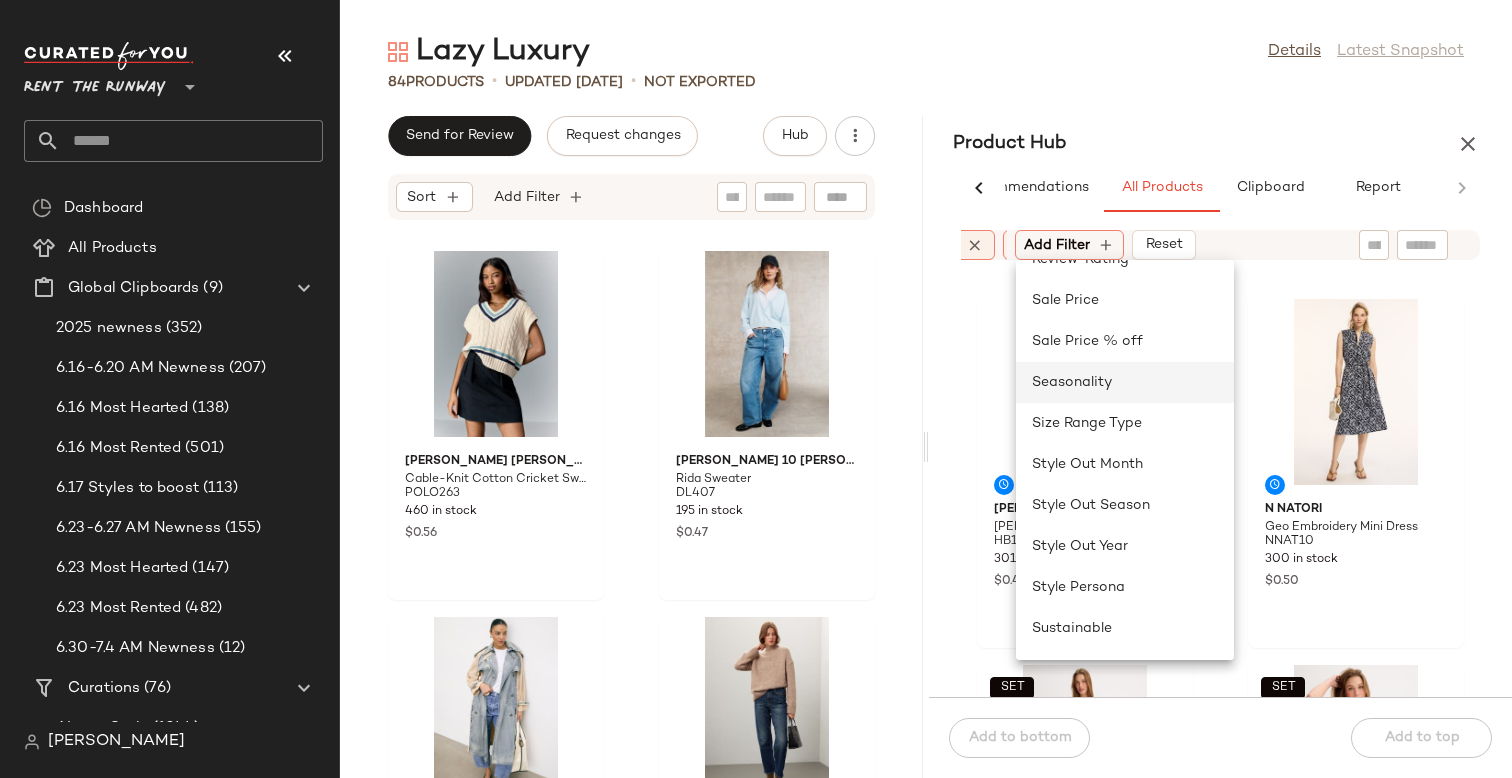 click on "Seasonality" 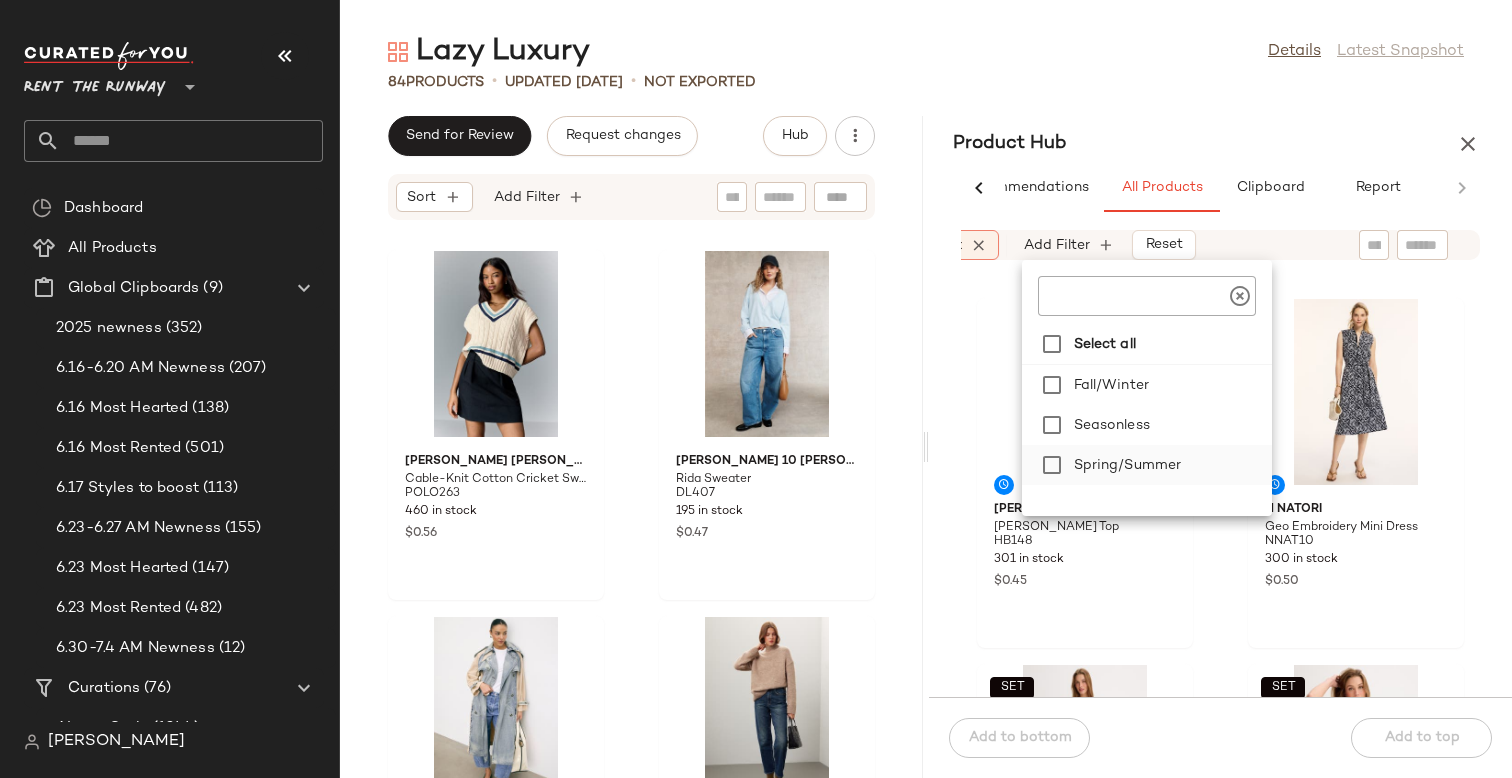 click on "Spring/Summer" 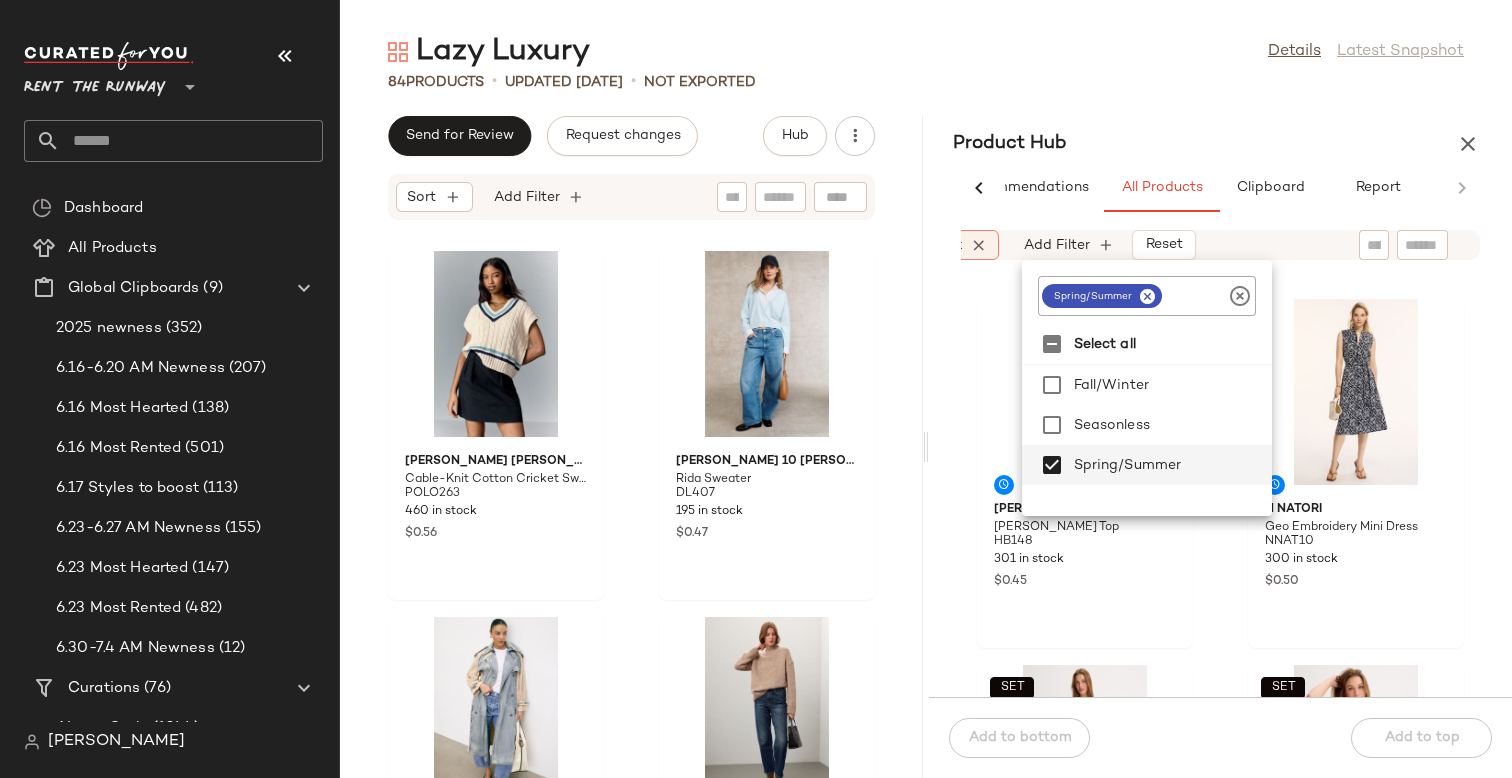 click on "Product Hub" at bounding box center [1220, 144] 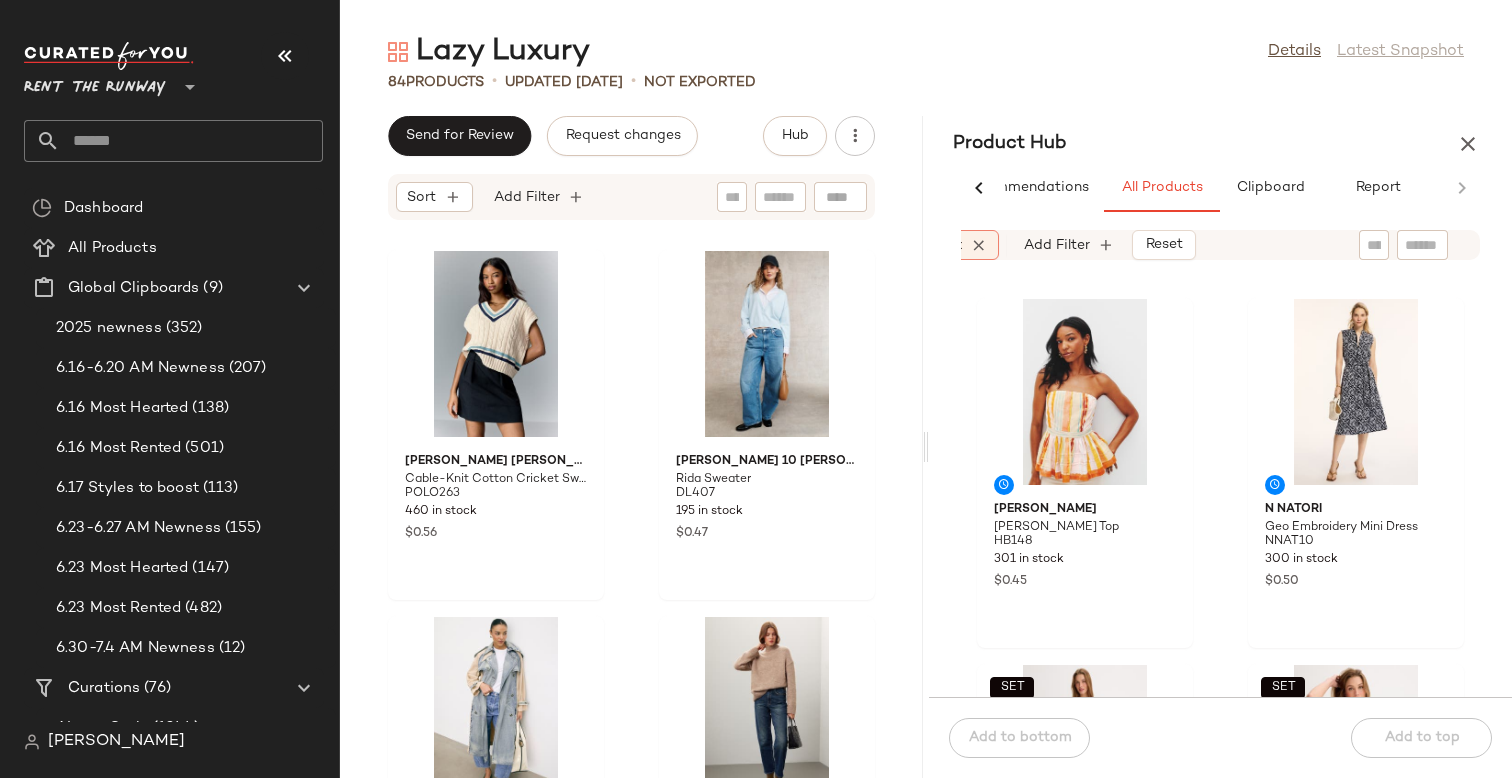 click 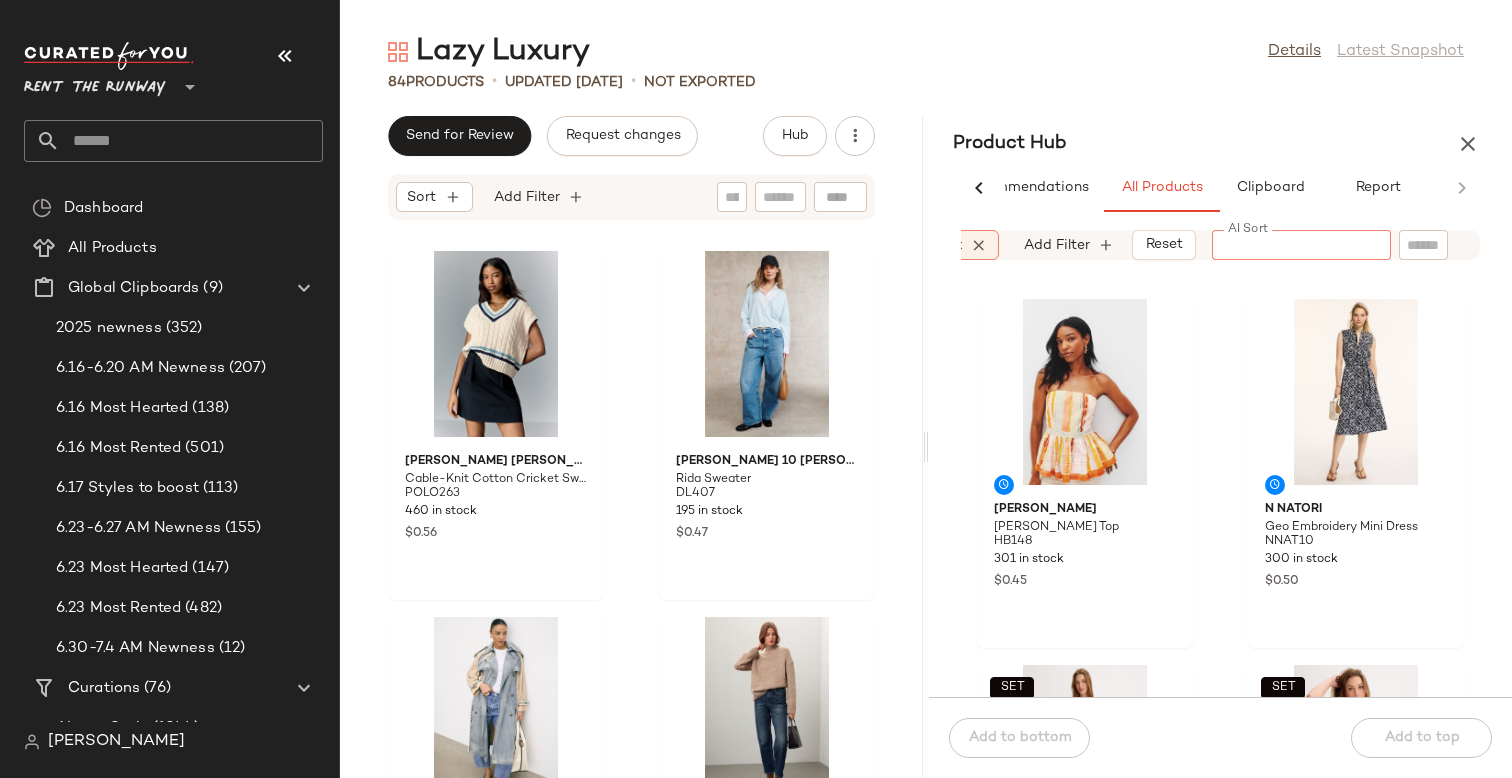 paste on "******" 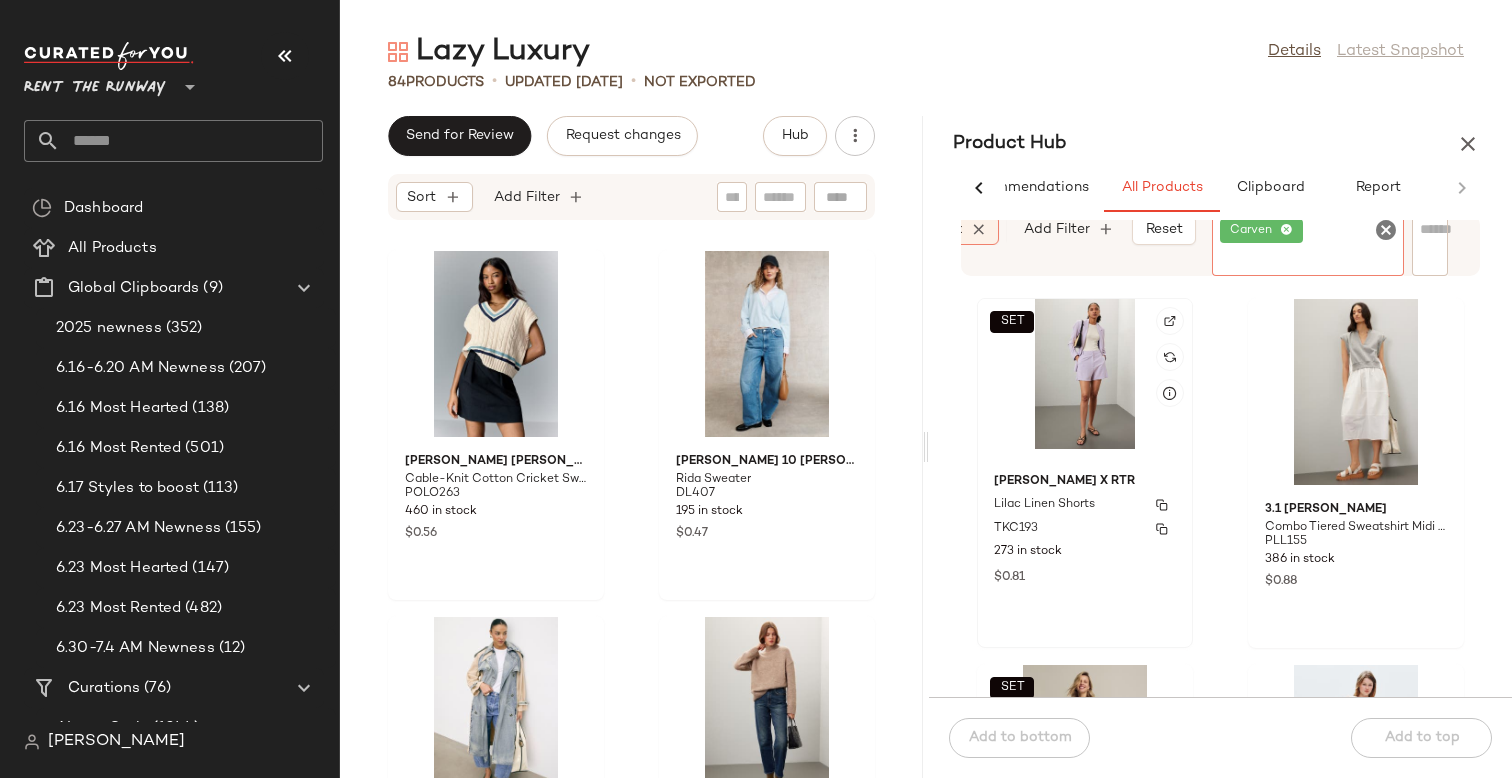 click on "Lilac Linen Shorts" at bounding box center [1085, 505] 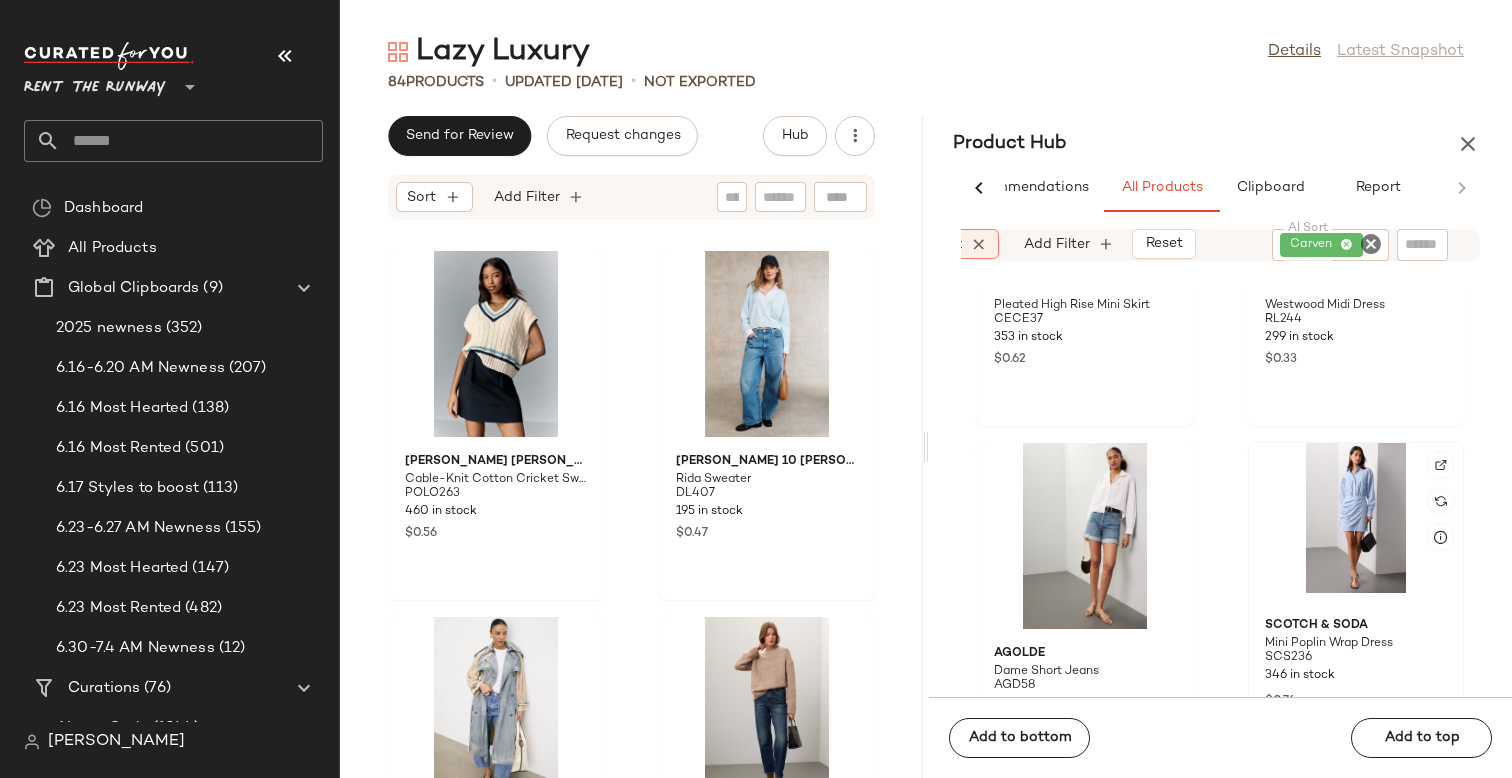 scroll, scrollTop: 608, scrollLeft: 0, axis: vertical 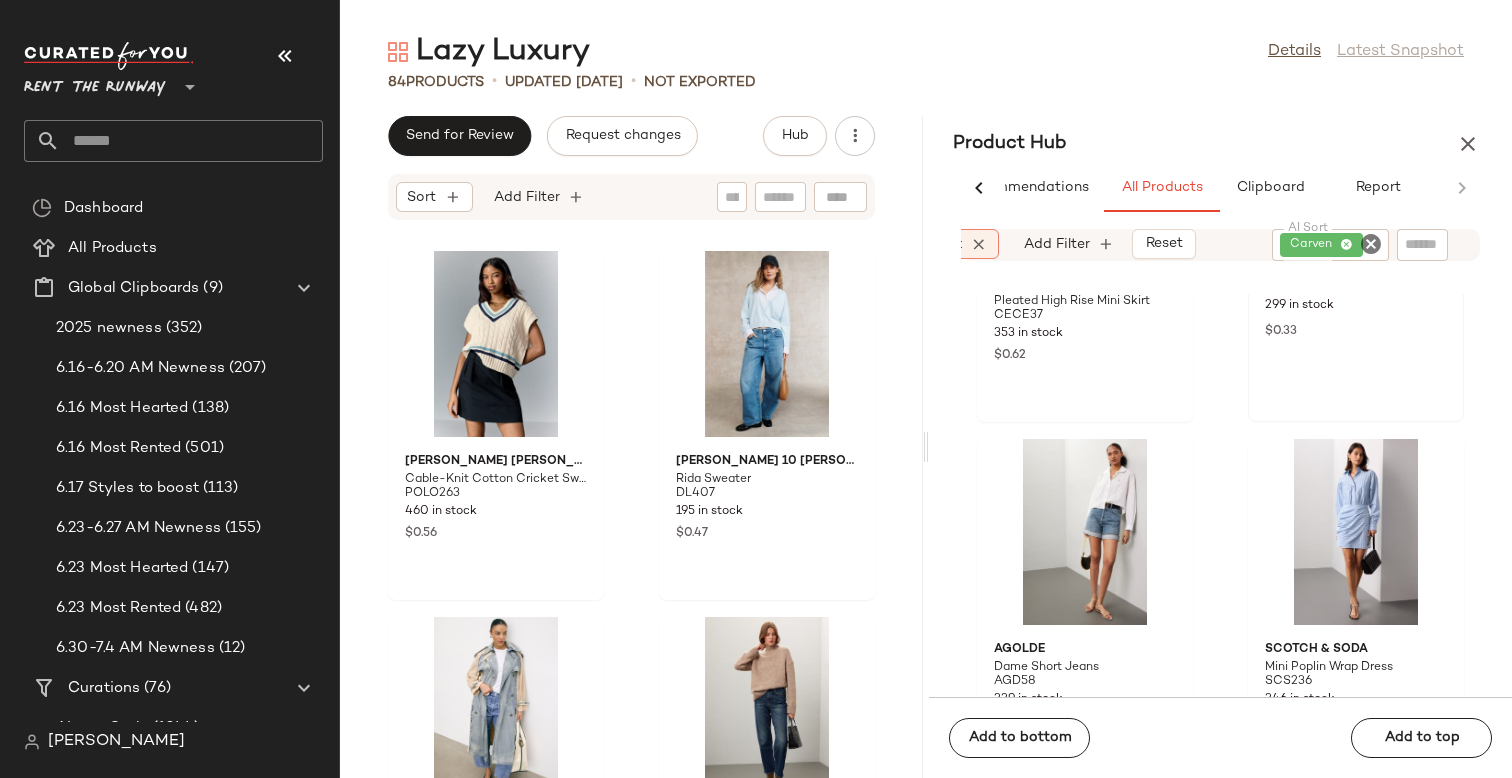 click on "Rails Westwood Midi Dress RL244 299 in stock $0.33" 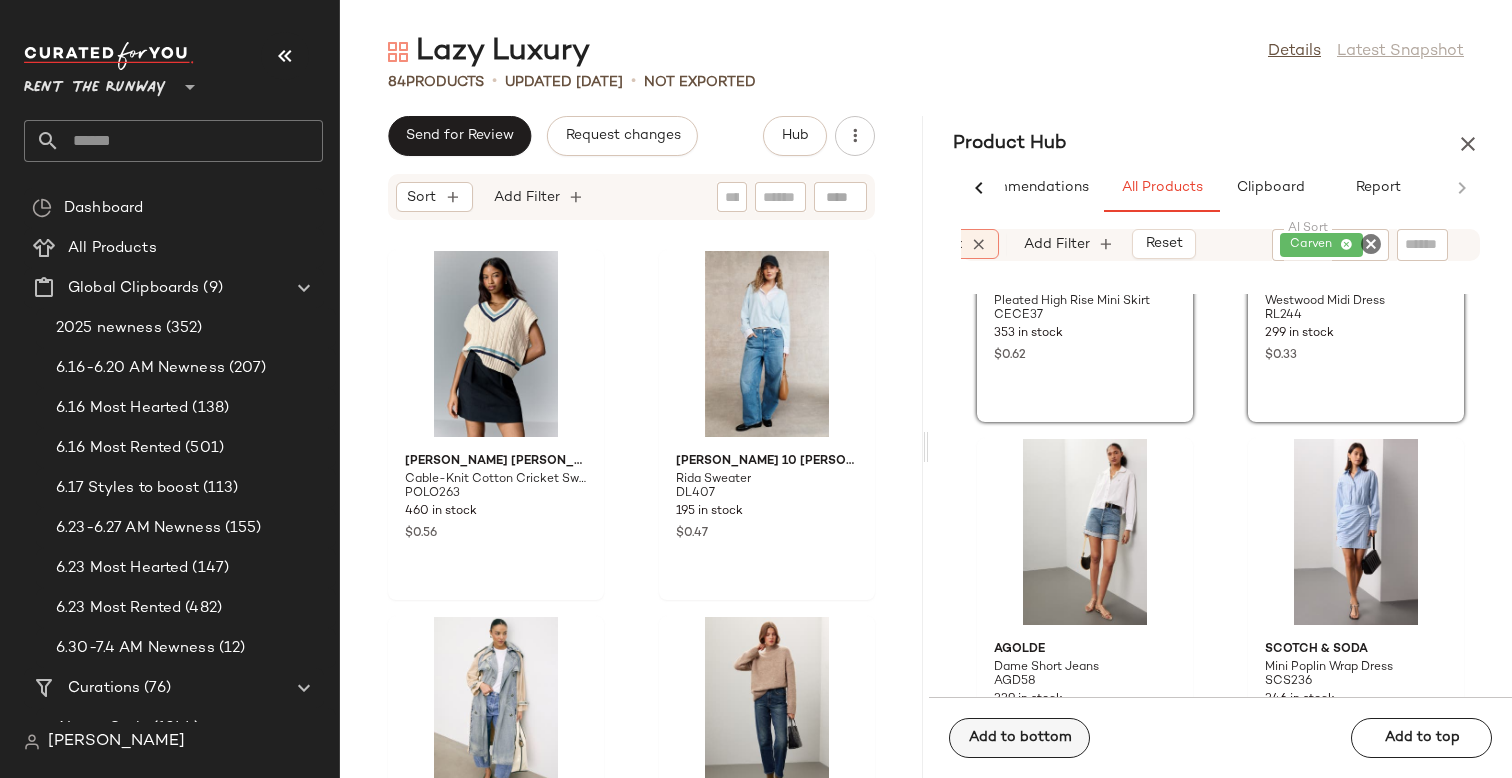 click on "Add to bottom" 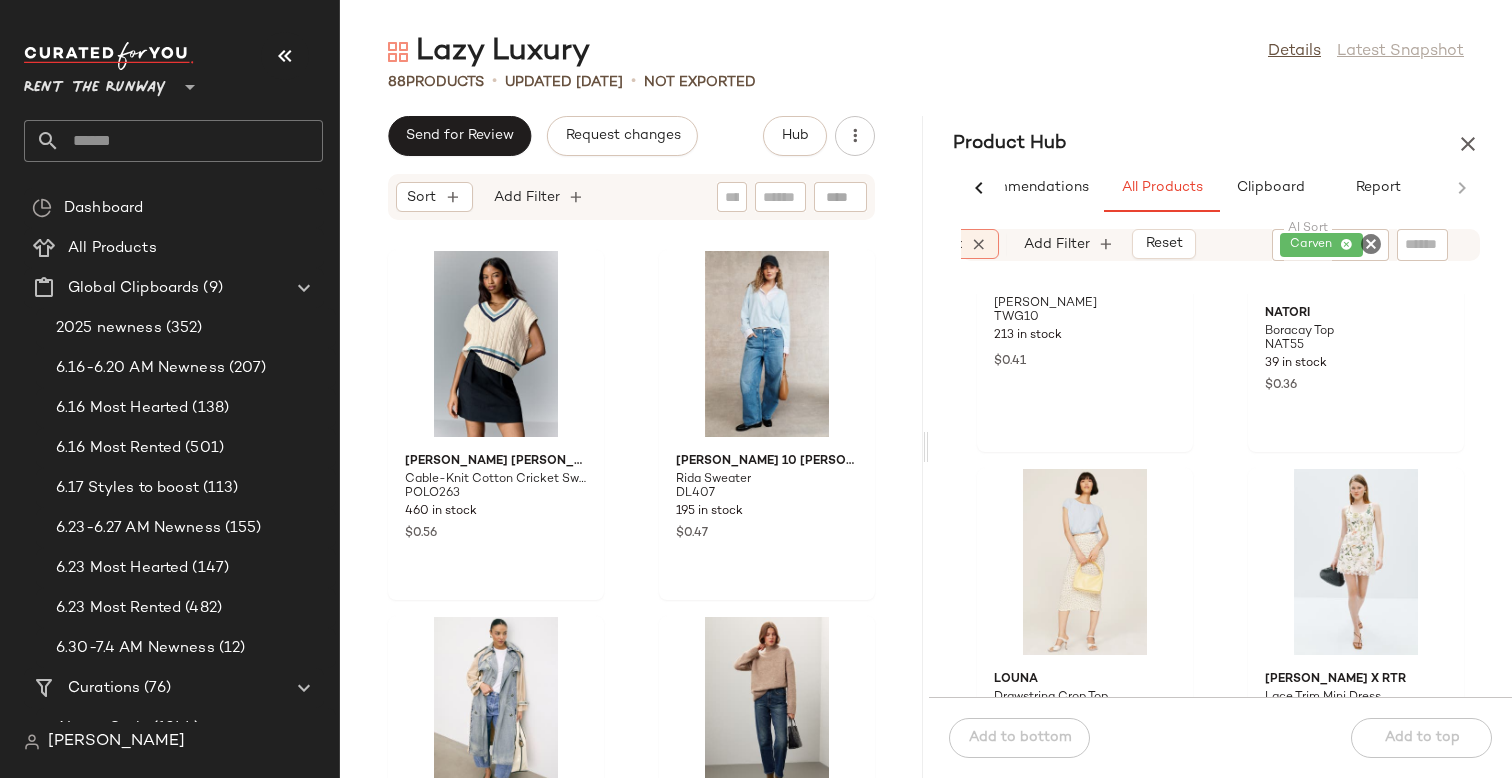scroll, scrollTop: 1336, scrollLeft: 0, axis: vertical 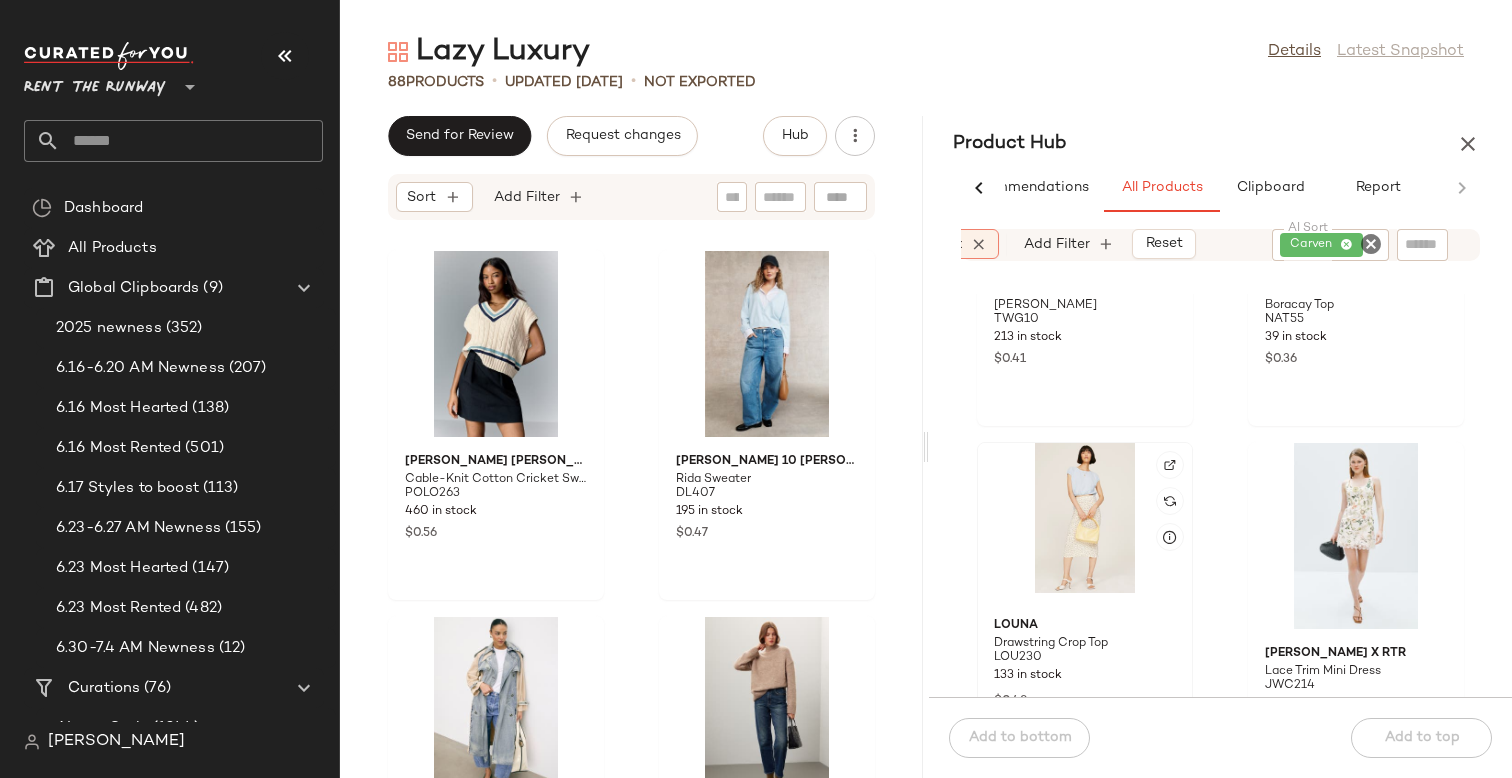 click 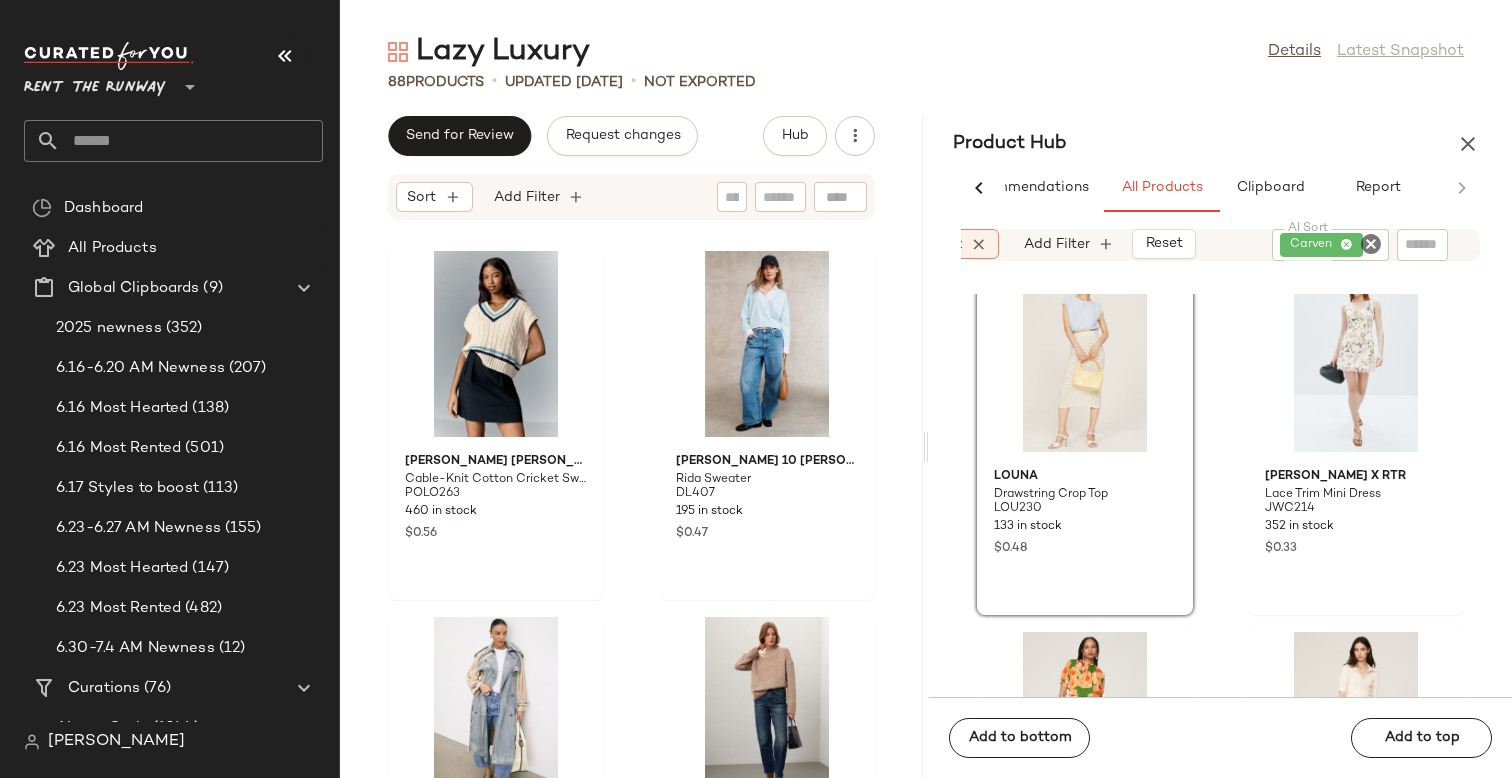 scroll, scrollTop: 1503, scrollLeft: 0, axis: vertical 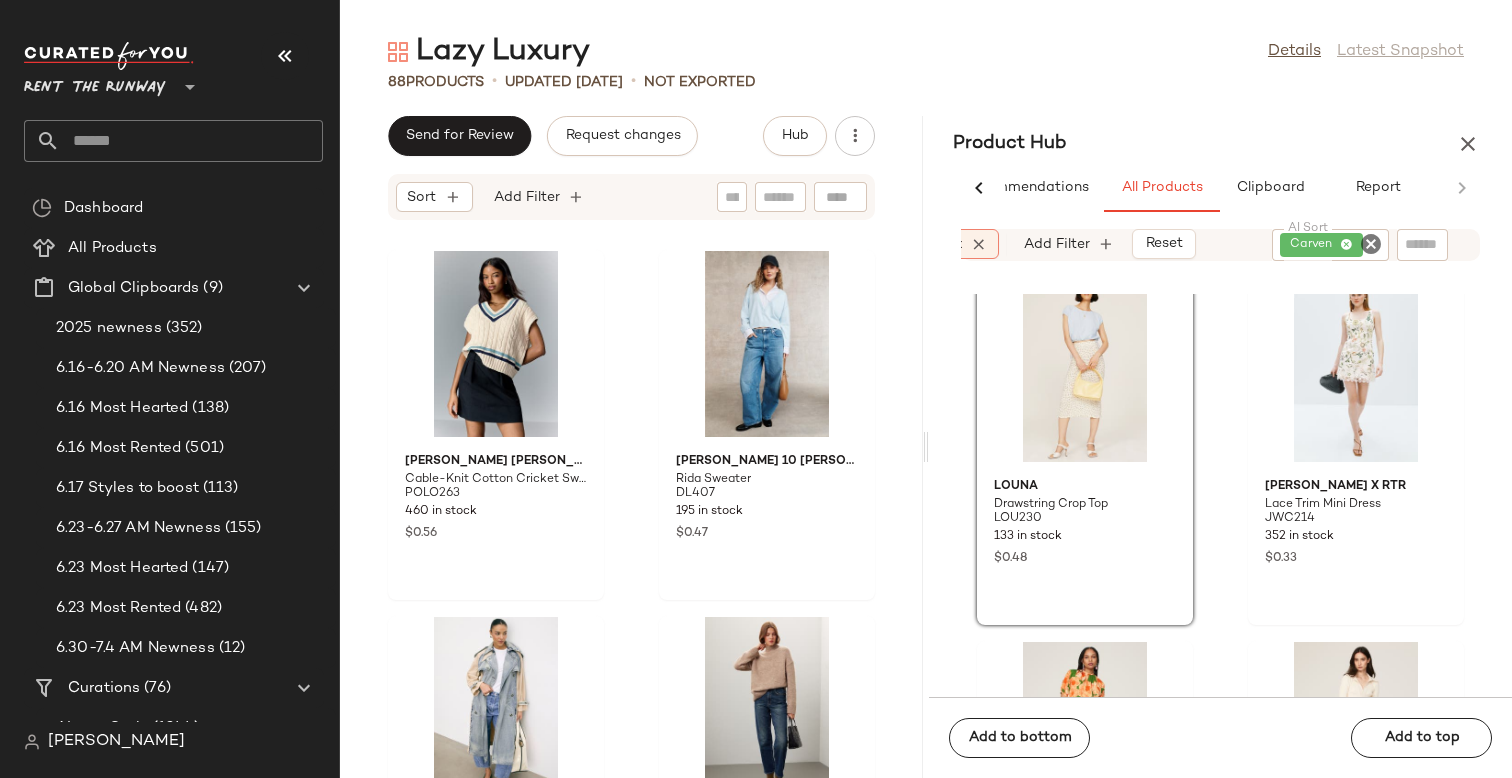 click on "Louna Drawstring Crop Top LOU230 133 in stock $0.48 Jason Wu x RTR Lace Trim Mini Dress JWC214 352 in stock $0.33 Eudon Choi x RTR Floral Top EDC2 314 in stock $0.97 English Factory Gingham Shorts EFA23 93 in stock $0.46 A.L.C. Sona Dress ALC328 281 in stock $0.49 Thakoon x RTR Red Tie Front Romper TKC134 219 in stock $0.57 Louna Cropped Tennis Cardigan LOU206 40 in stock $0.54 GANNI x RTR Mini Wrap Dress GANC16 469 in stock $0.85" 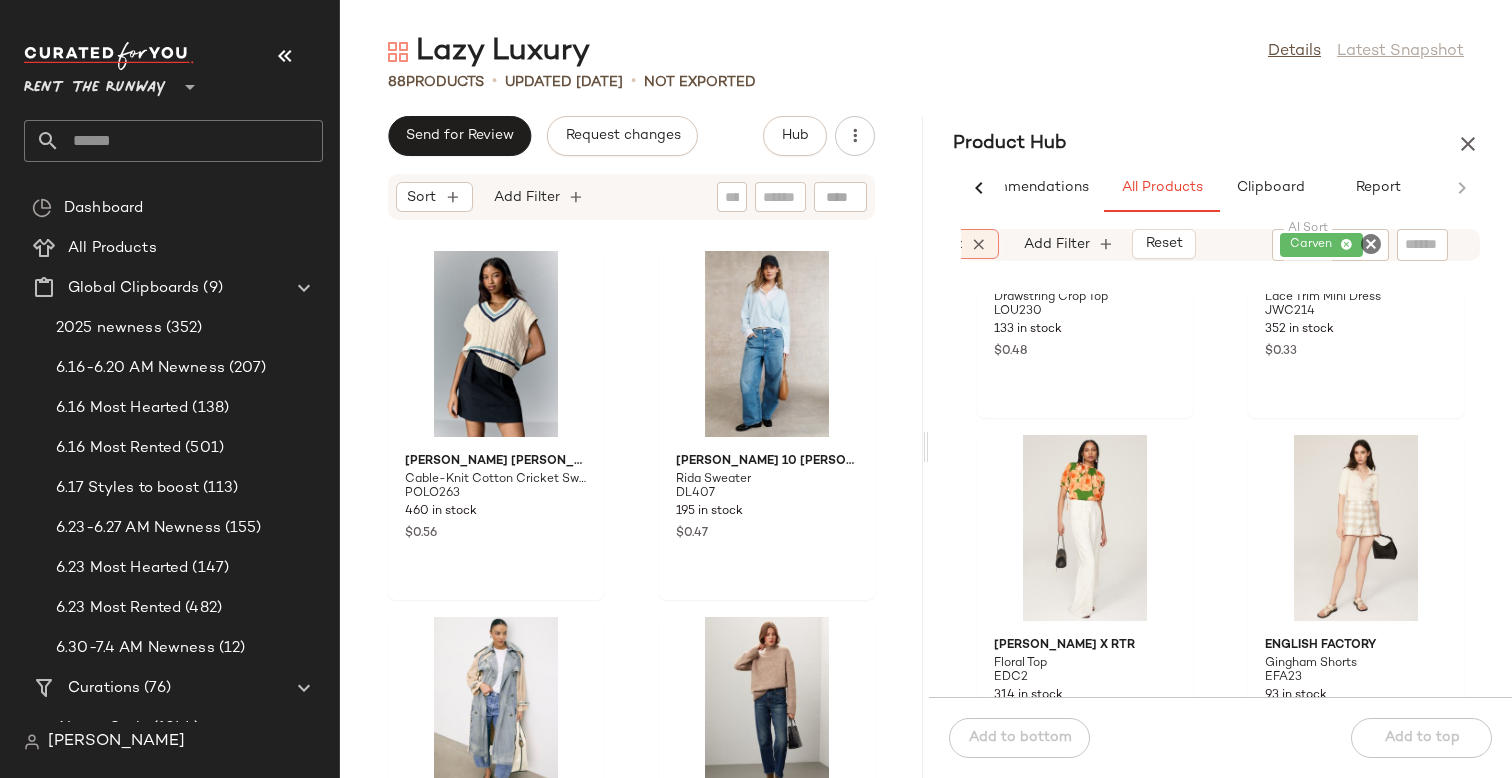 scroll, scrollTop: 1718, scrollLeft: 0, axis: vertical 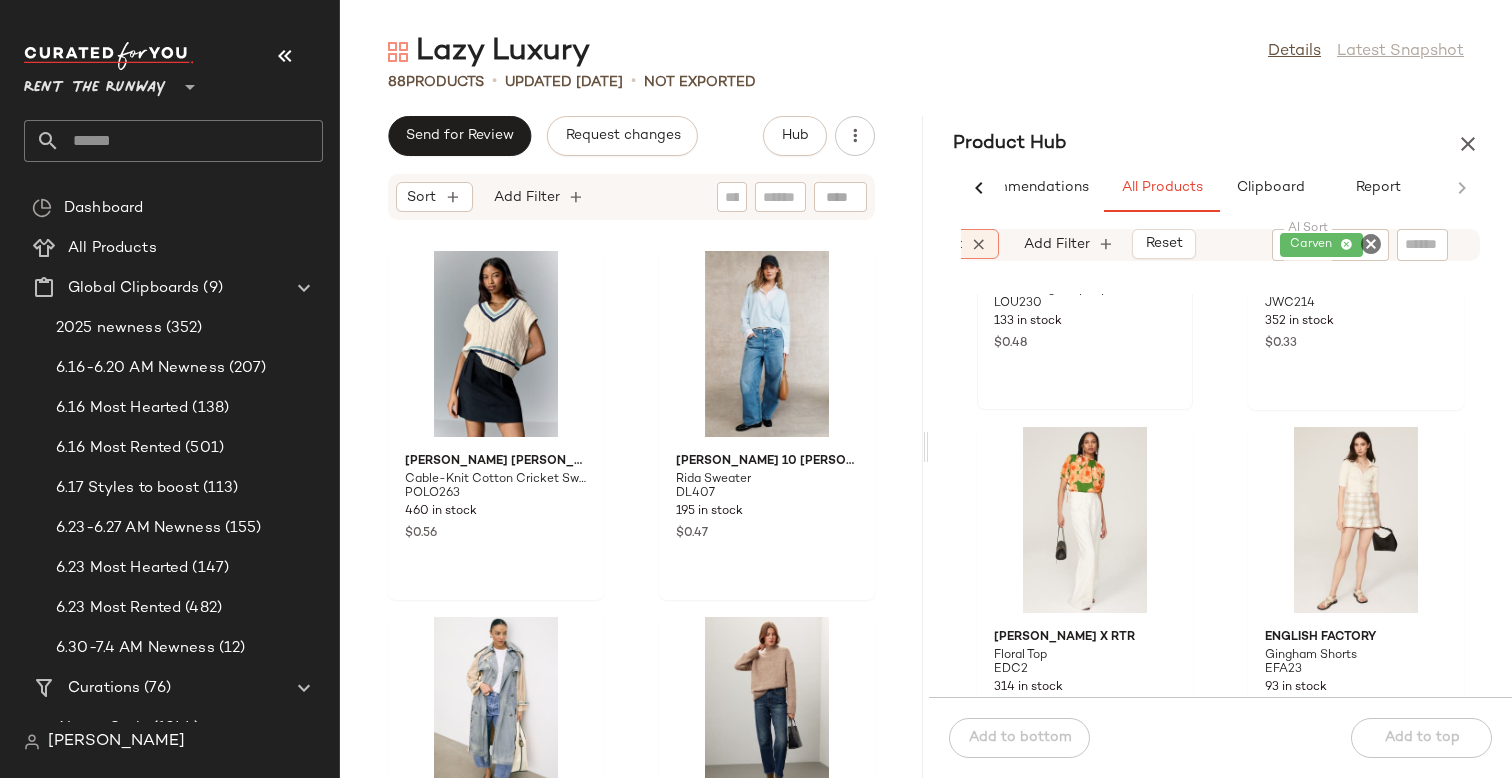 click on "Louna Drawstring Crop Top LOU230 133 in stock $0.48" 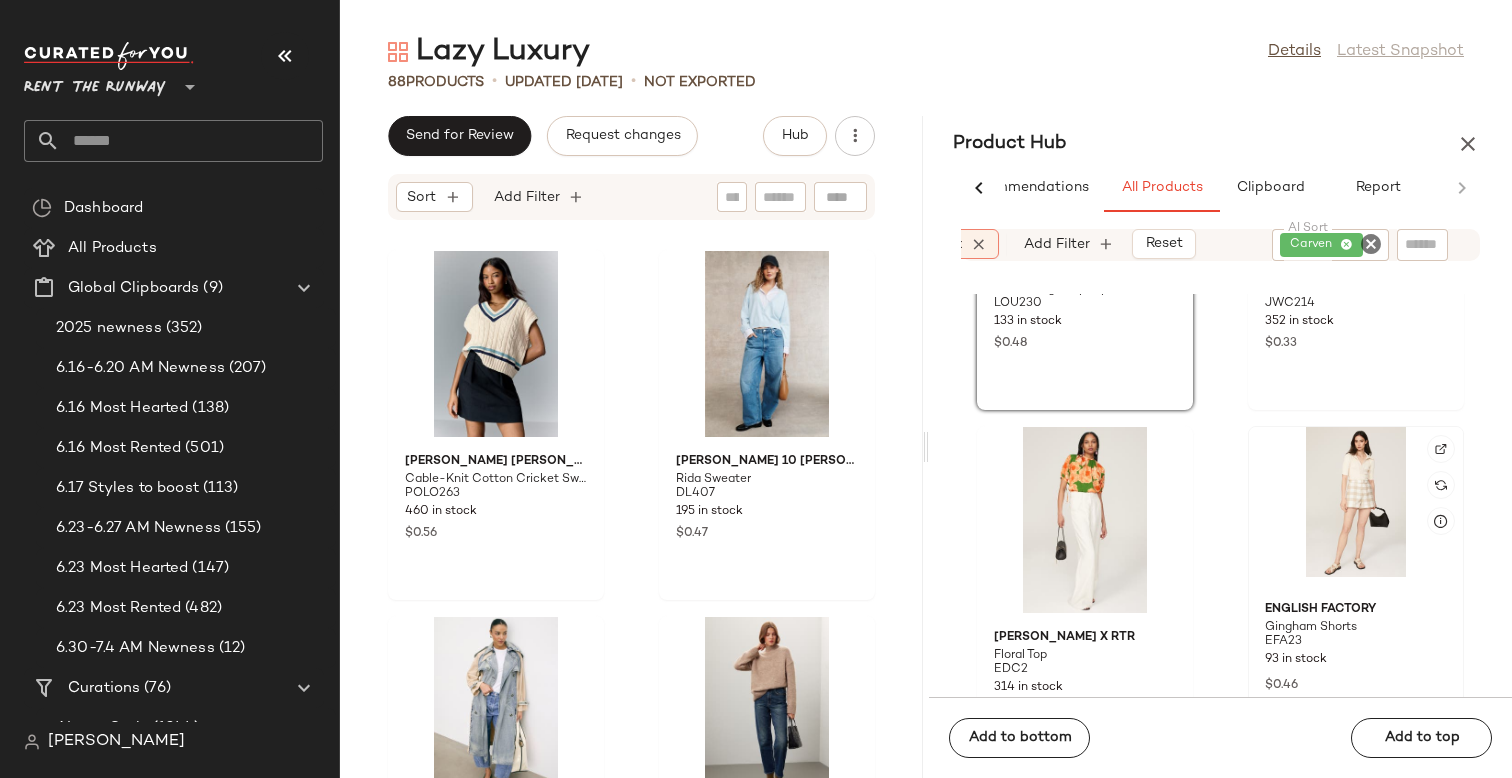 click on "English Factory Gingham Shorts EFA23 93 in stock $0.46" 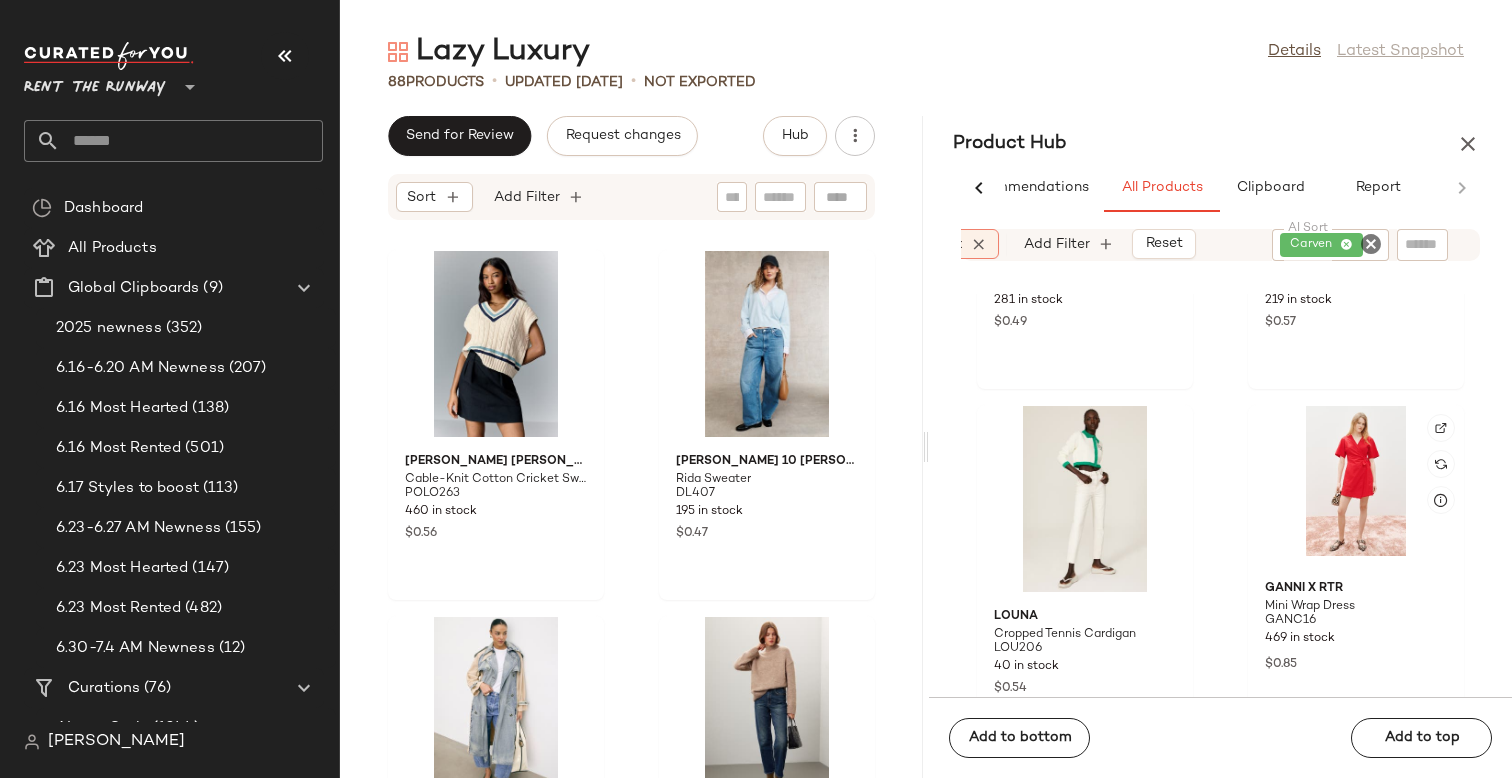 scroll, scrollTop: 2574, scrollLeft: 0, axis: vertical 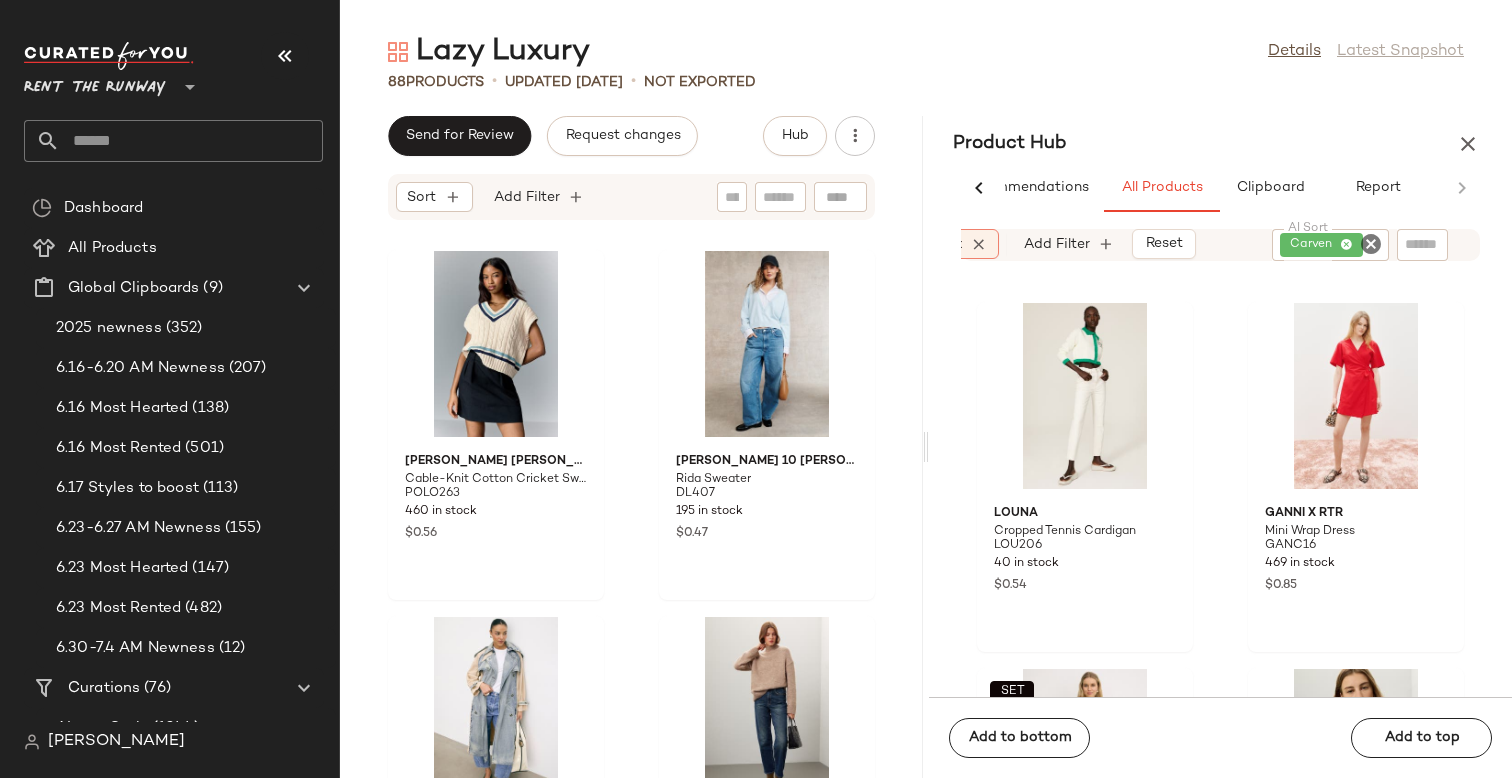 click on "Add to bottom   Add to top" 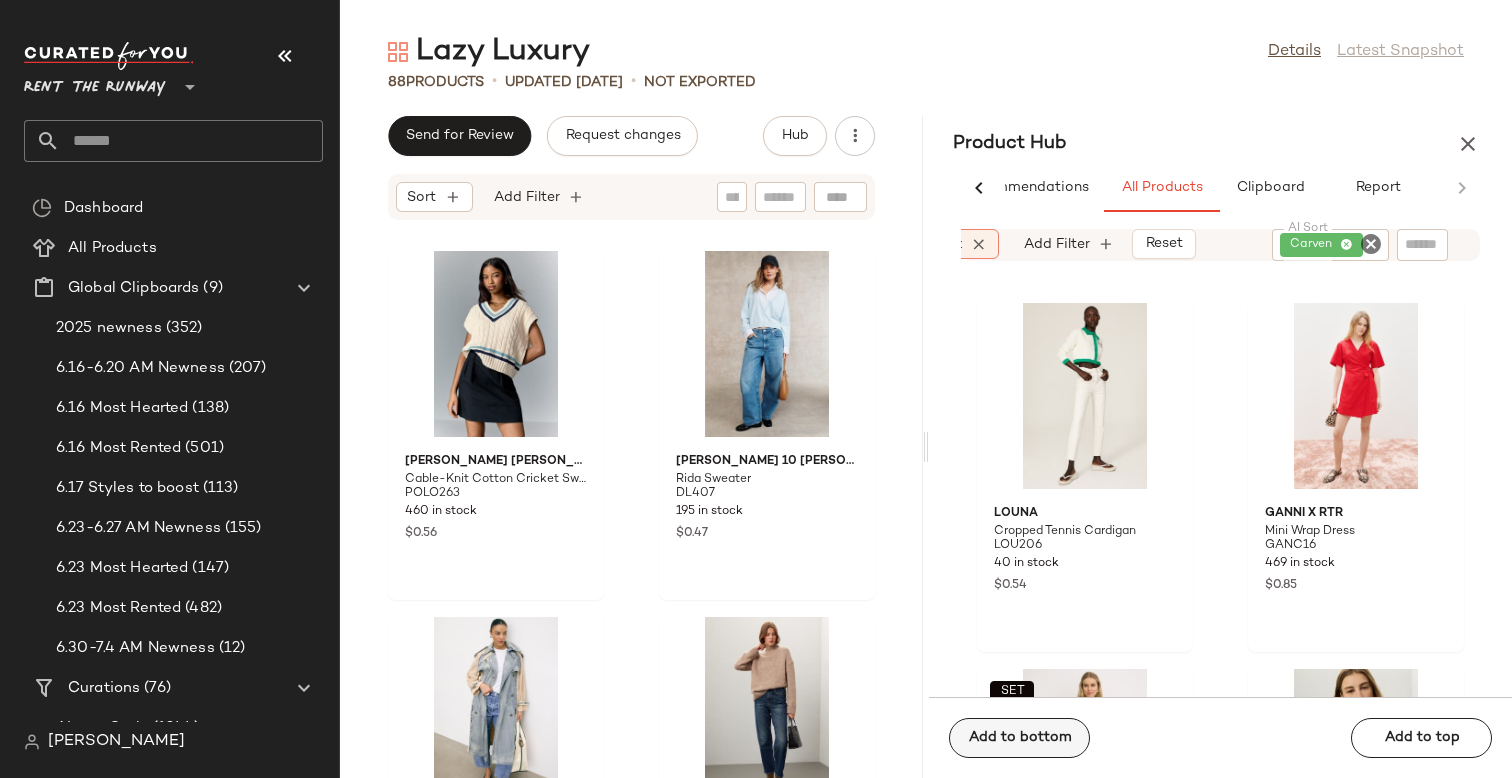 click on "Add to bottom" at bounding box center [1019, 738] 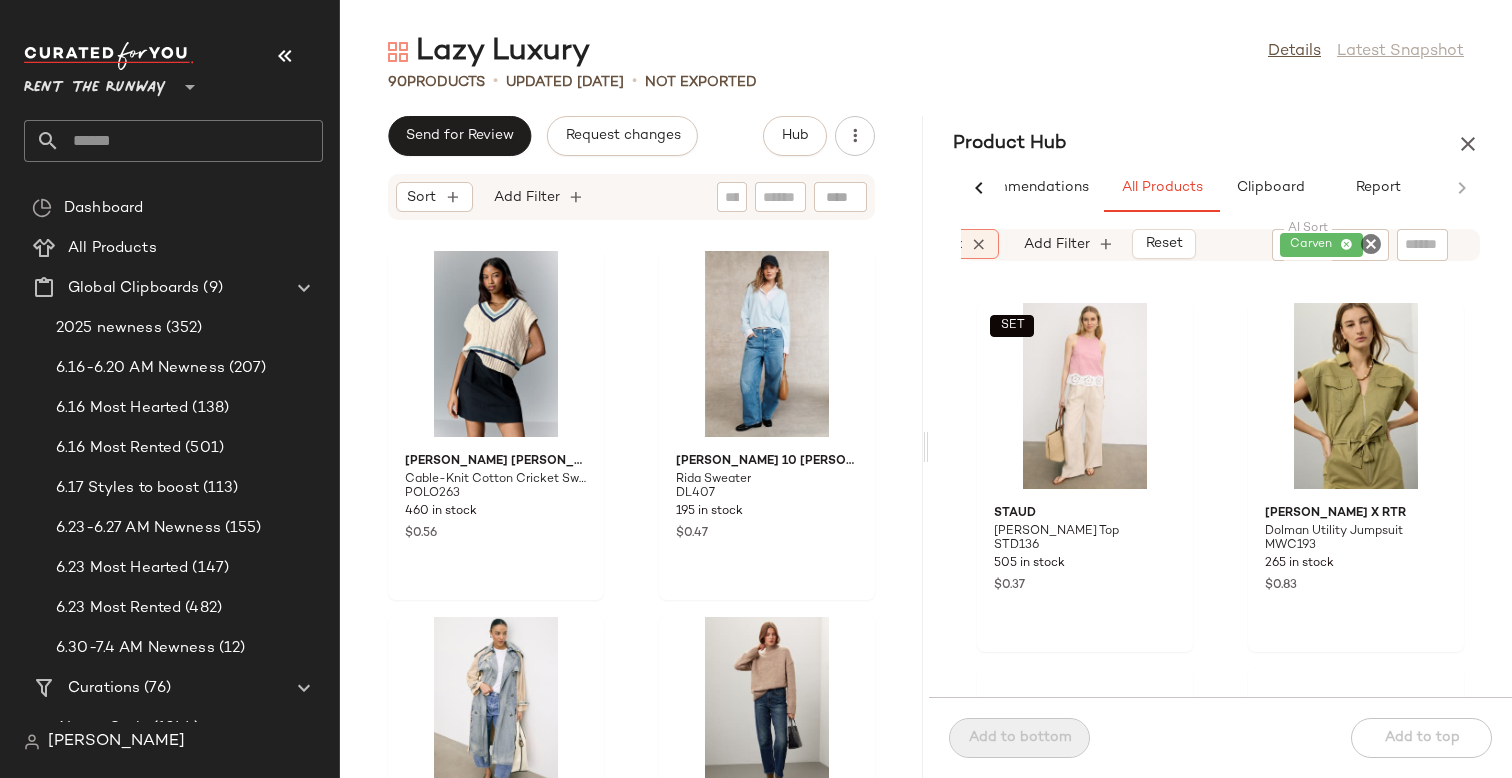 scroll, scrollTop: 2208, scrollLeft: 0, axis: vertical 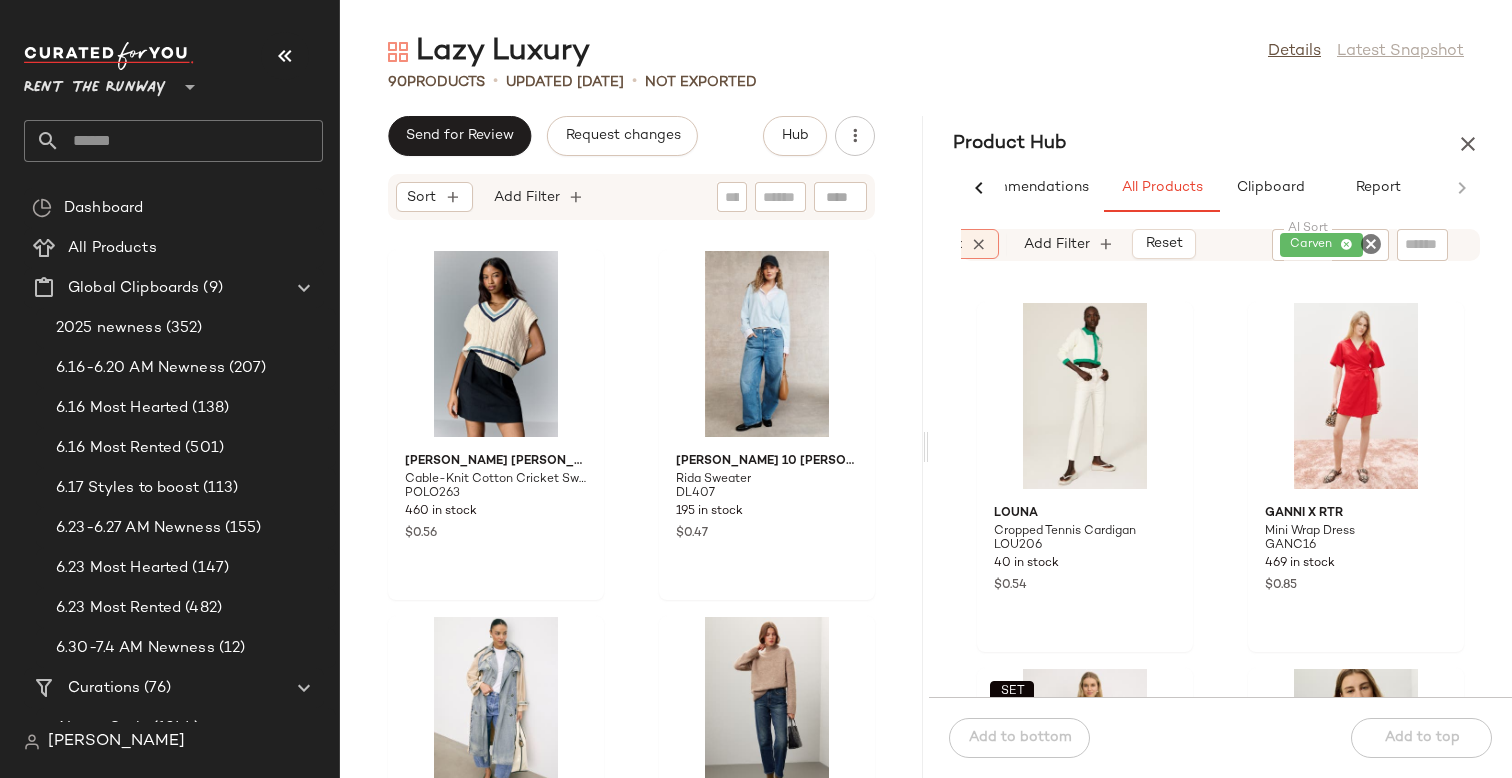 click 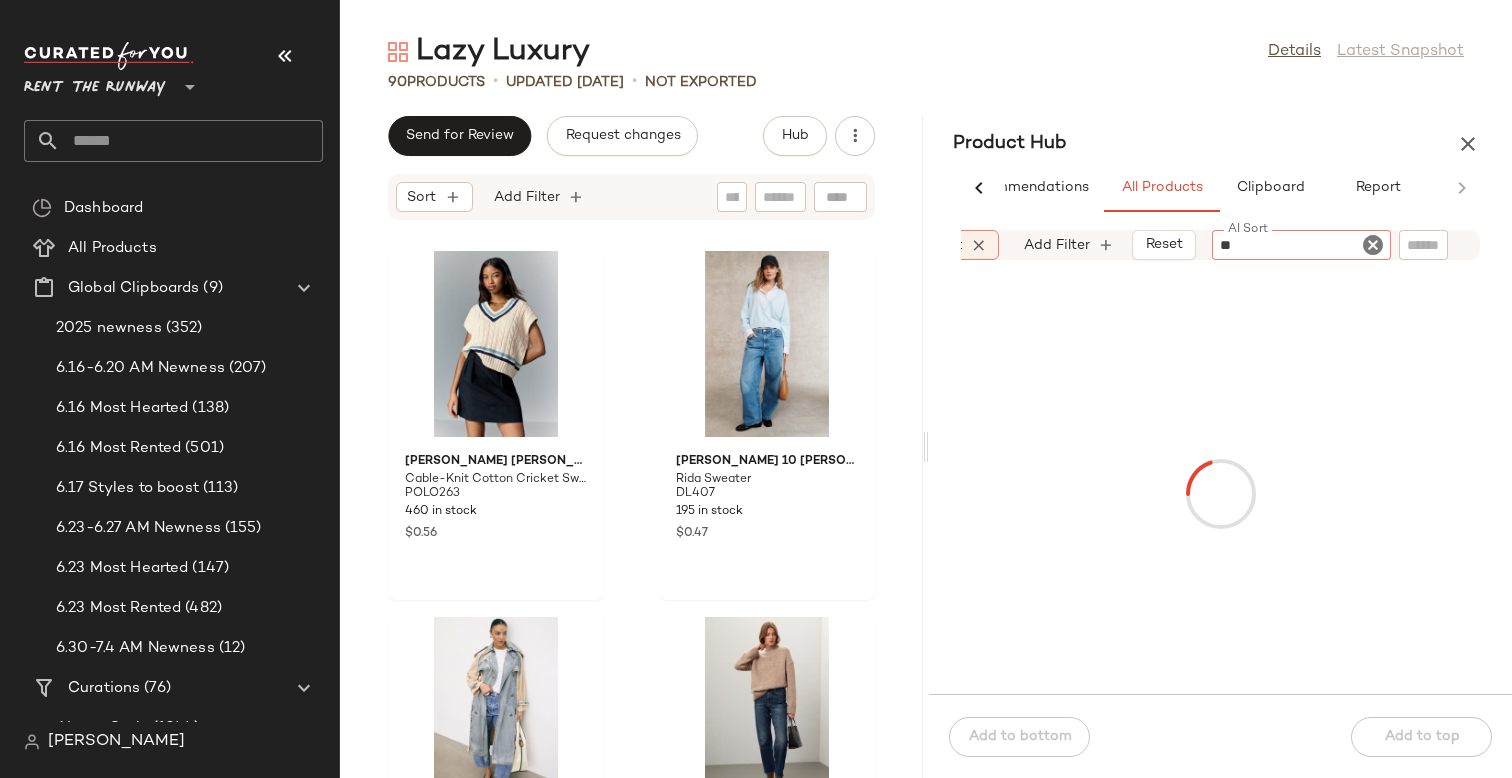 type on "*" 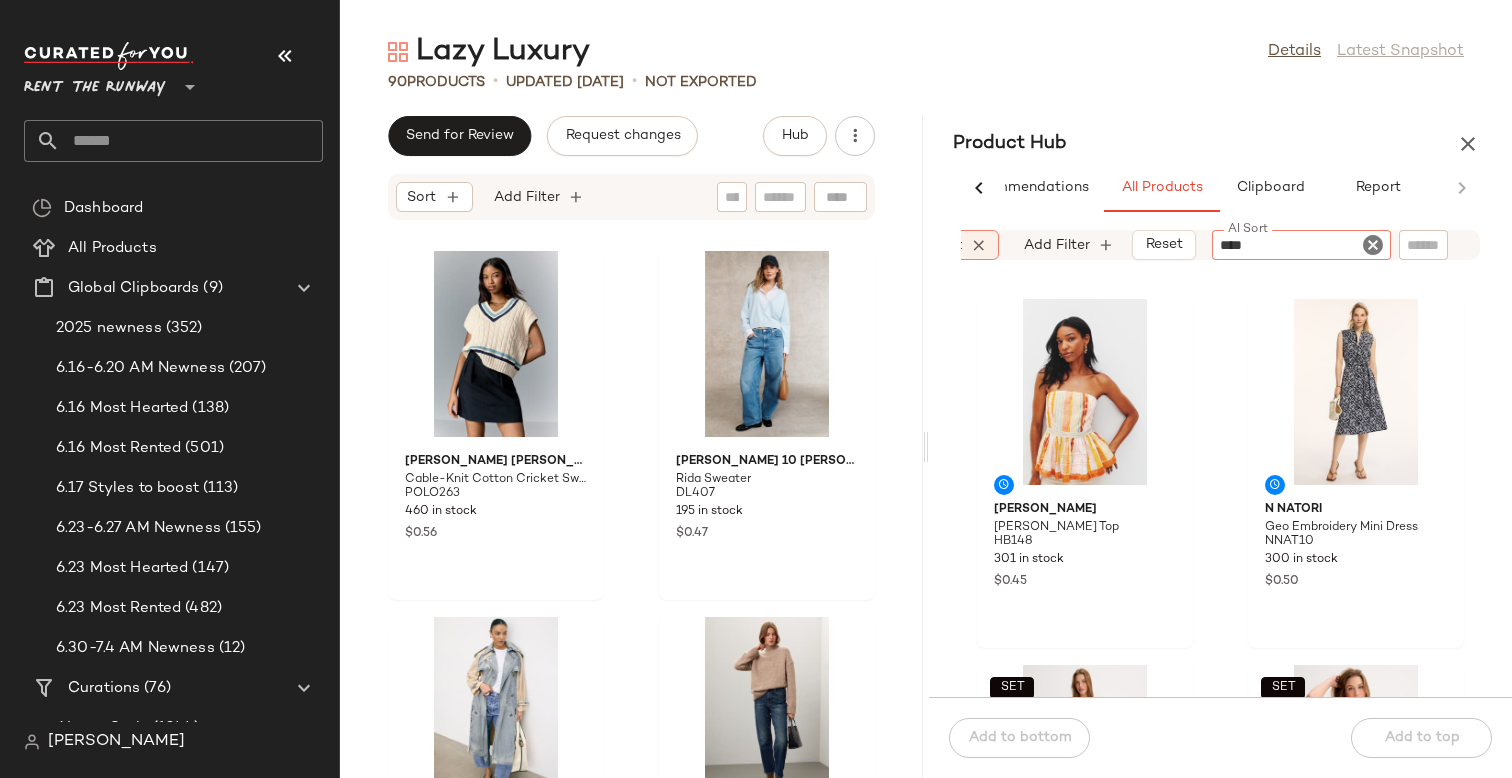 type on "*****" 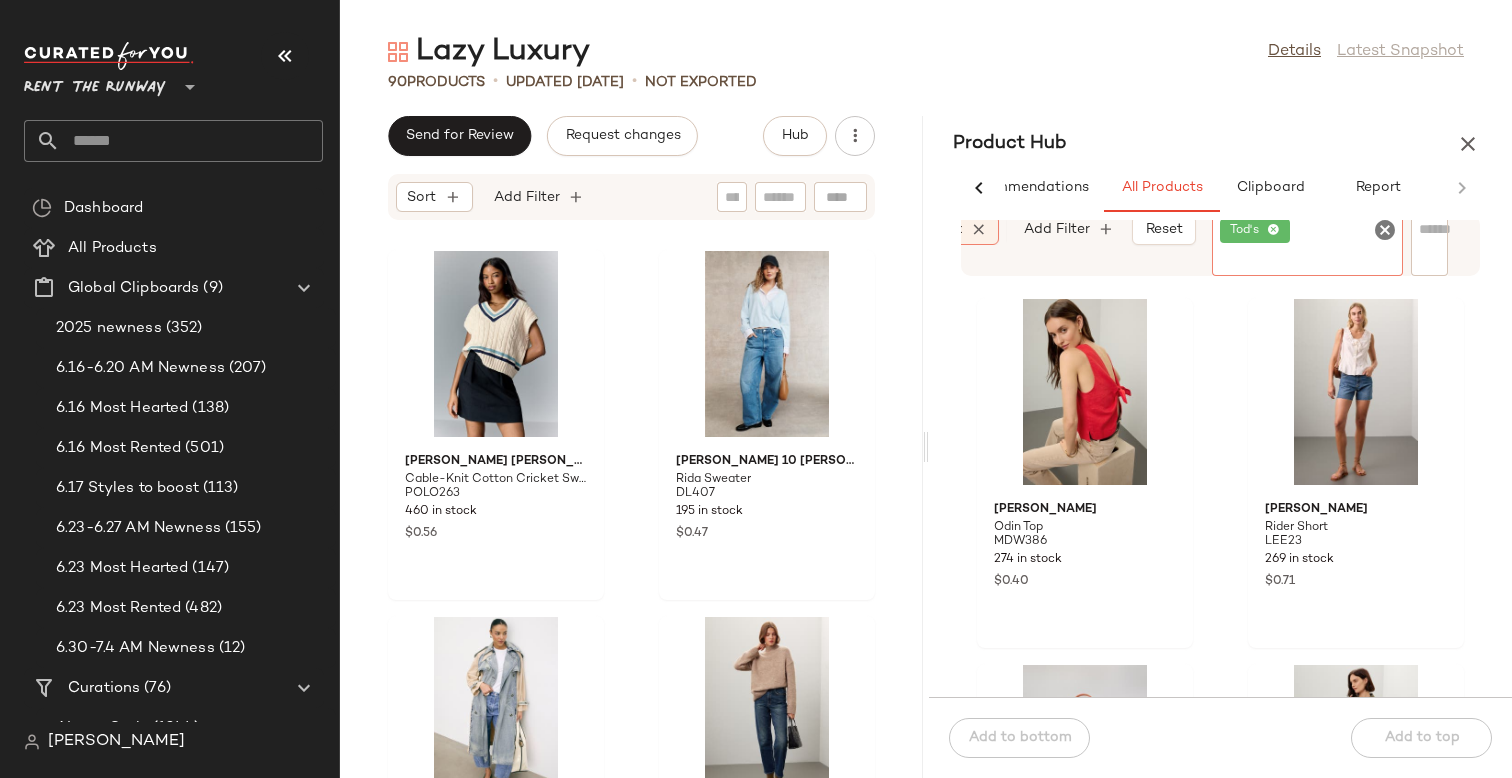 click on "Lazy Luxury  Details   Latest Snapshot  90   Products   •   updated Jul 1st  •   Not Exported   Send for Review   Request changes   Hub  Sort  Add Filter  Polo Ralph Lauren Cable-Knit Cotton Cricket Sweater Vest POLO263 460 in stock $0.56 Derek Lam 10 Crosby Rida Sweater DL407 195 in stock $0.47 3.1 Phillip Lim Hybrid Denim Trench PLL164 177 in stock $0.41 Rails Kacia Sweater RL209 280 in stock $0.99  SET  Favorite Daughter Phoebe Pants FAVD41 137 in stock $0.35 3.1 Phillip Lim x RTR Structured Banana Trousers PHLC45 290 in stock $0.43 Sea NY x RTR Poplin Cover Up Cut Out Pants SNYX12 362 in stock $0.53 Marissa Webb x RTR Stripe Quarter Zip Sweater MWC175 205 in stock $0.75 Product Hub  AI Recommendations   All Products   Clipboard   Report   There are no suggested products at this time   Generate New AI Recommendations  Sort  Brand  Category  In Curation?:   No Formality:   2-6 Price:   $0.3-Max Seasonality:   Spring/S... Total Inventory:   At least 1 Add Filter   Reset  AI Sort Tod's AI Sort LEE" at bounding box center (926, 405) 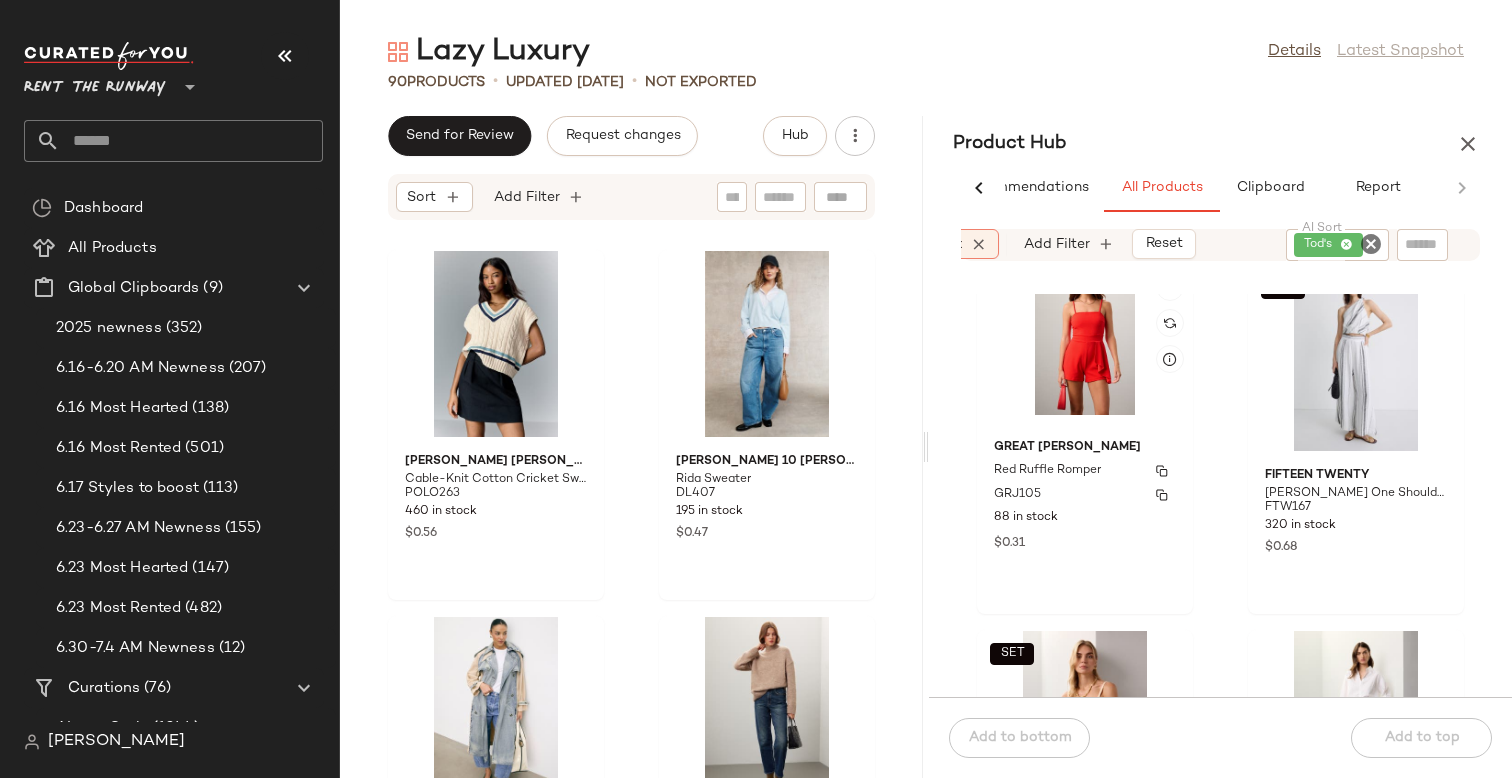 scroll, scrollTop: 774, scrollLeft: 0, axis: vertical 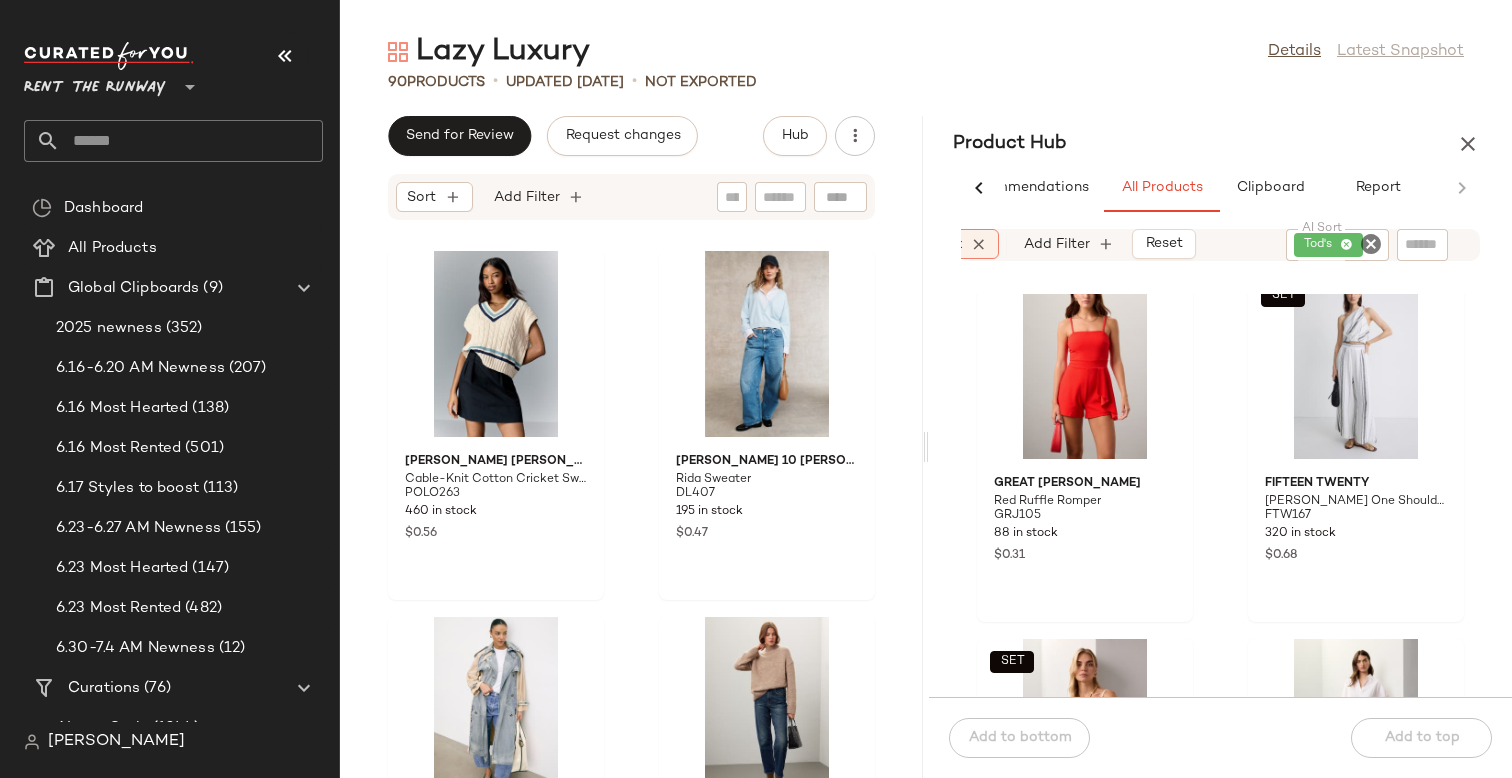 click 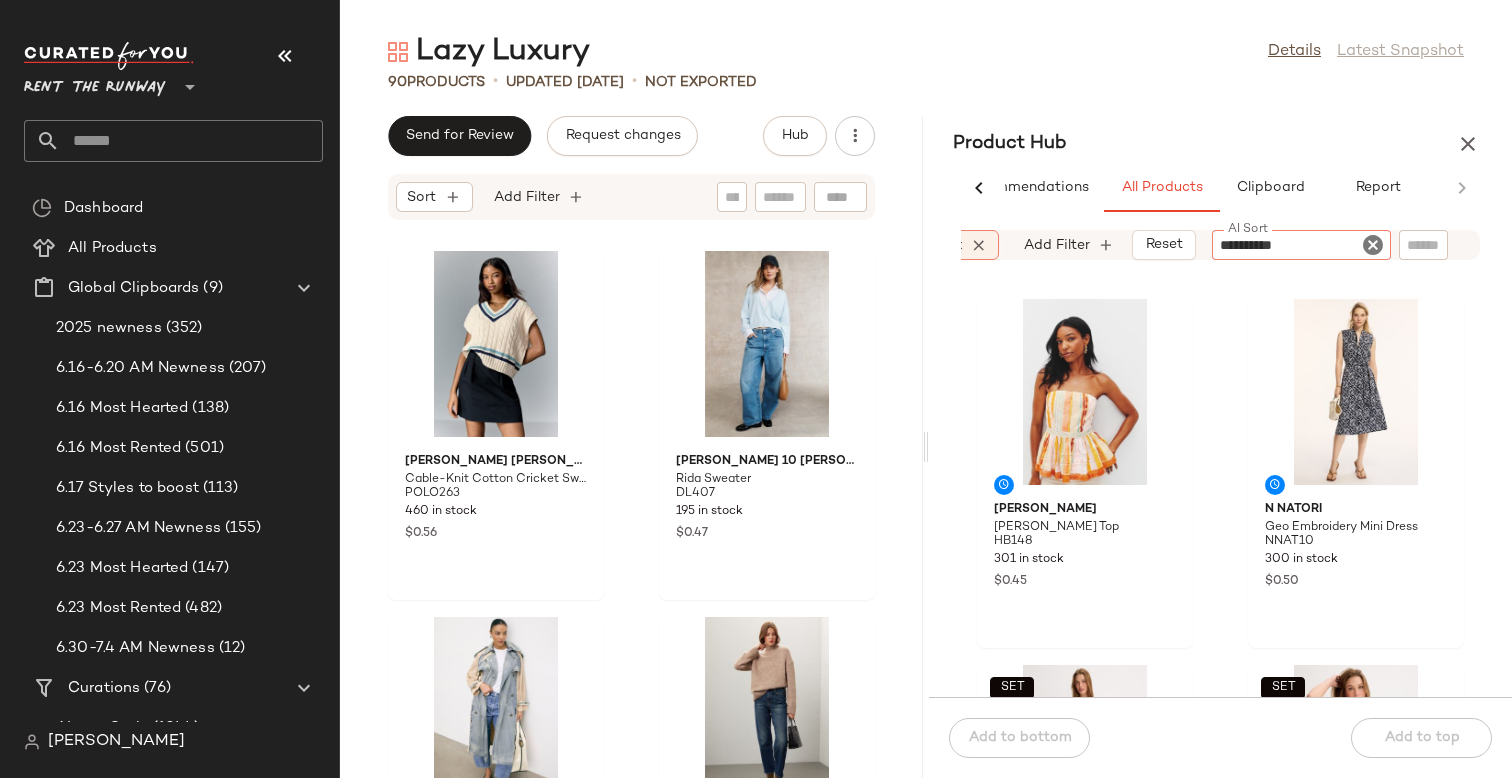type on "**********" 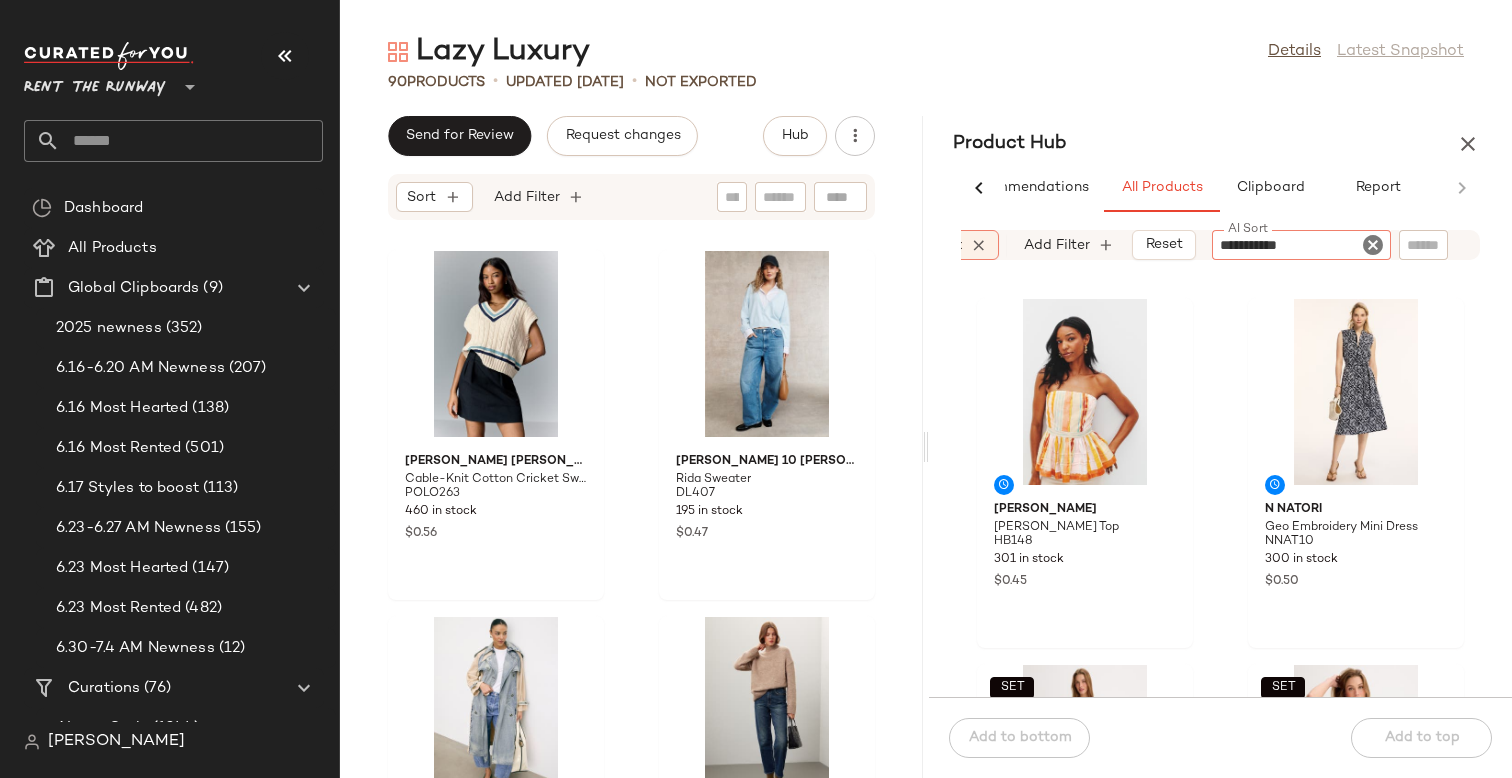 type 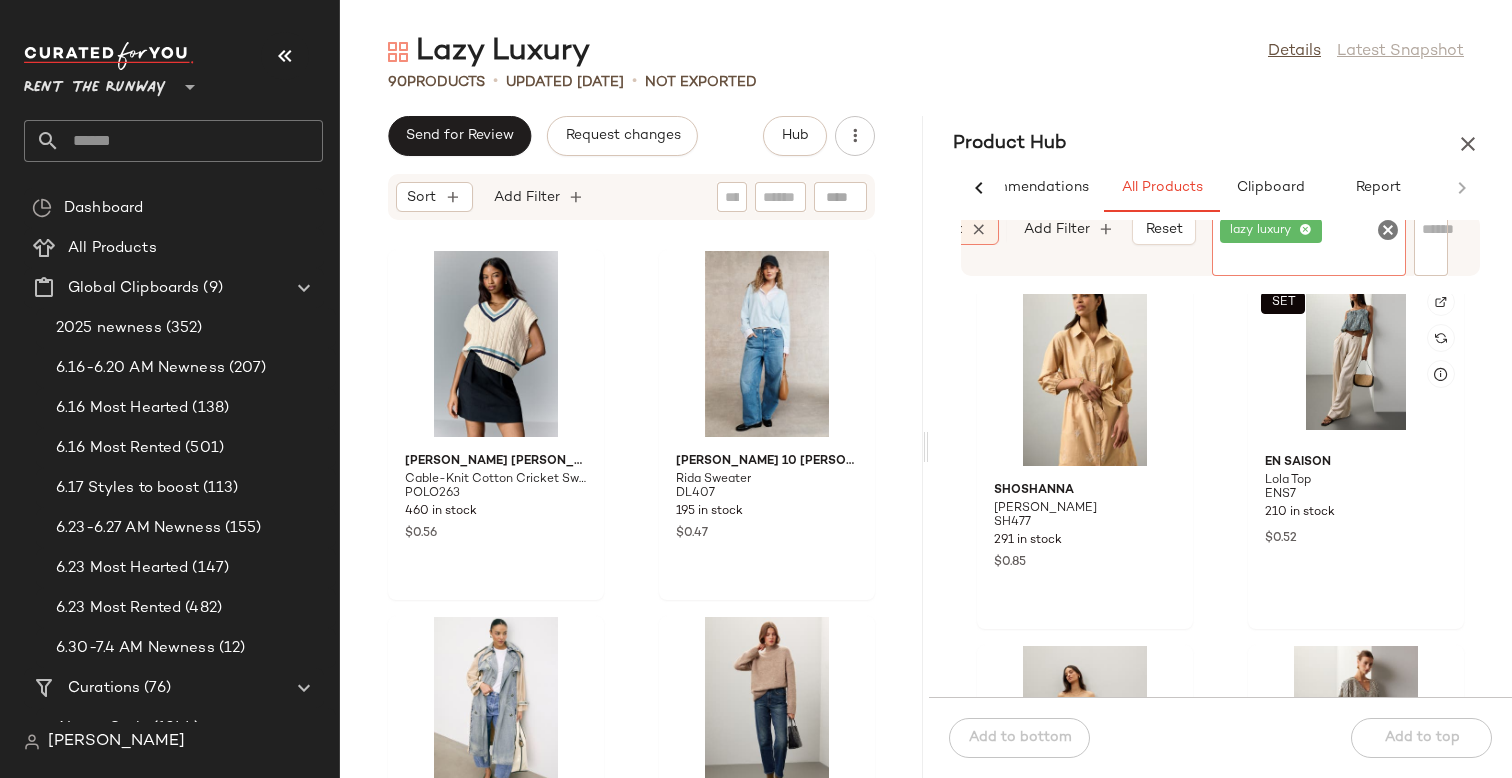 scroll, scrollTop: 1489, scrollLeft: 0, axis: vertical 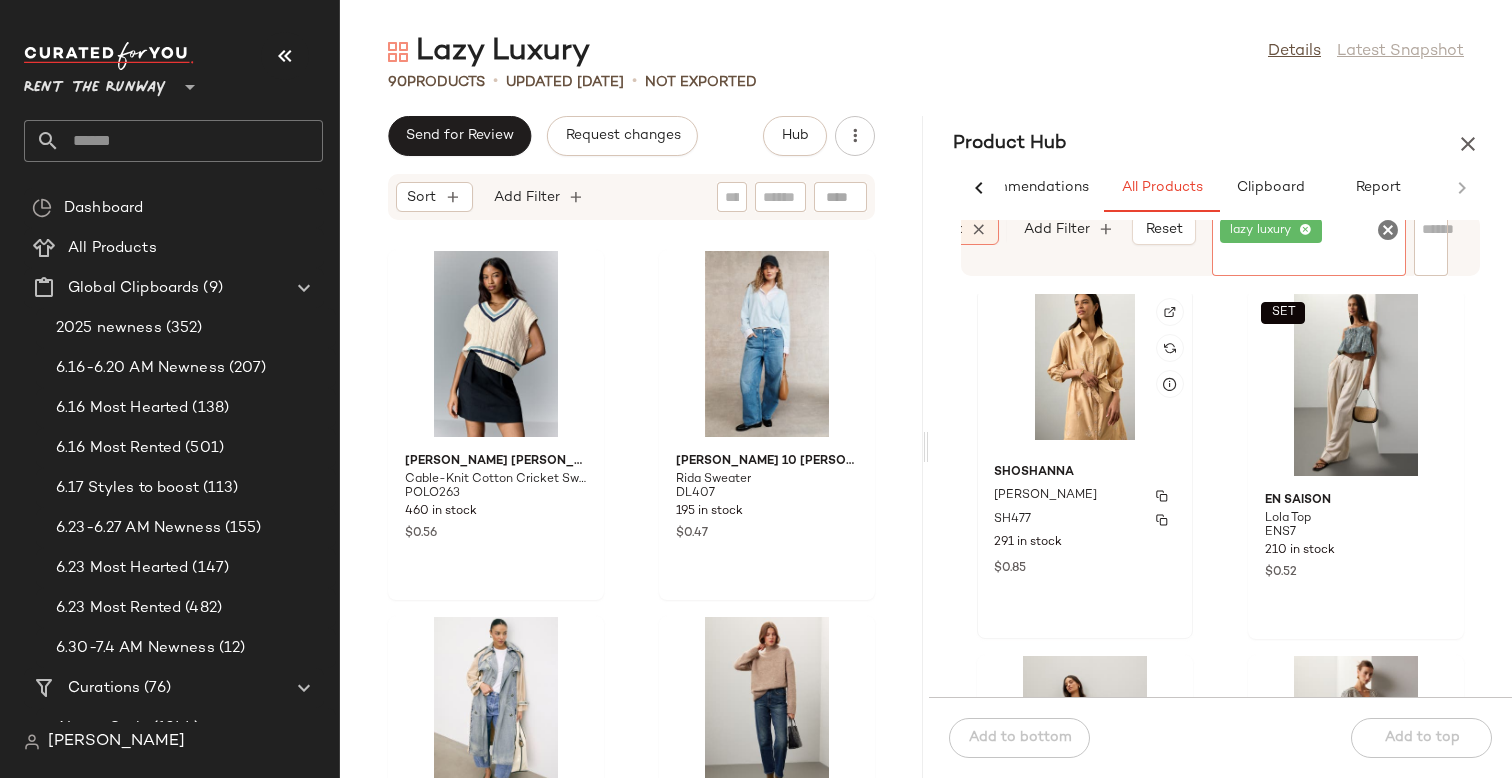 click on "Shoshanna Francoise Dress SH477 291 in stock $0.85" 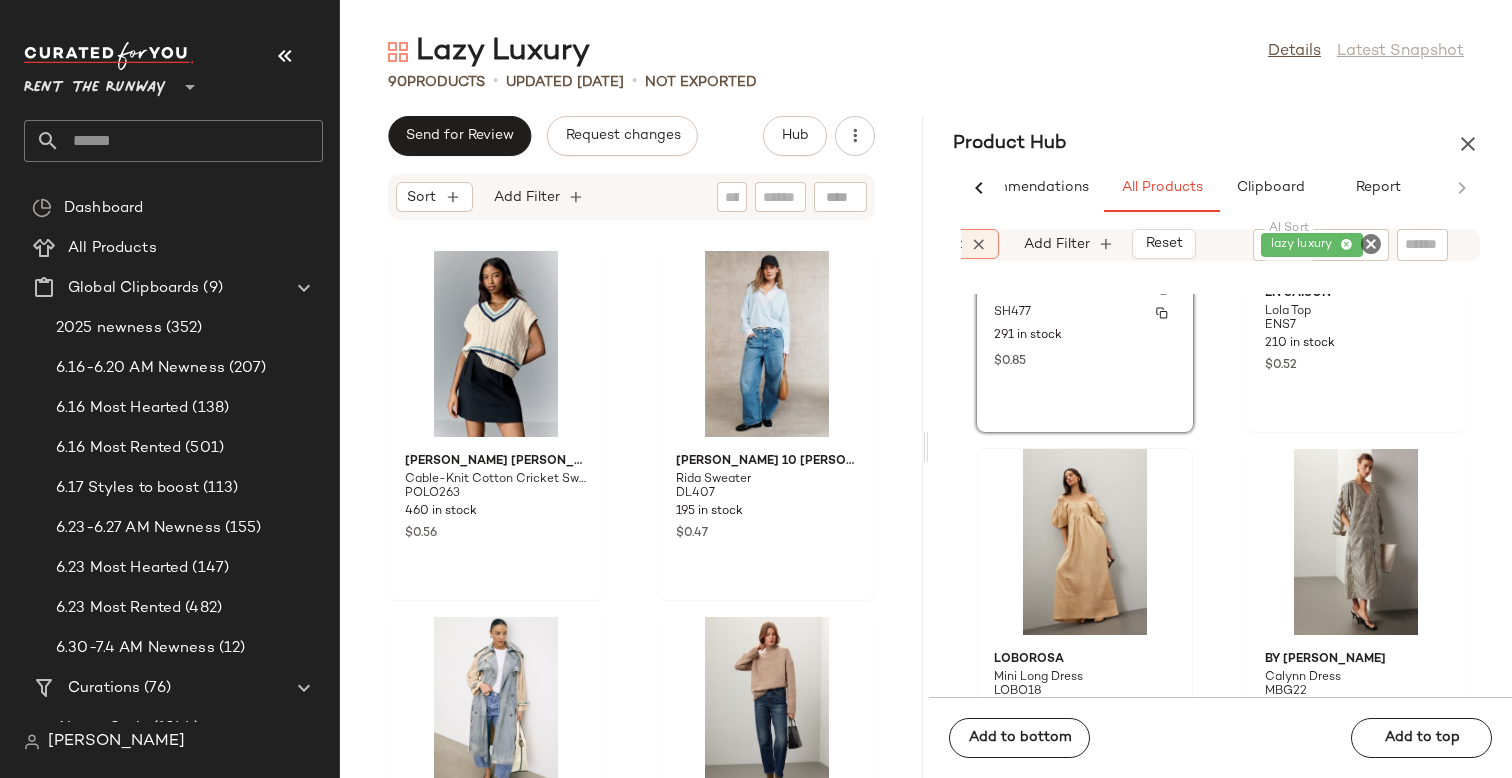 scroll, scrollTop: 1707, scrollLeft: 0, axis: vertical 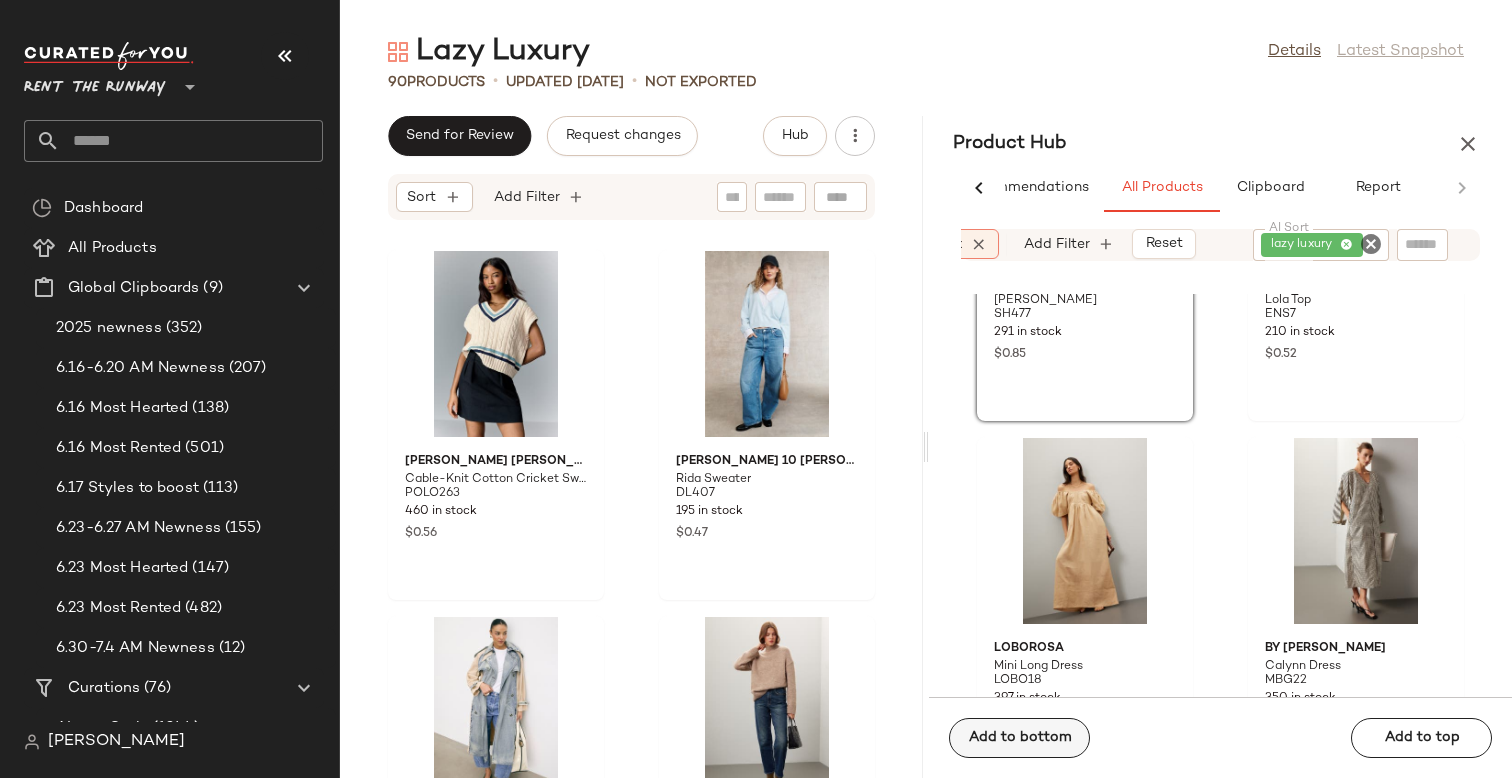 click on "Add to bottom" 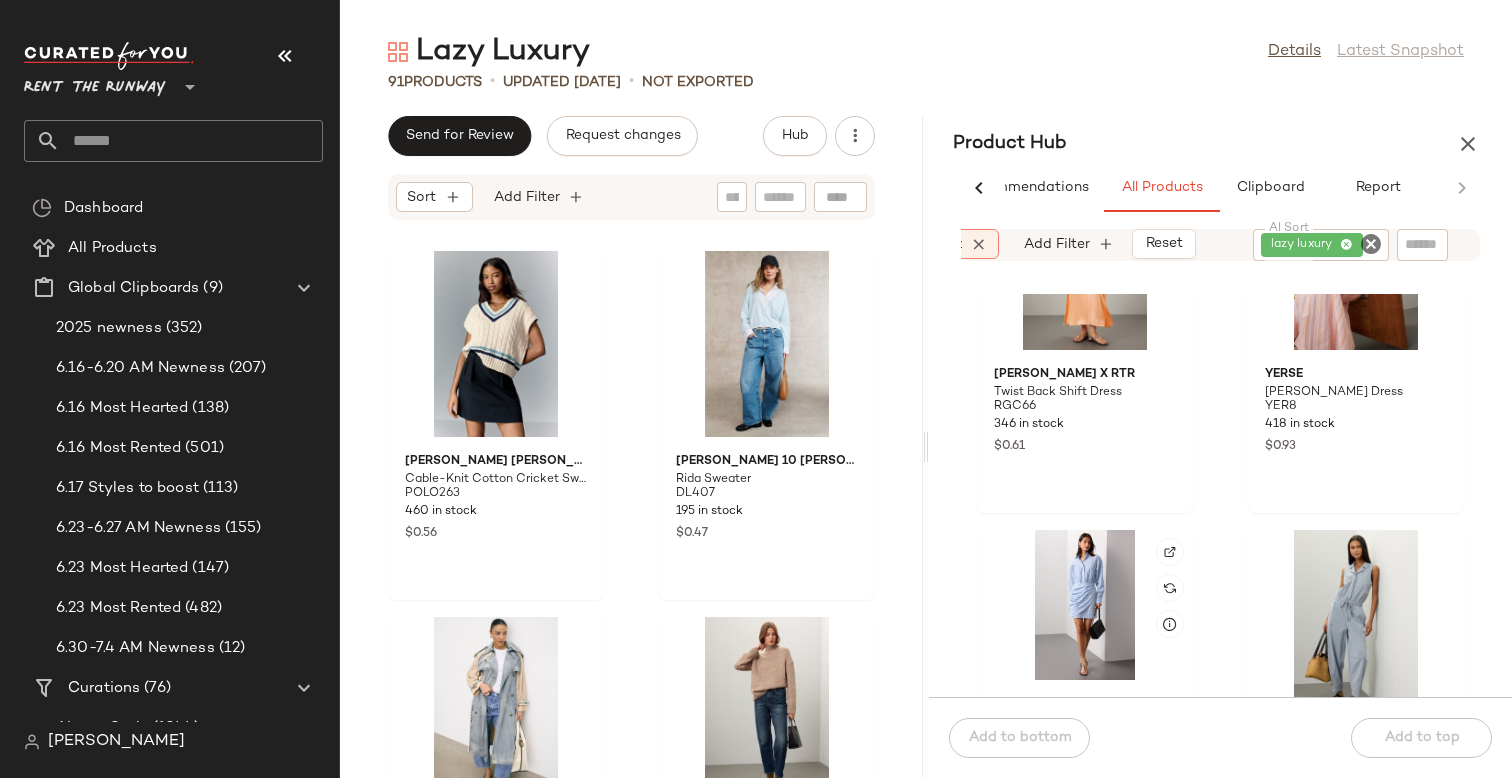 scroll, scrollTop: 2714, scrollLeft: 0, axis: vertical 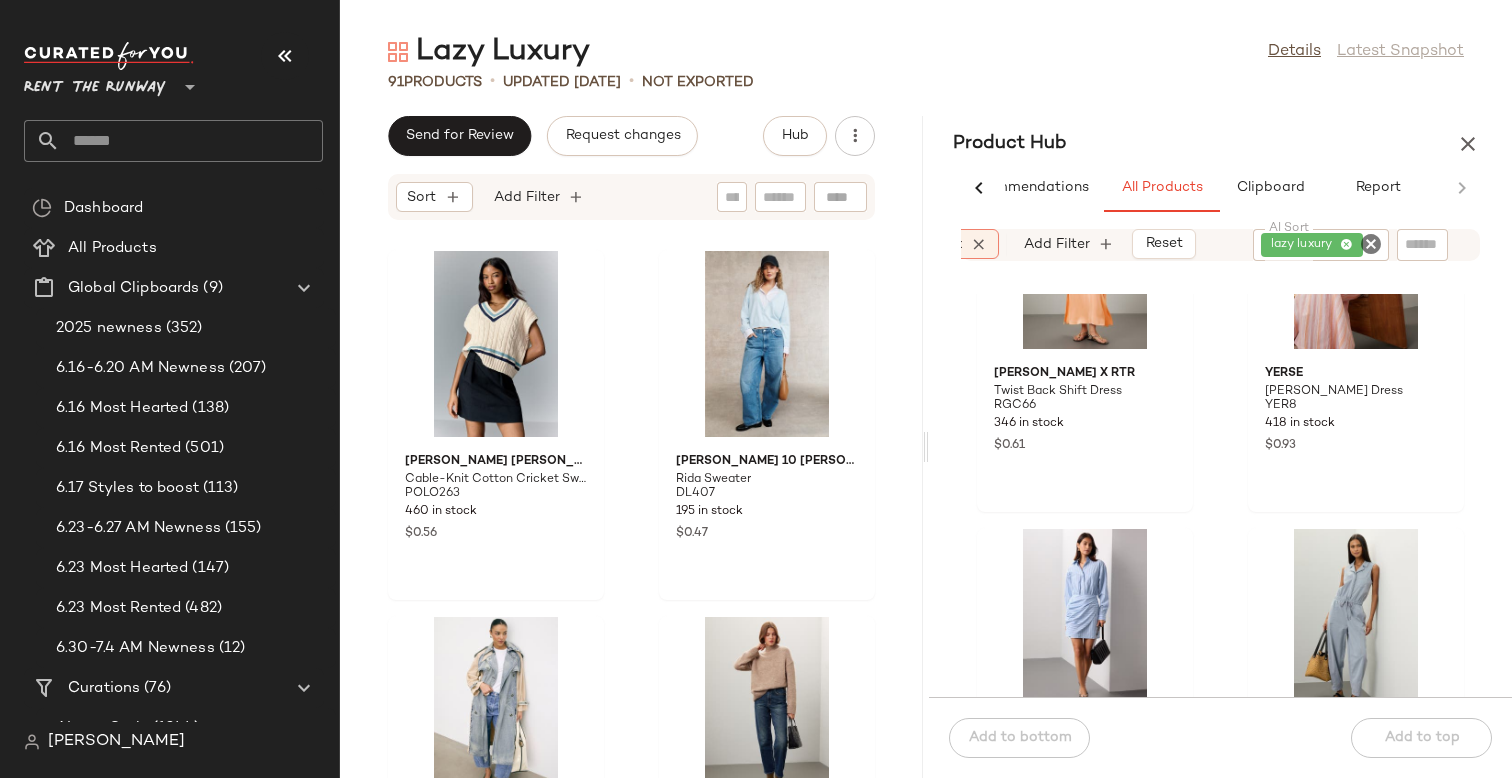 click on "lazy luxury" 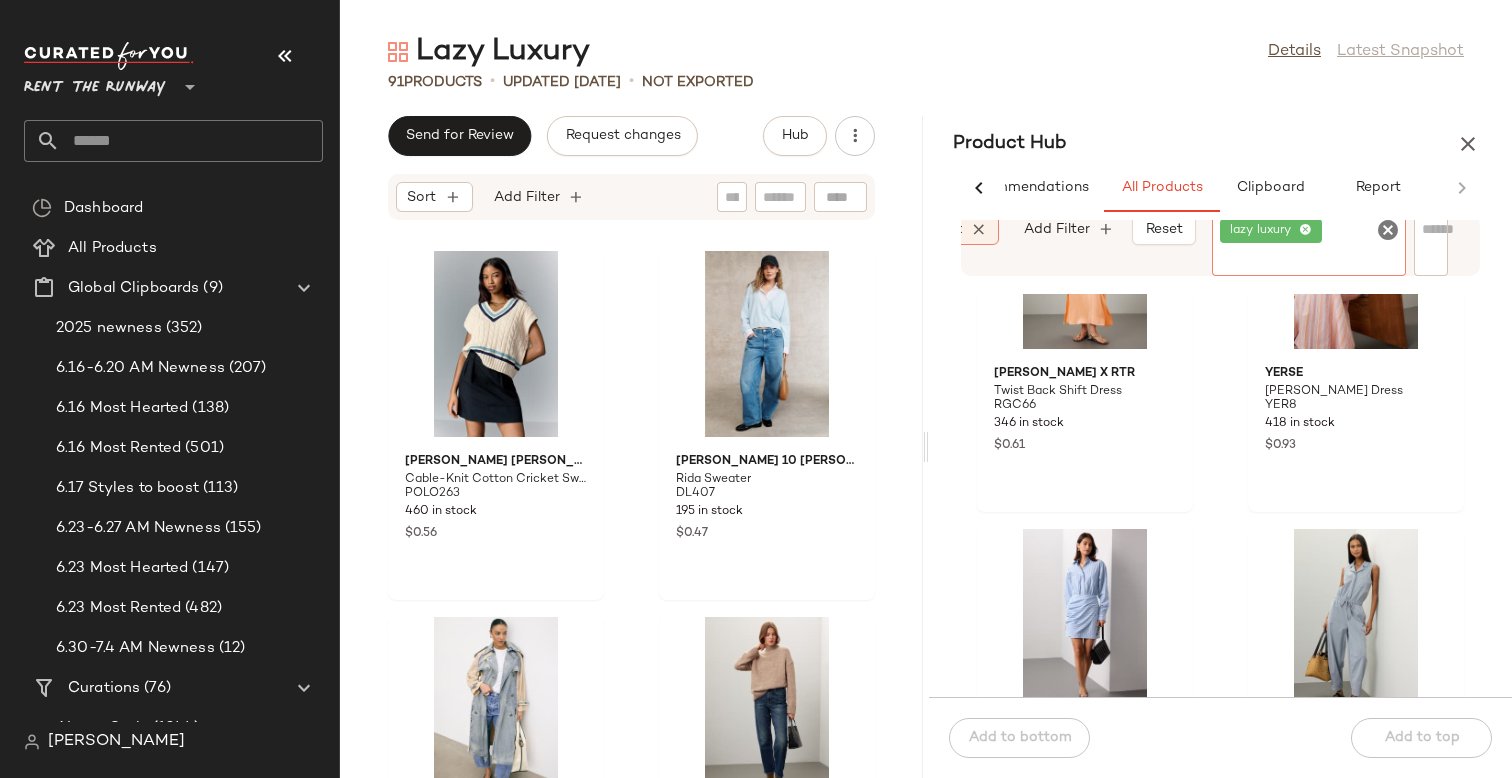 click 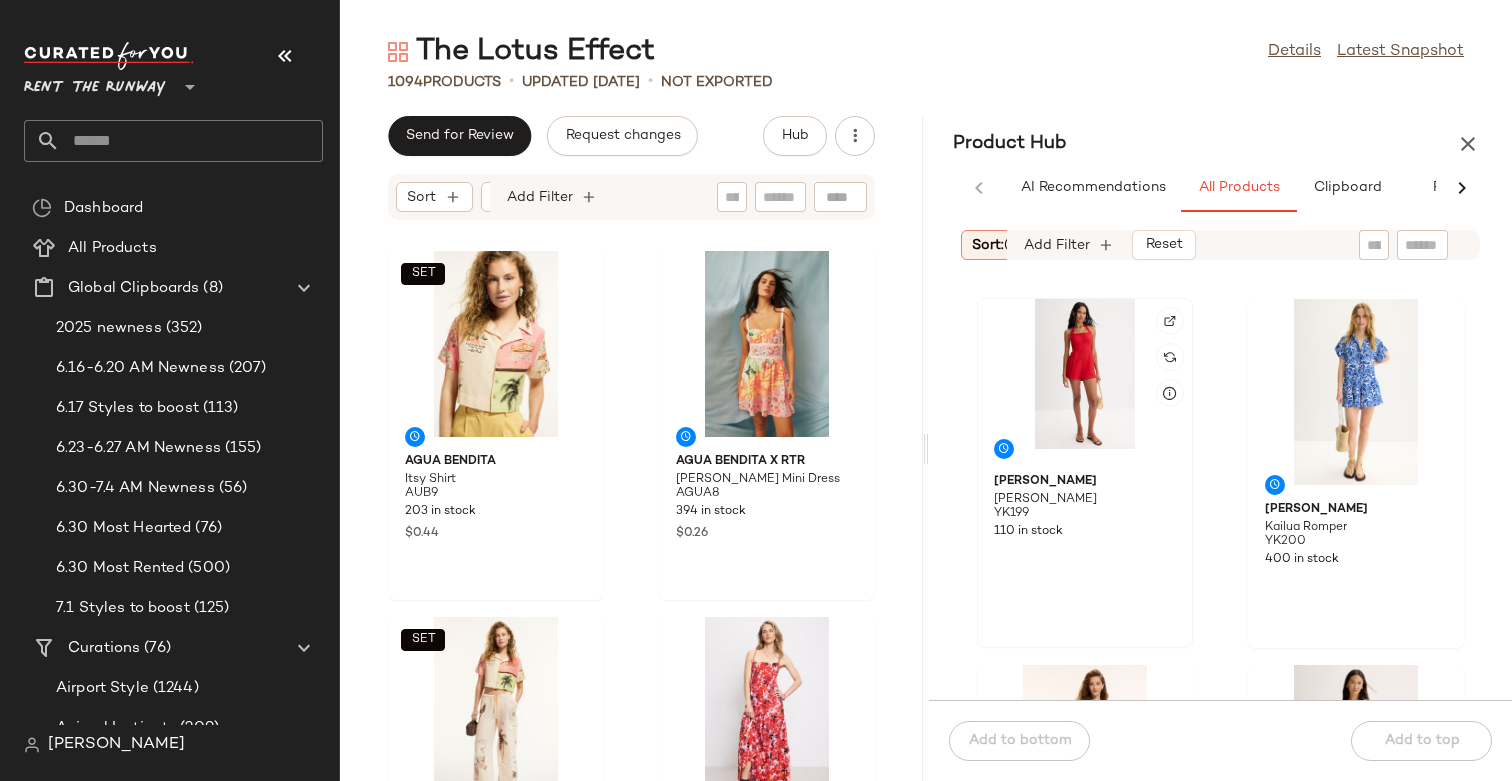 scroll, scrollTop: 0, scrollLeft: 0, axis: both 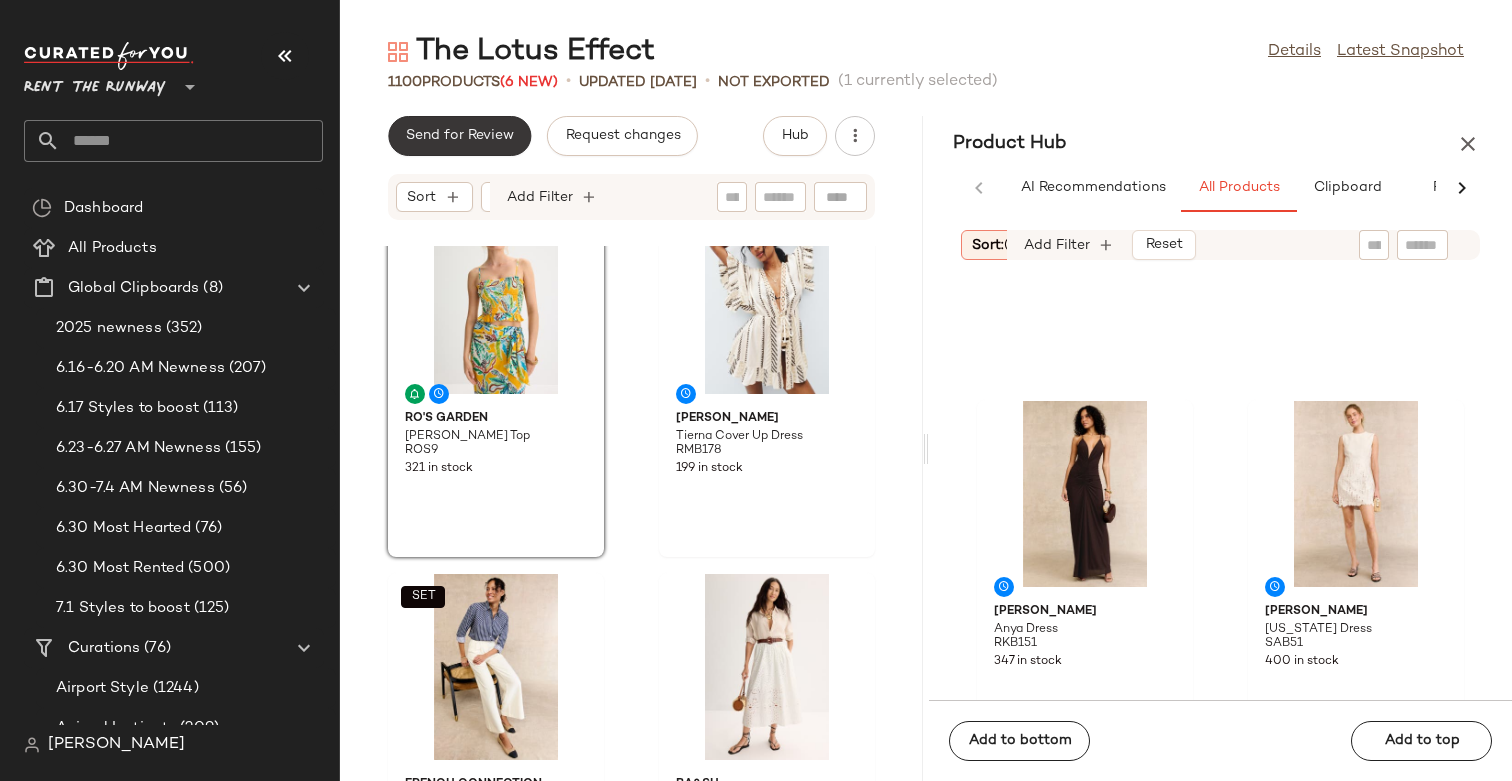 click on "Send for Review" 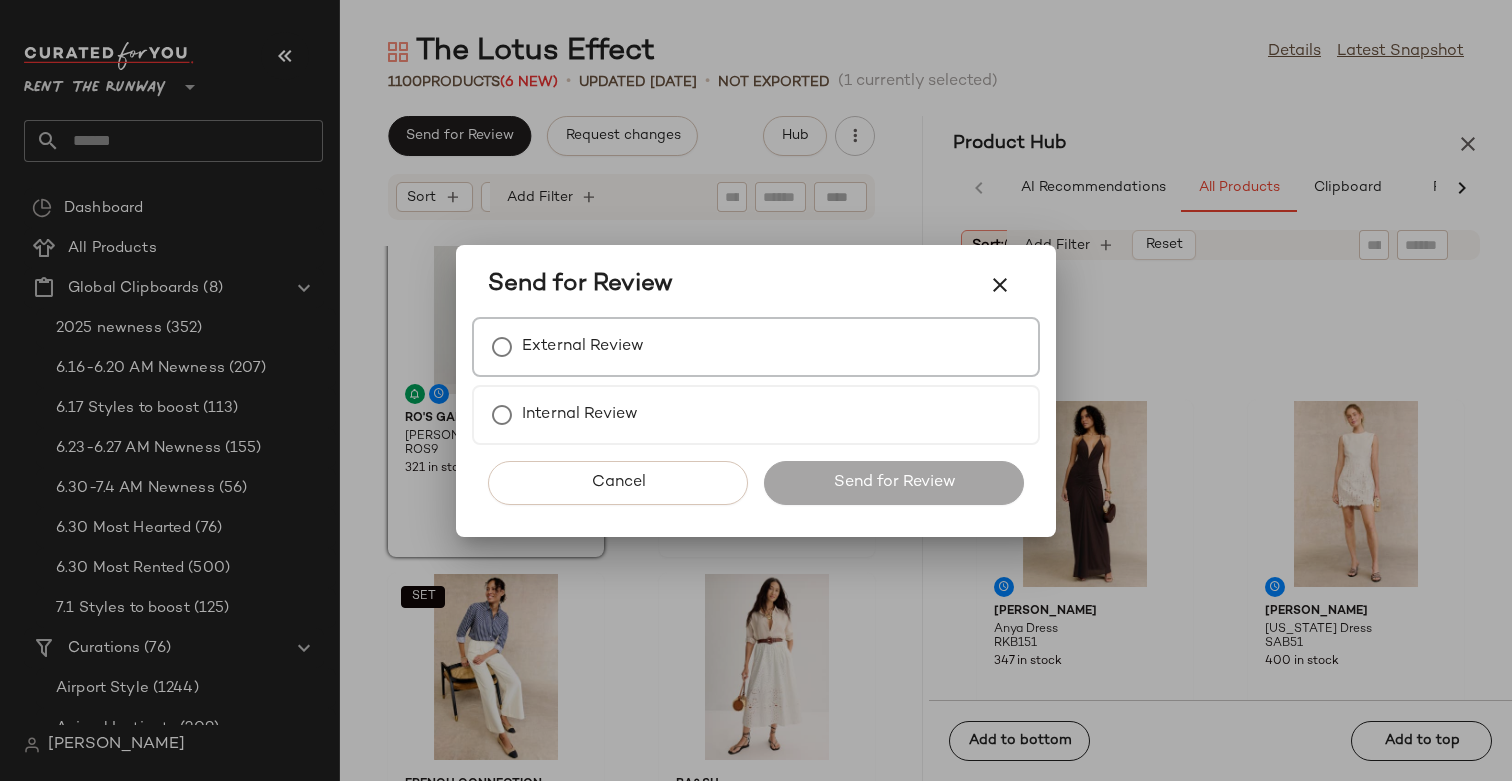click on "External Review" at bounding box center [756, 347] 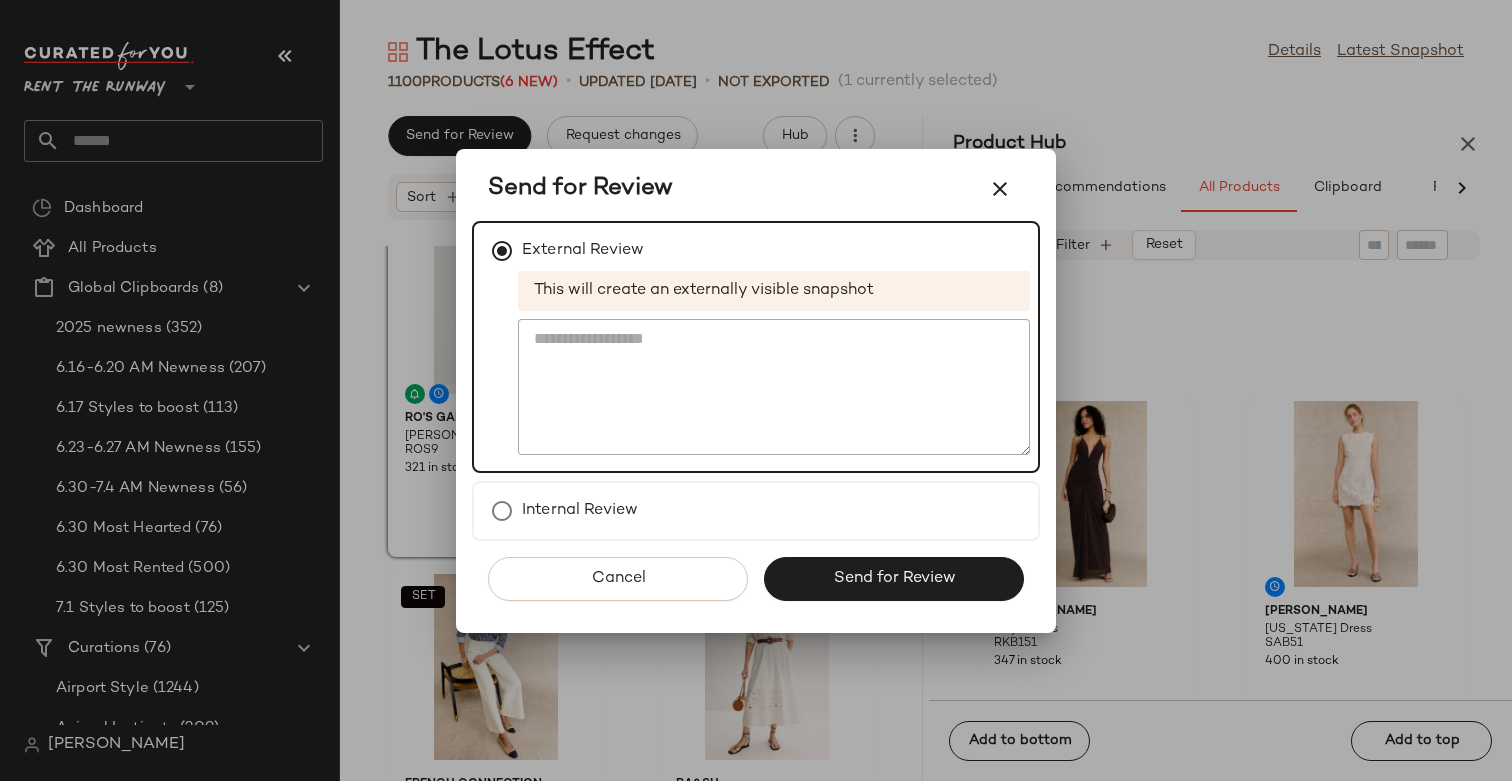 click on "Send for Review" 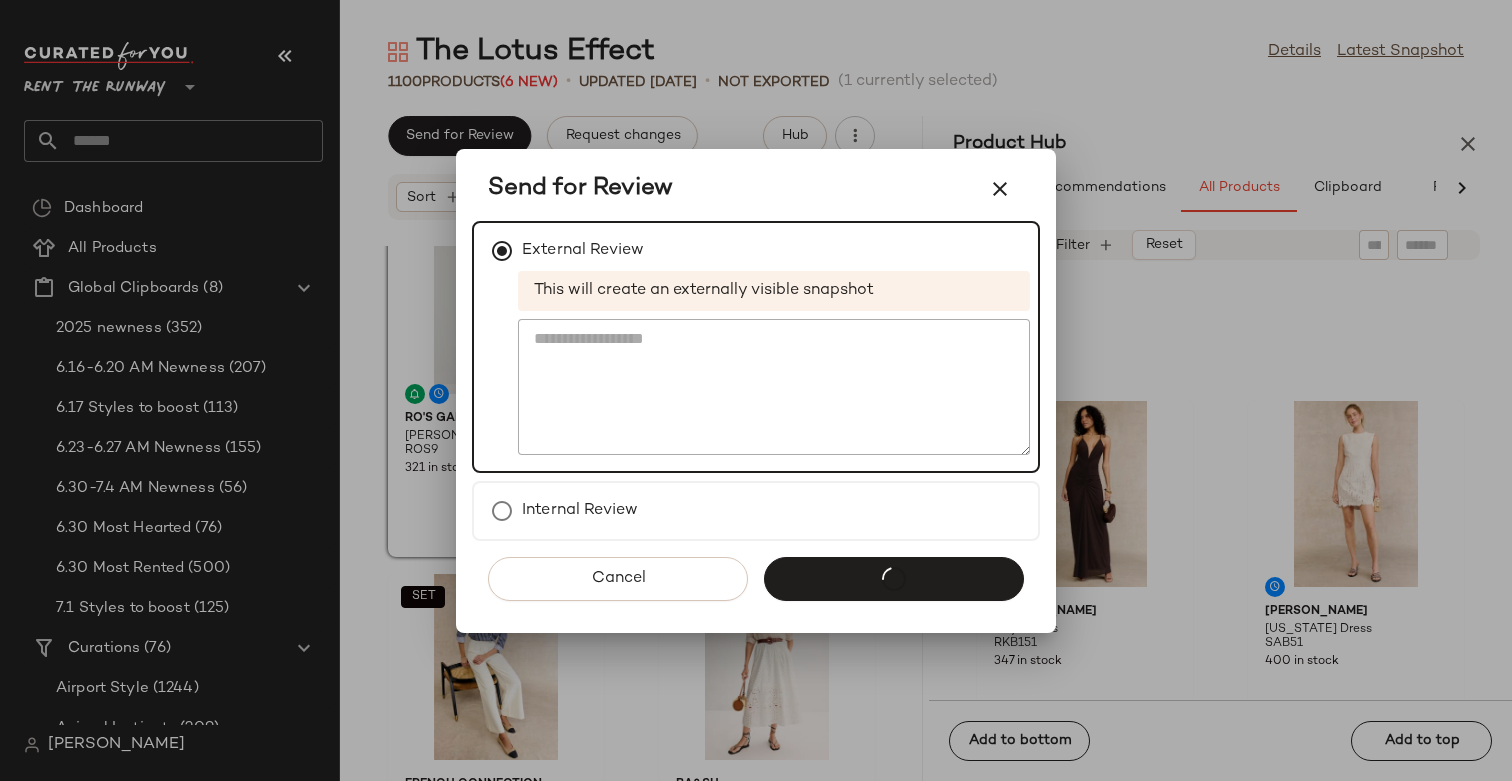 type 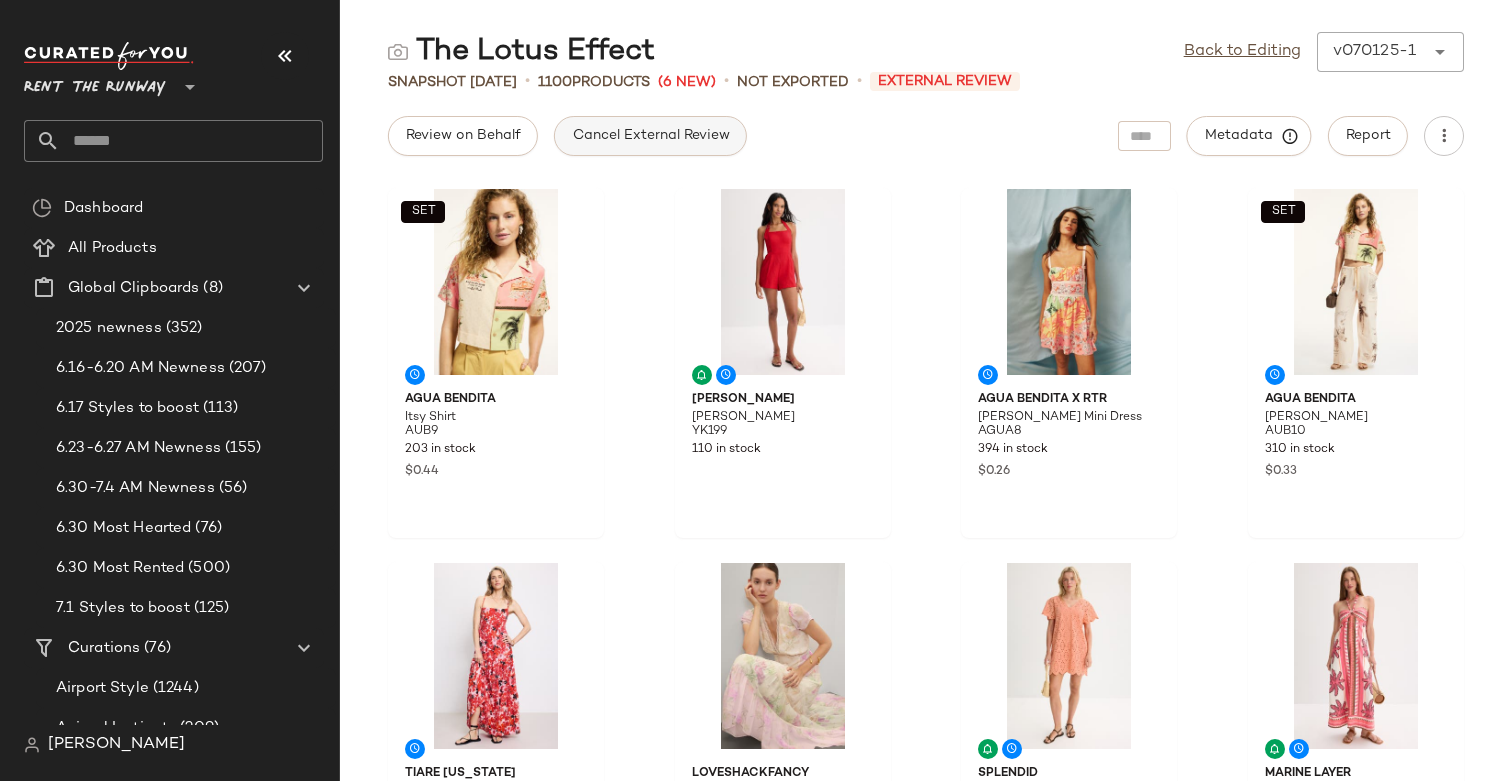 click on "Cancel External Review" 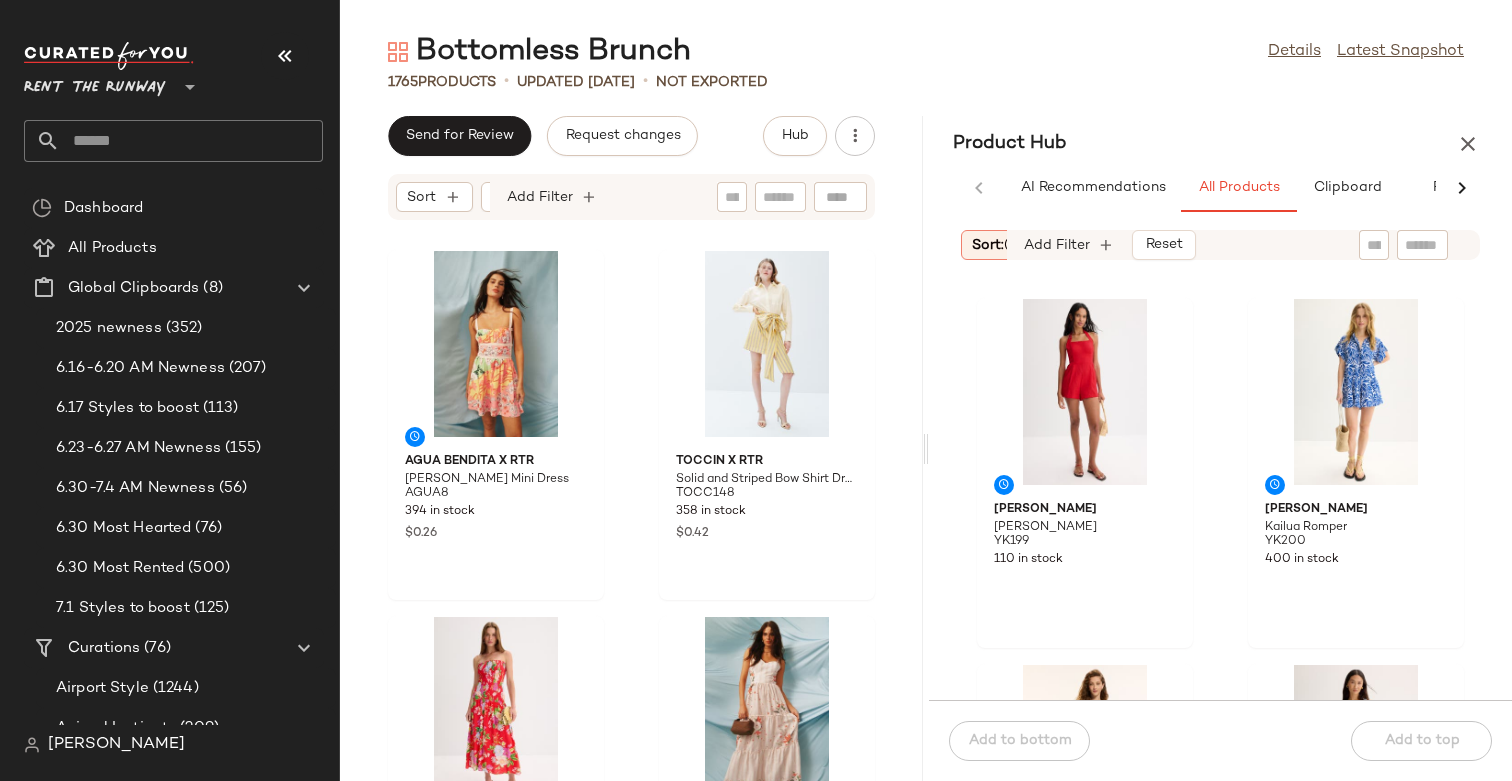 scroll, scrollTop: 0, scrollLeft: 0, axis: both 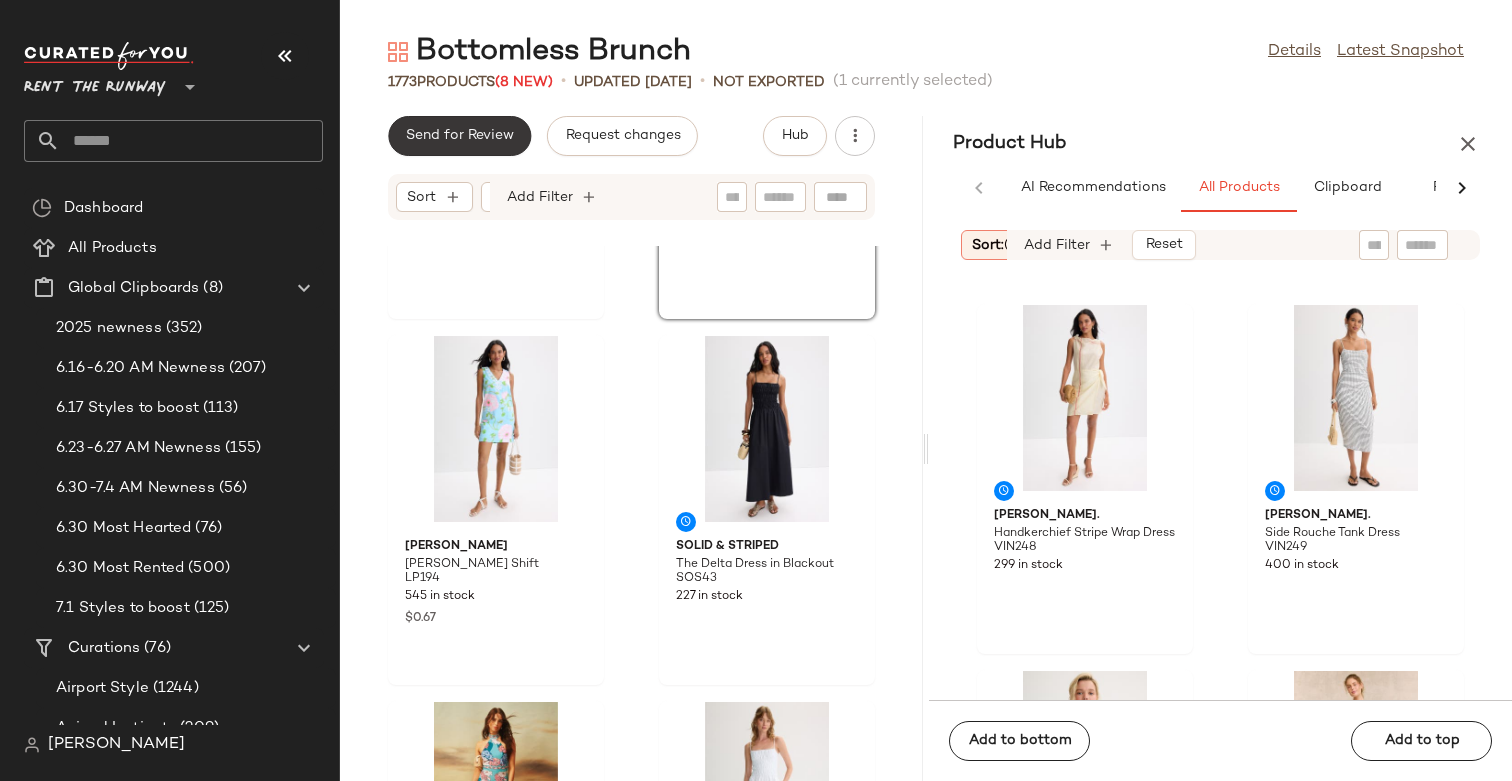 click on "Send for Review" at bounding box center [459, 136] 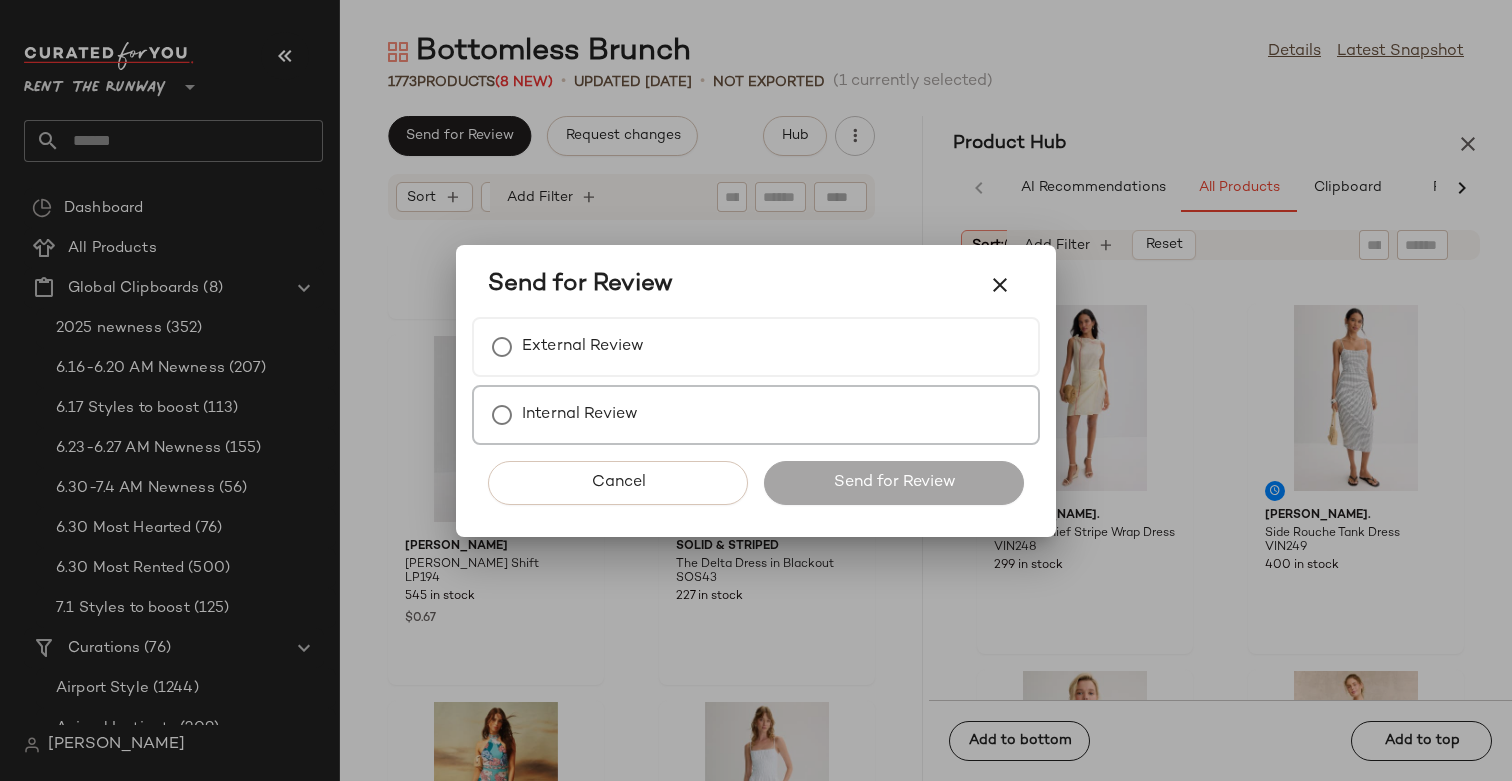 click on "Internal Review" at bounding box center [756, 415] 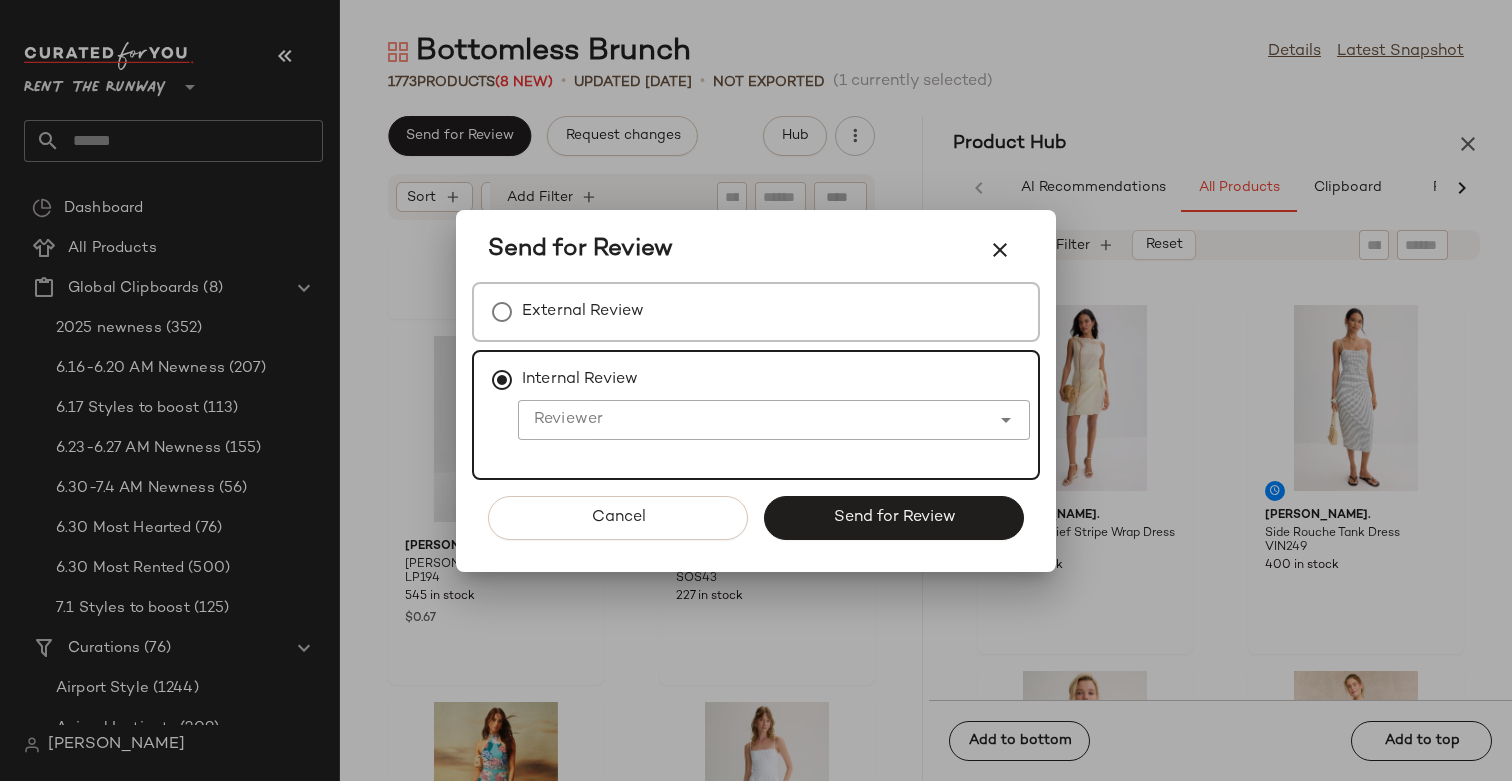 click on "External Review" at bounding box center [756, 312] 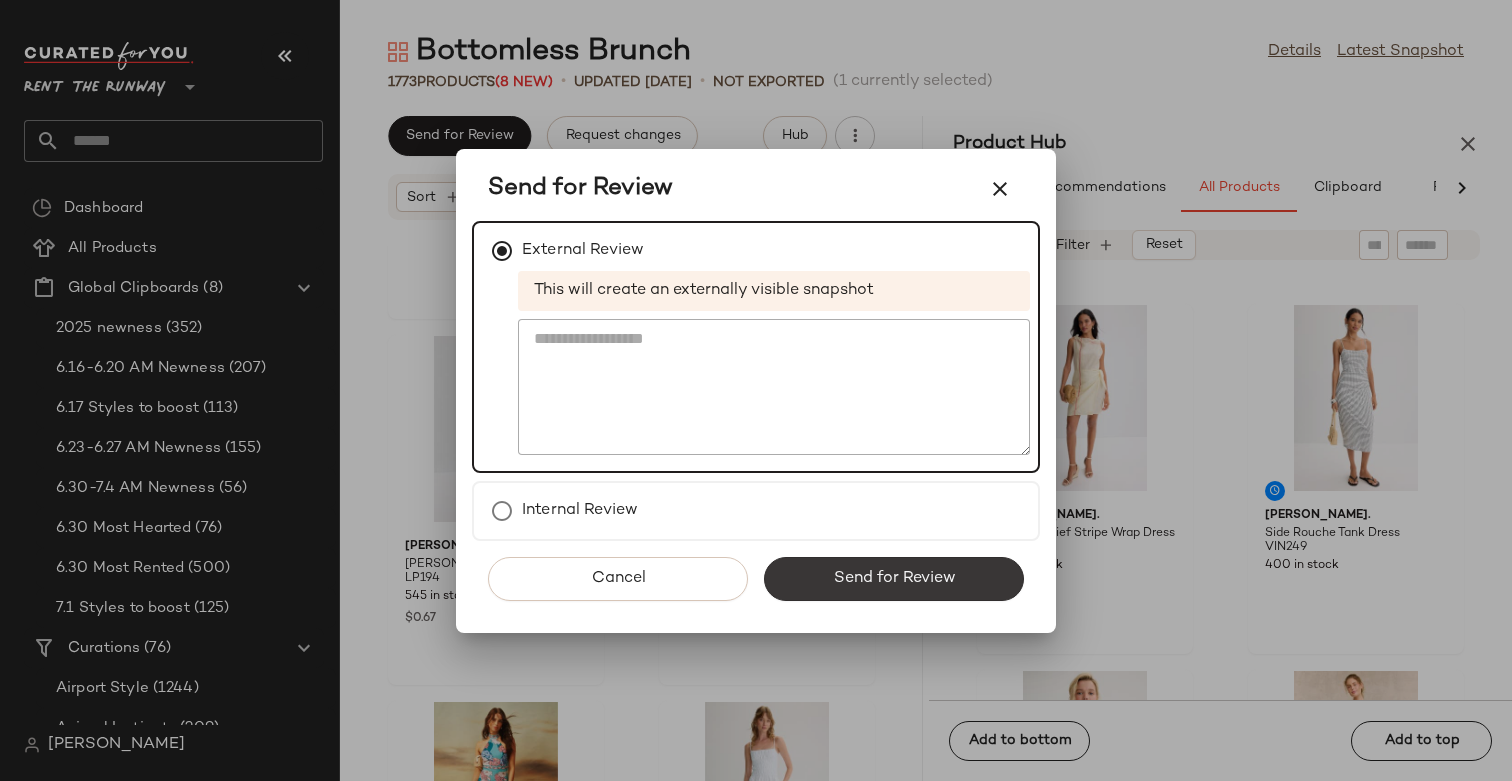 click on "Send for Review" at bounding box center (894, 579) 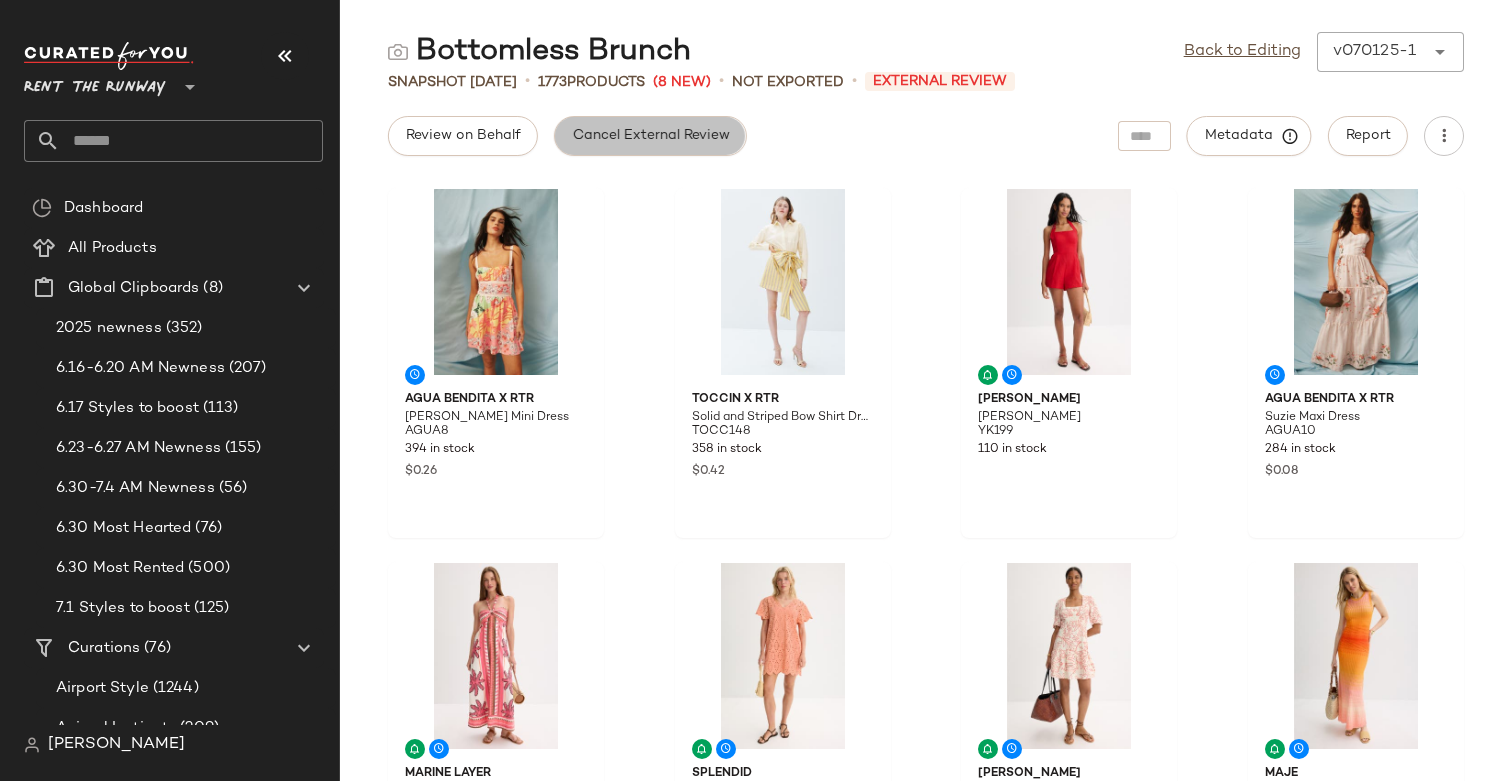 click on "Cancel External Review" 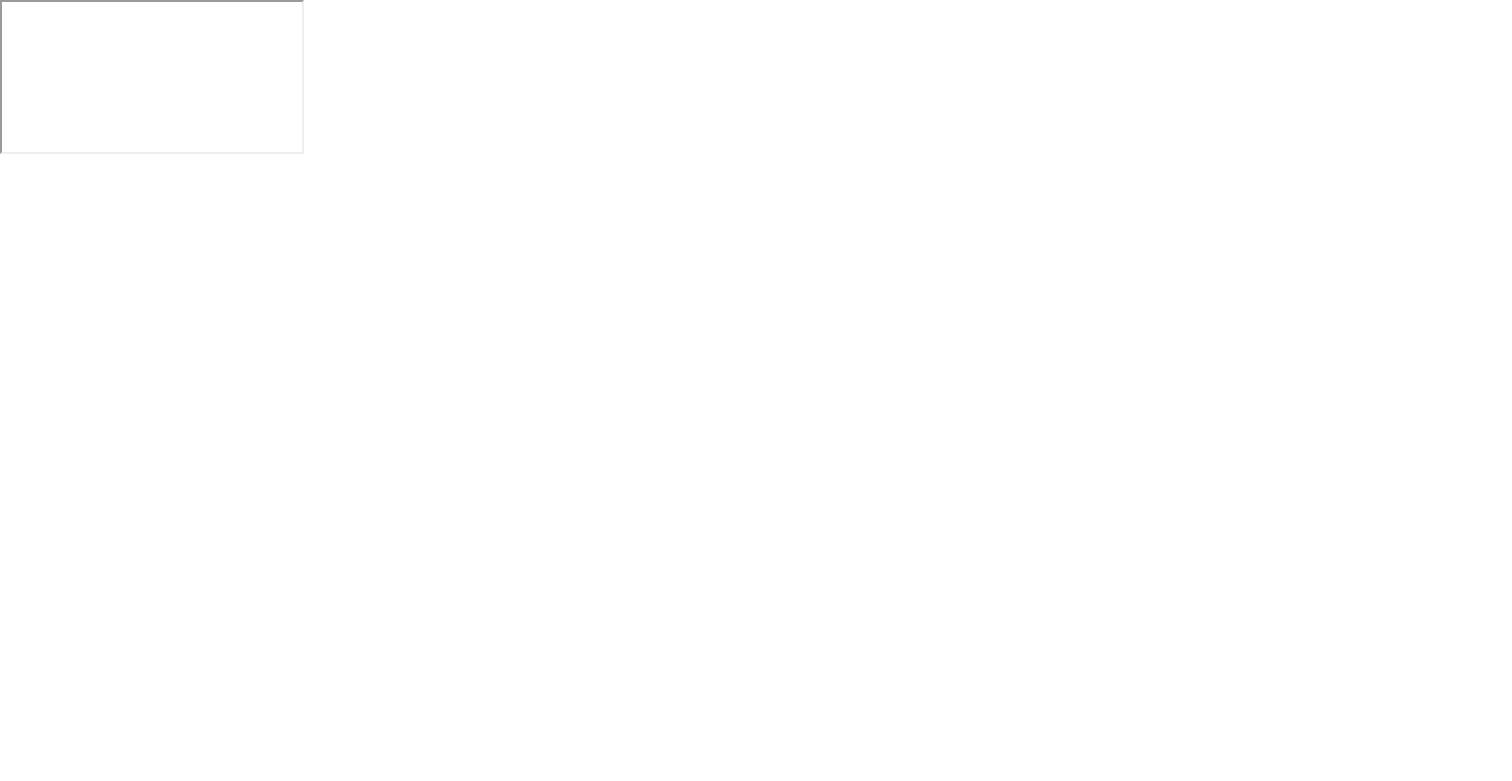 scroll, scrollTop: 0, scrollLeft: 0, axis: both 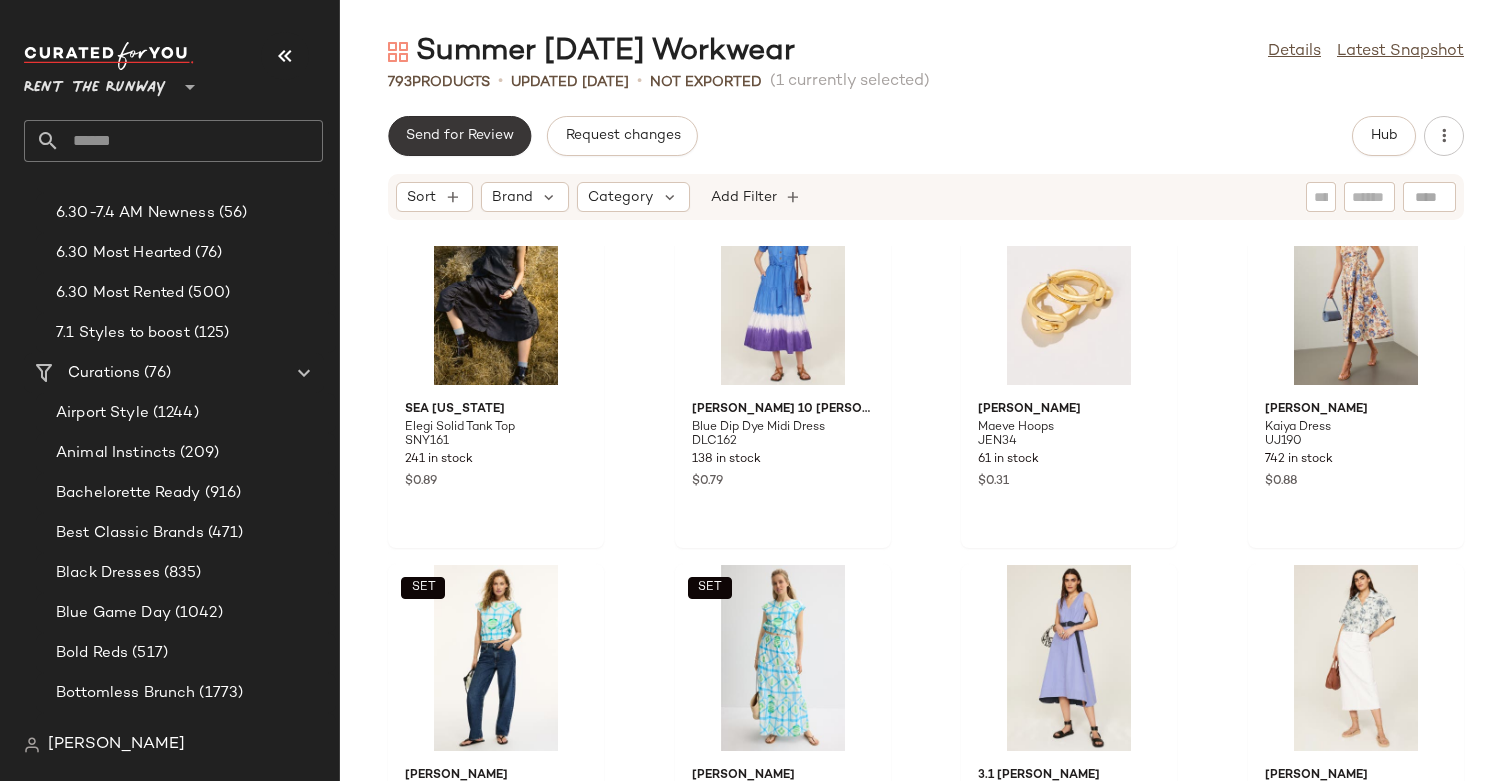 click on "Send for Review" at bounding box center (459, 136) 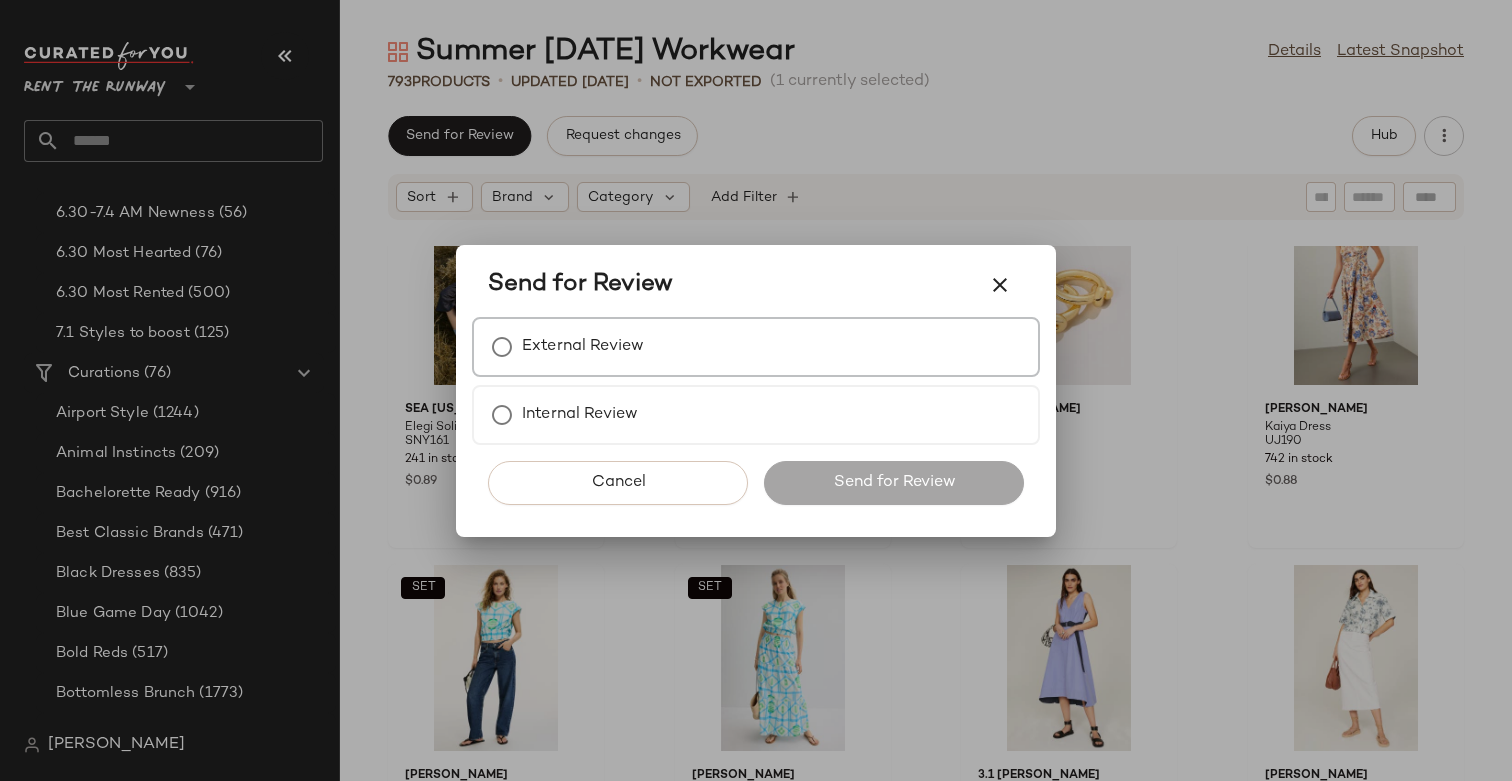 click on "External Review" at bounding box center [756, 347] 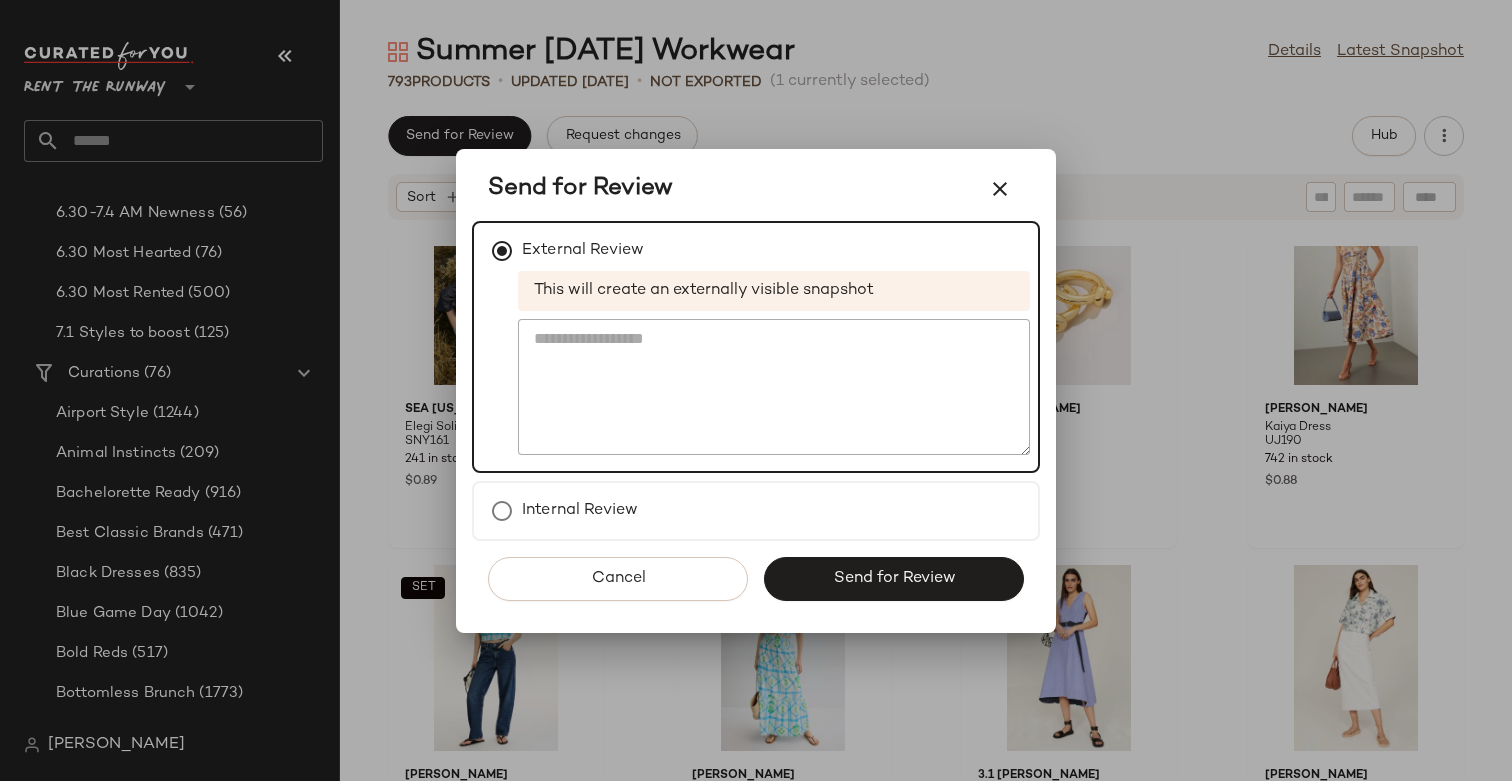 click on "Cancel   Send for Review" 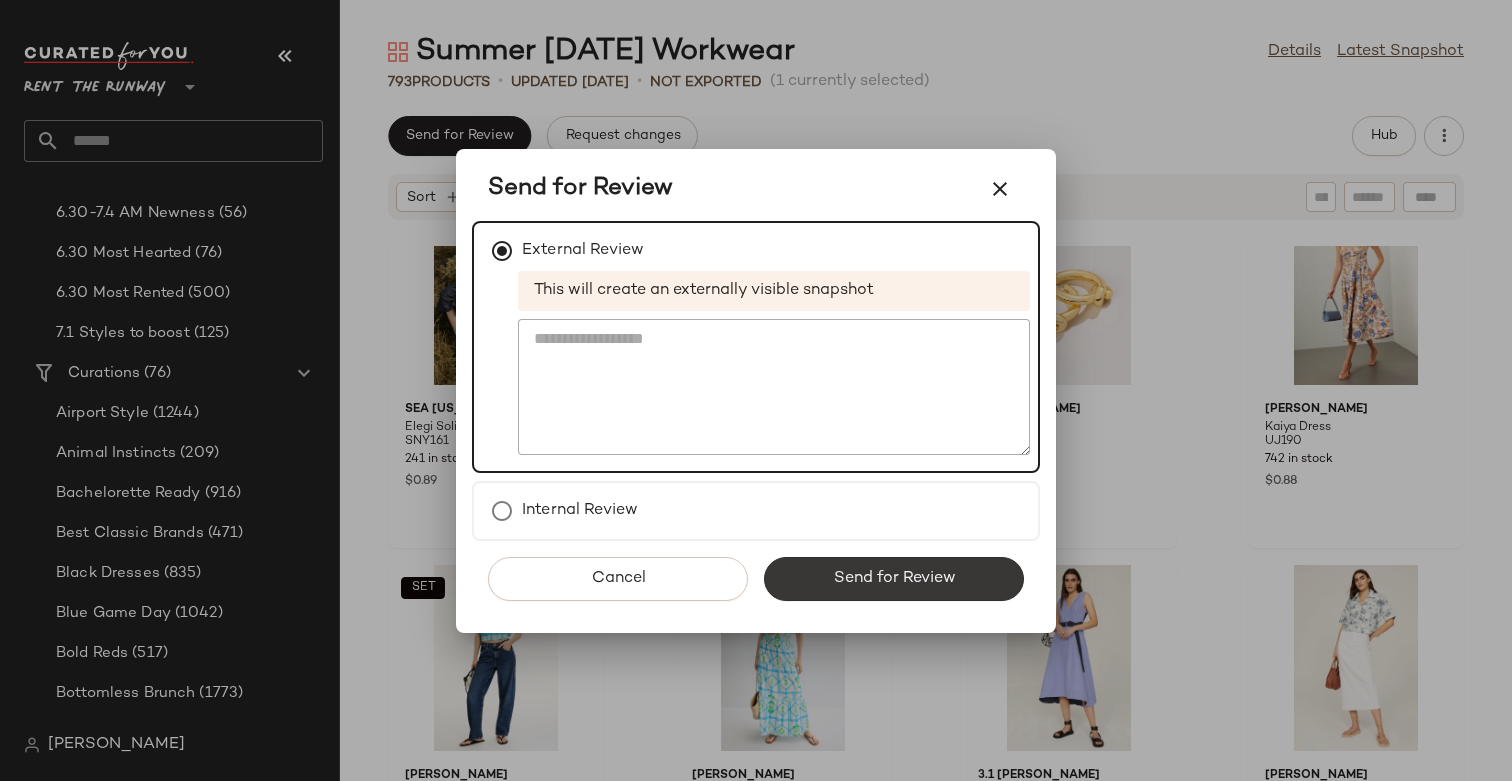 click on "Send for Review" 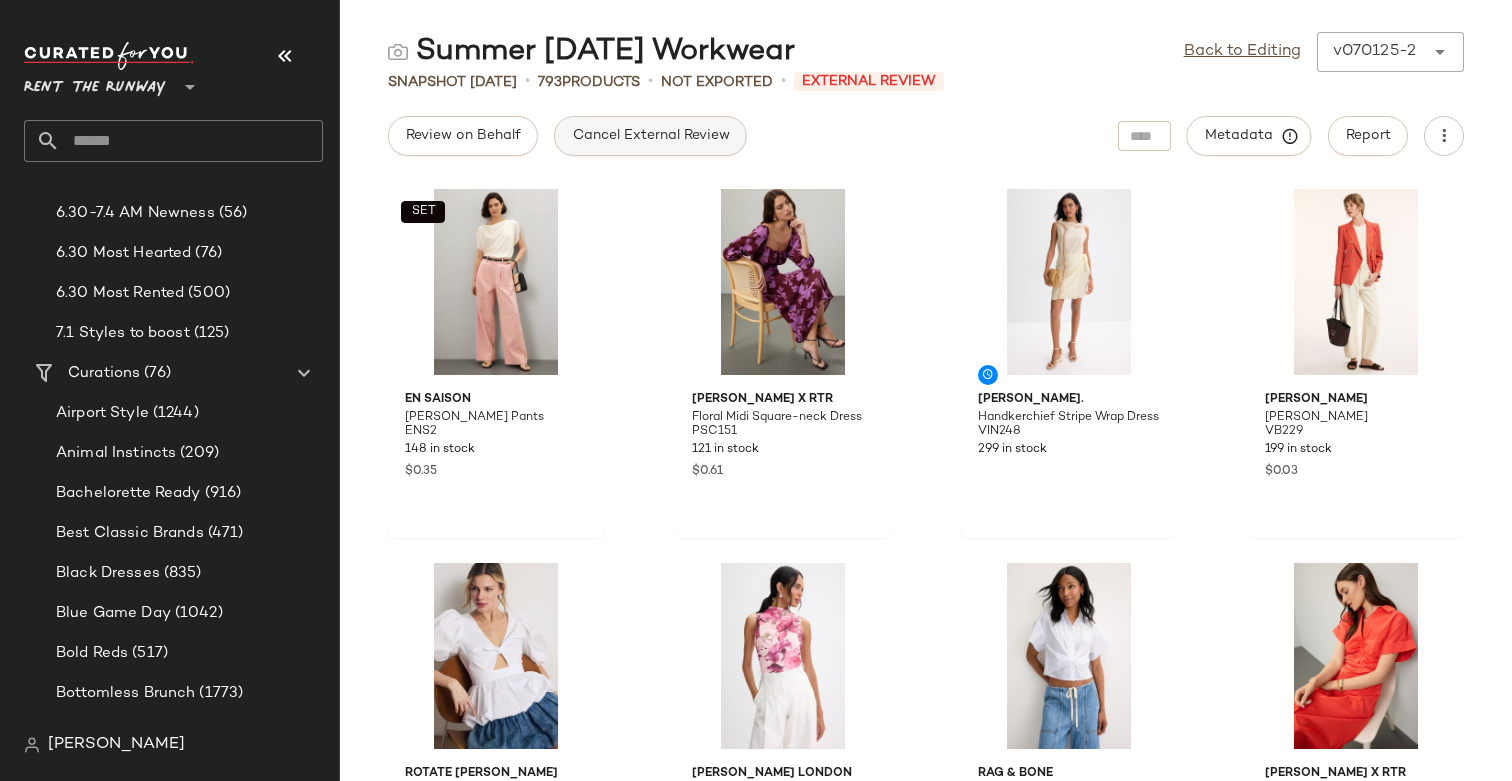 click on "Cancel External Review" 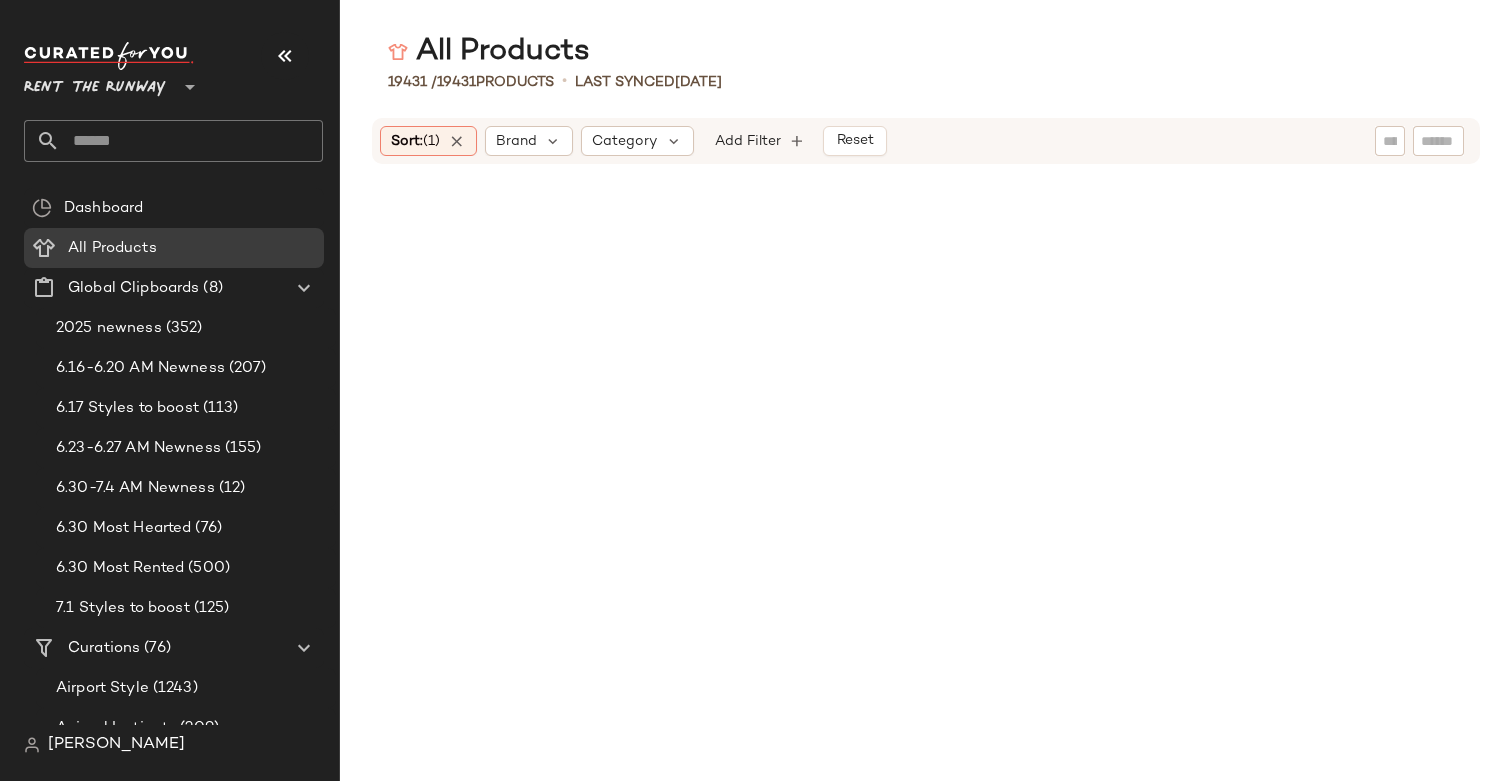 scroll, scrollTop: 0, scrollLeft: 0, axis: both 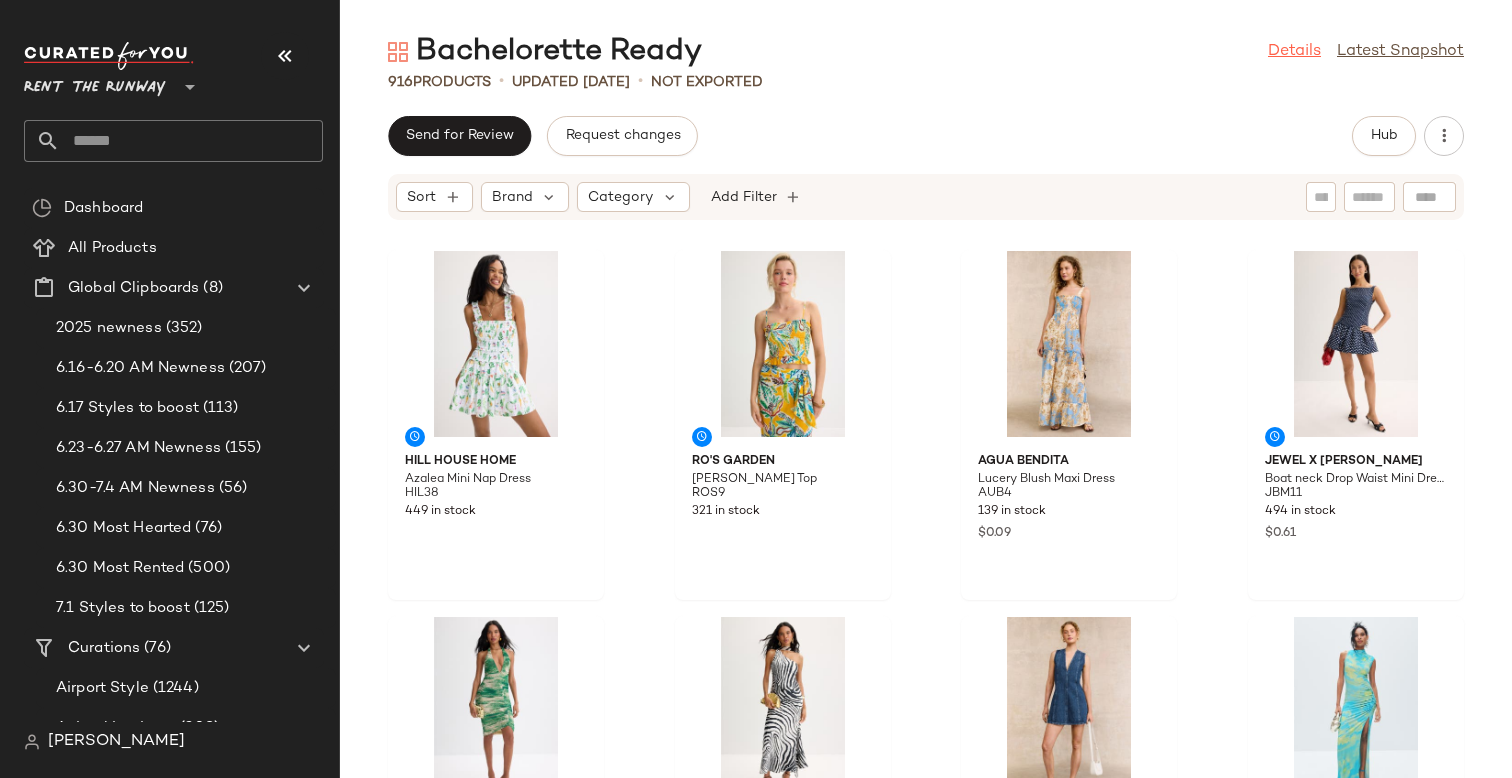 click on "Details" at bounding box center (1294, 52) 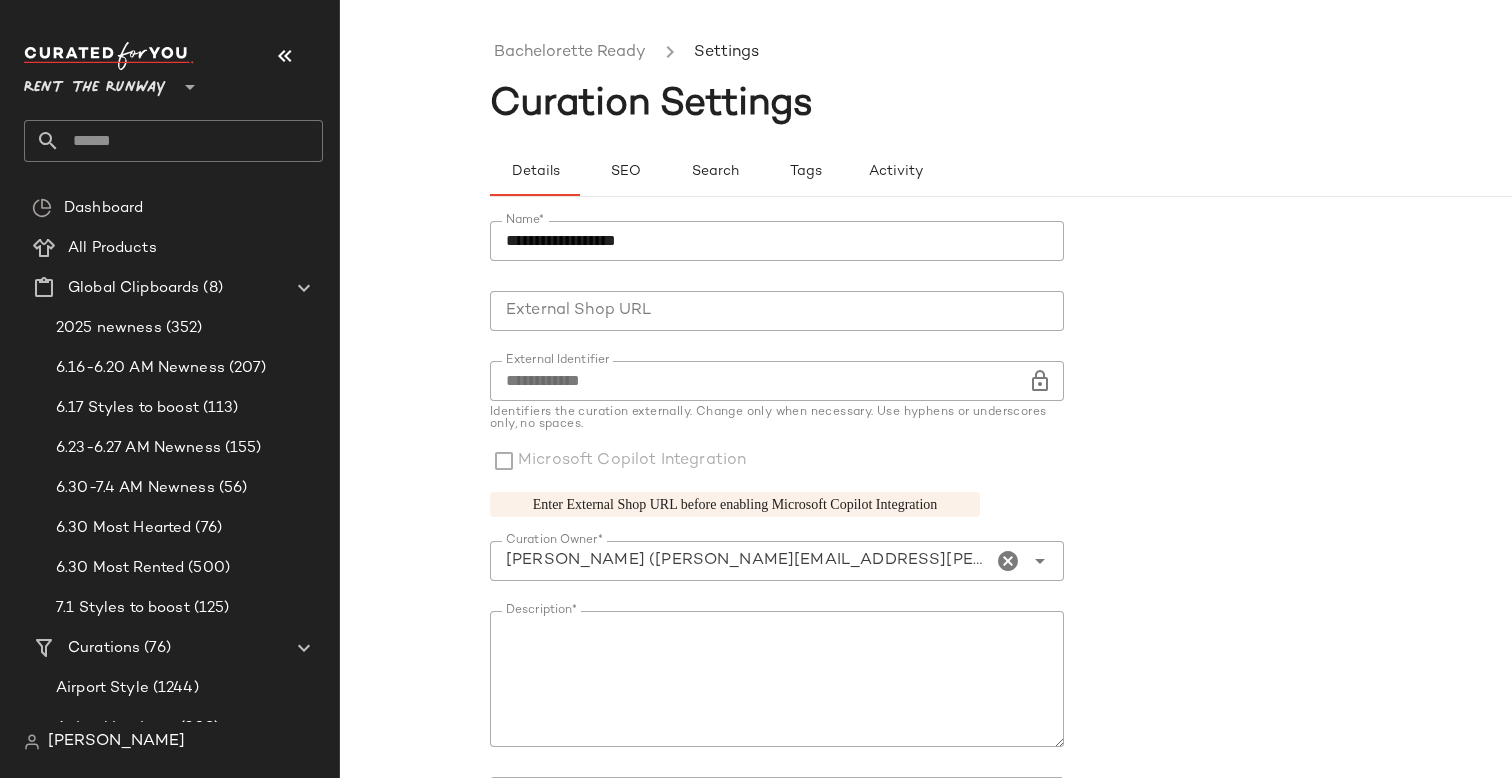 click on "**********" 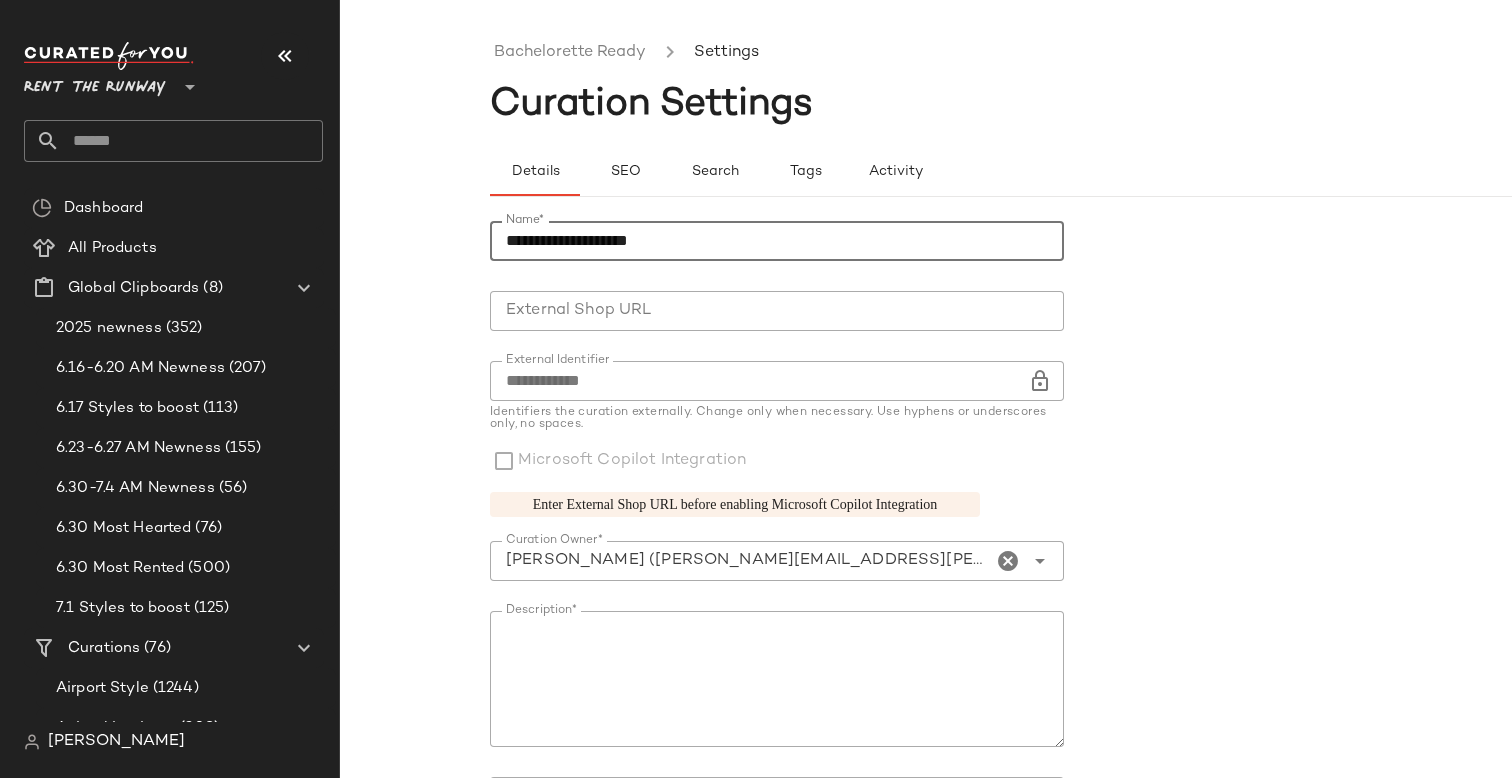 scroll, scrollTop: 232, scrollLeft: 0, axis: vertical 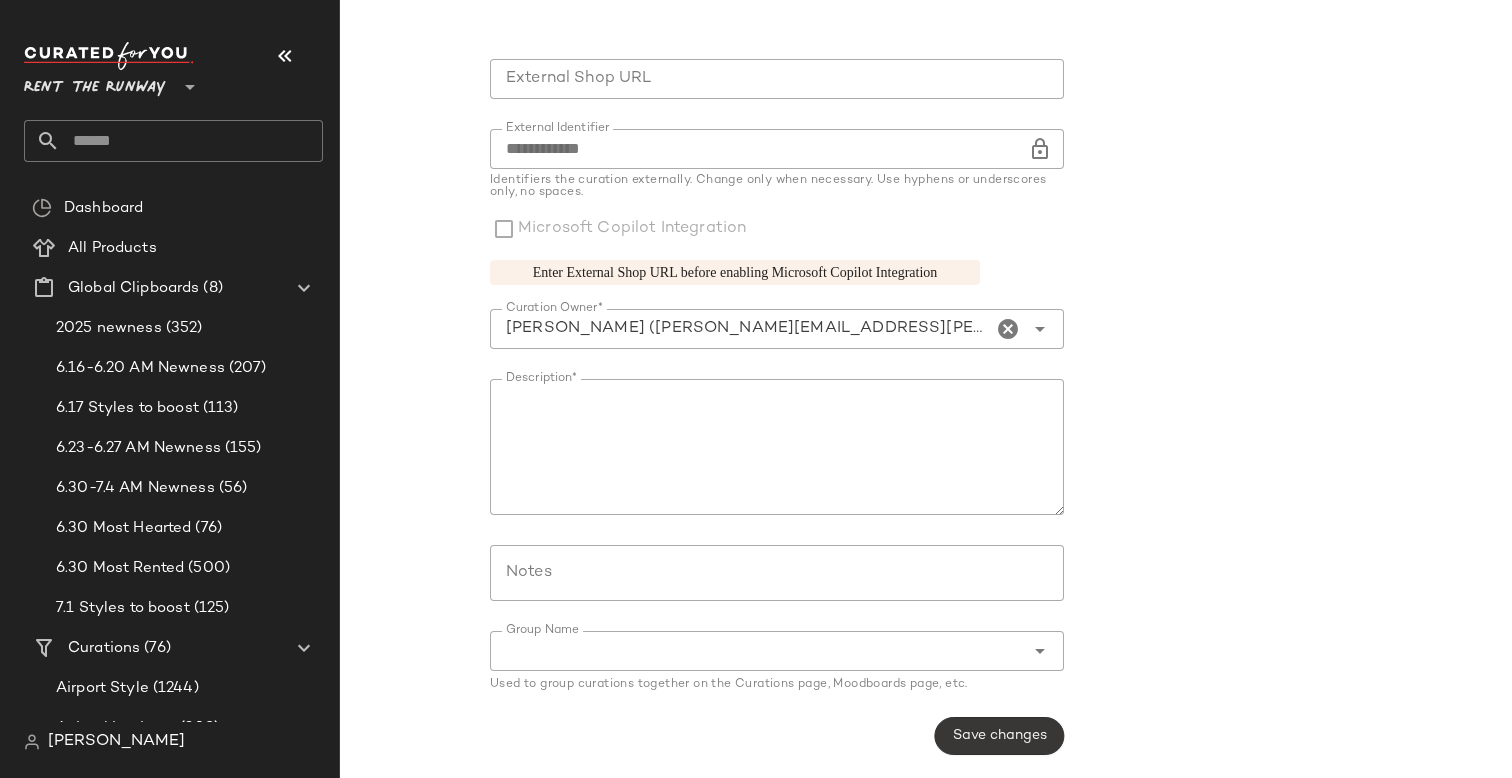 type on "**********" 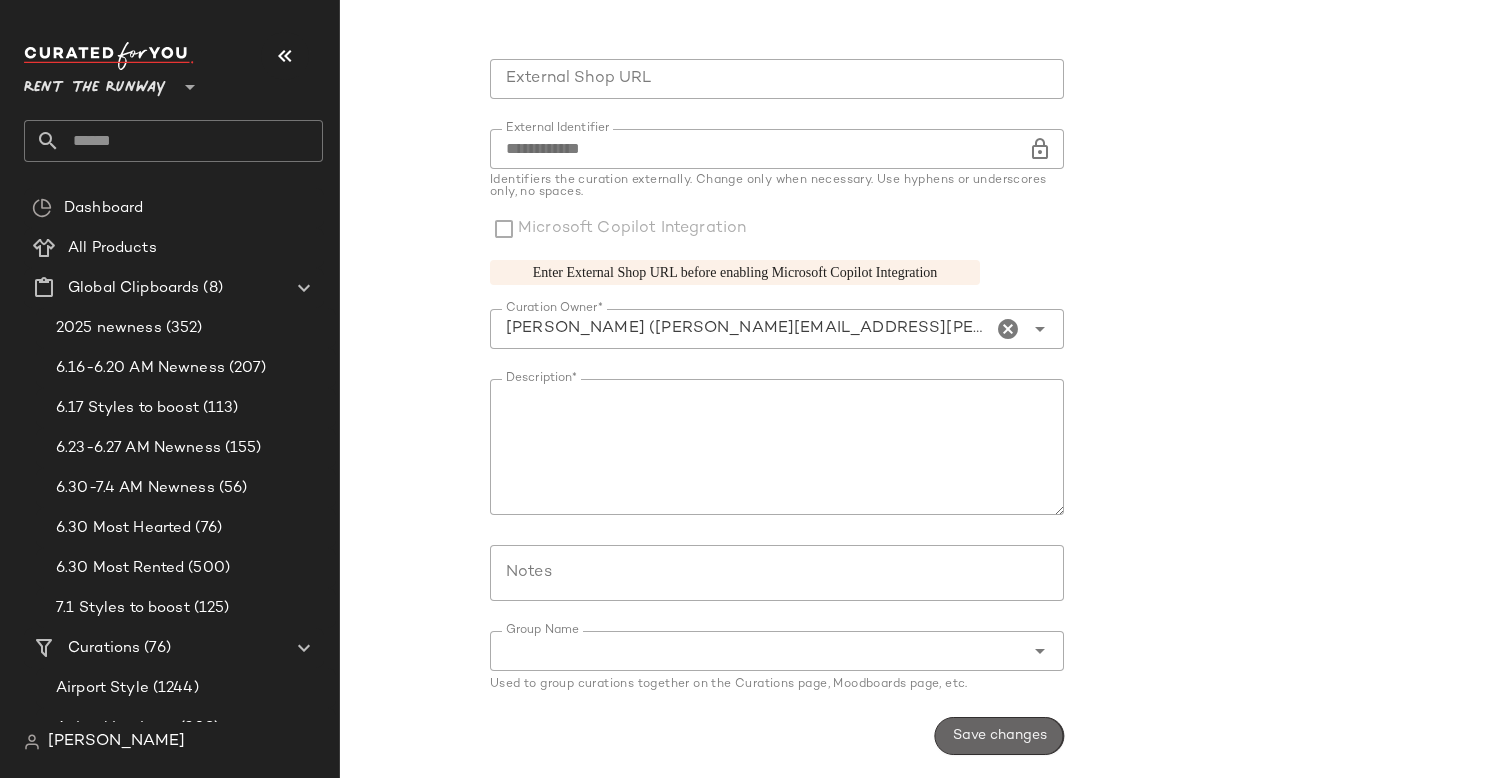 click on "Save changes" 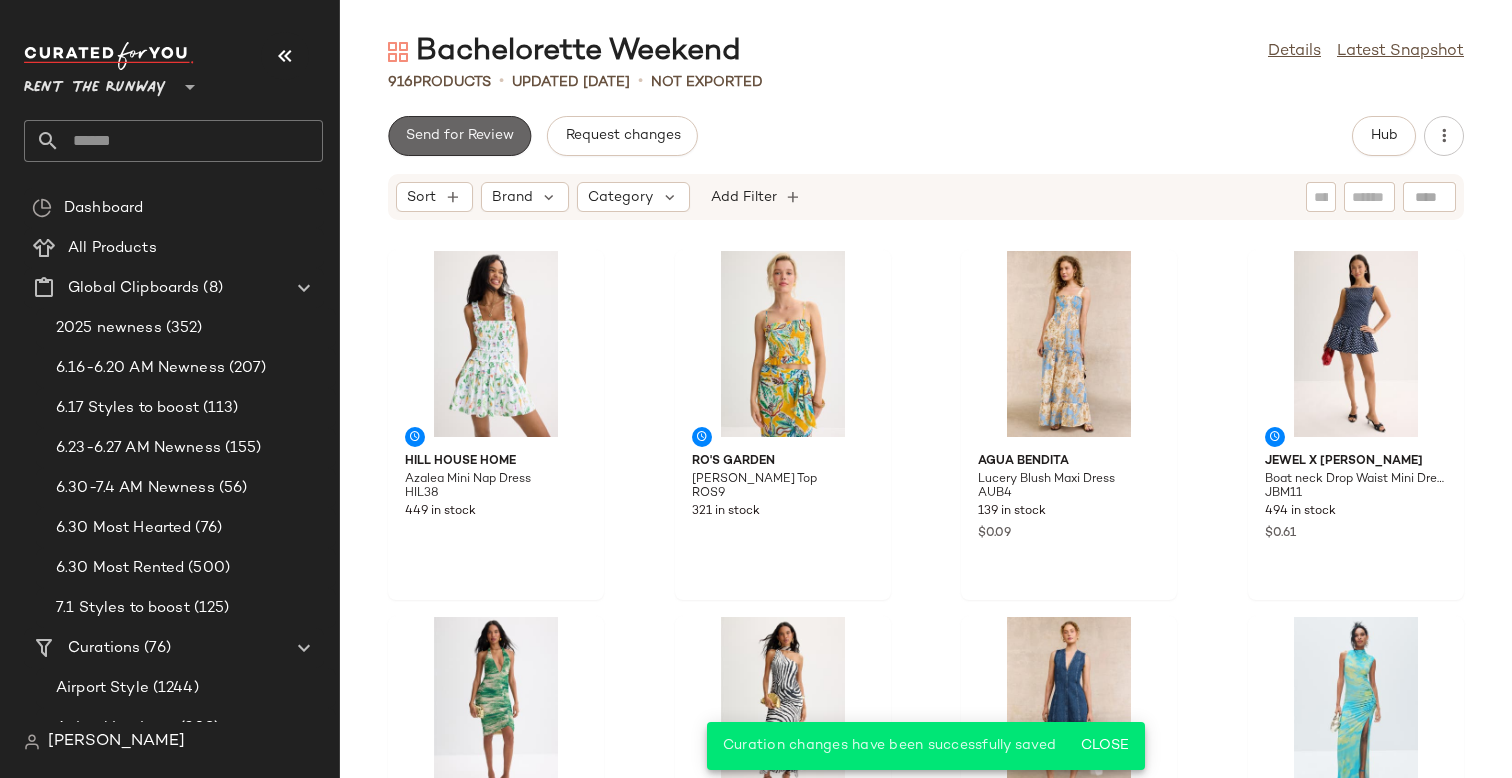 click on "Send for Review" at bounding box center [459, 136] 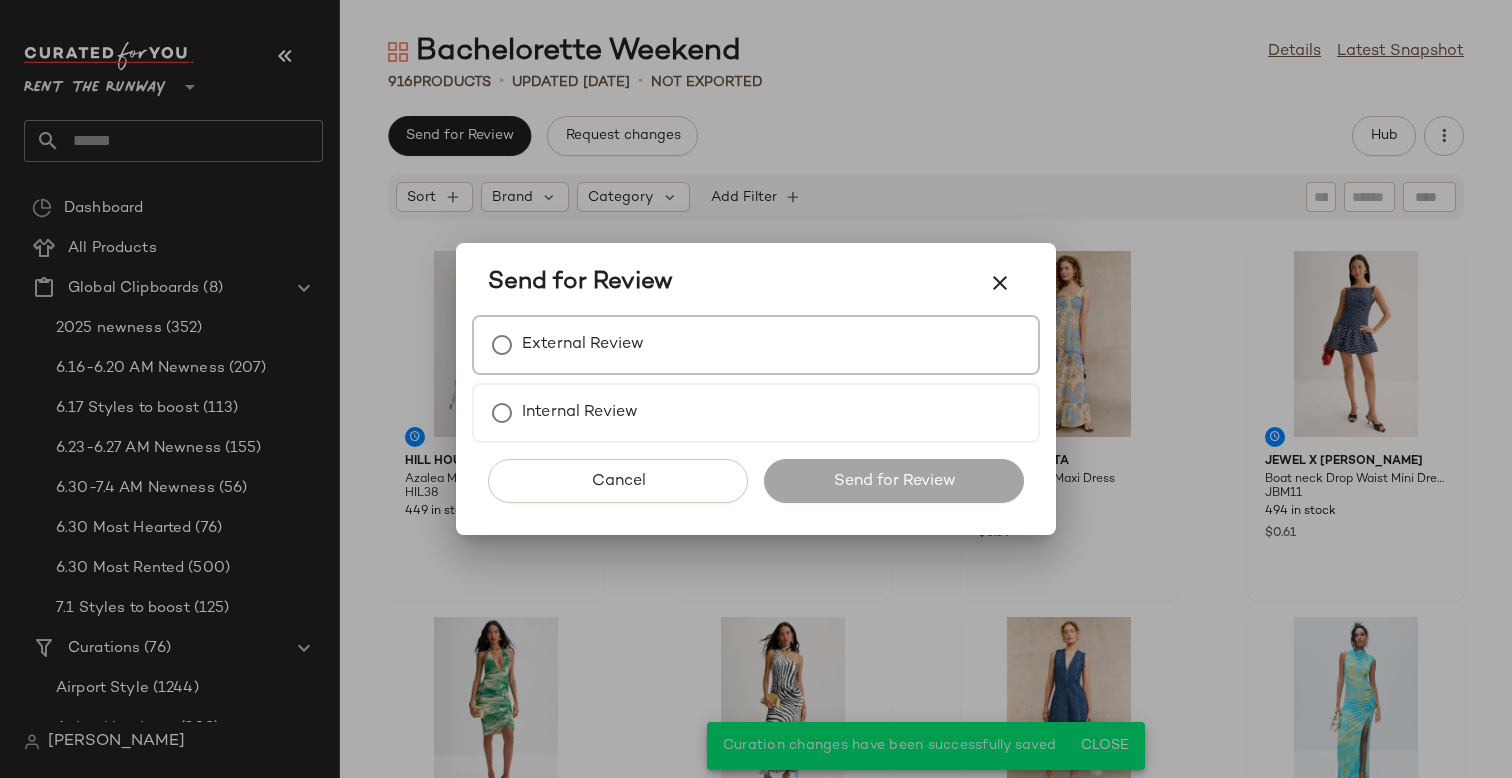click on "External Review" at bounding box center (583, 345) 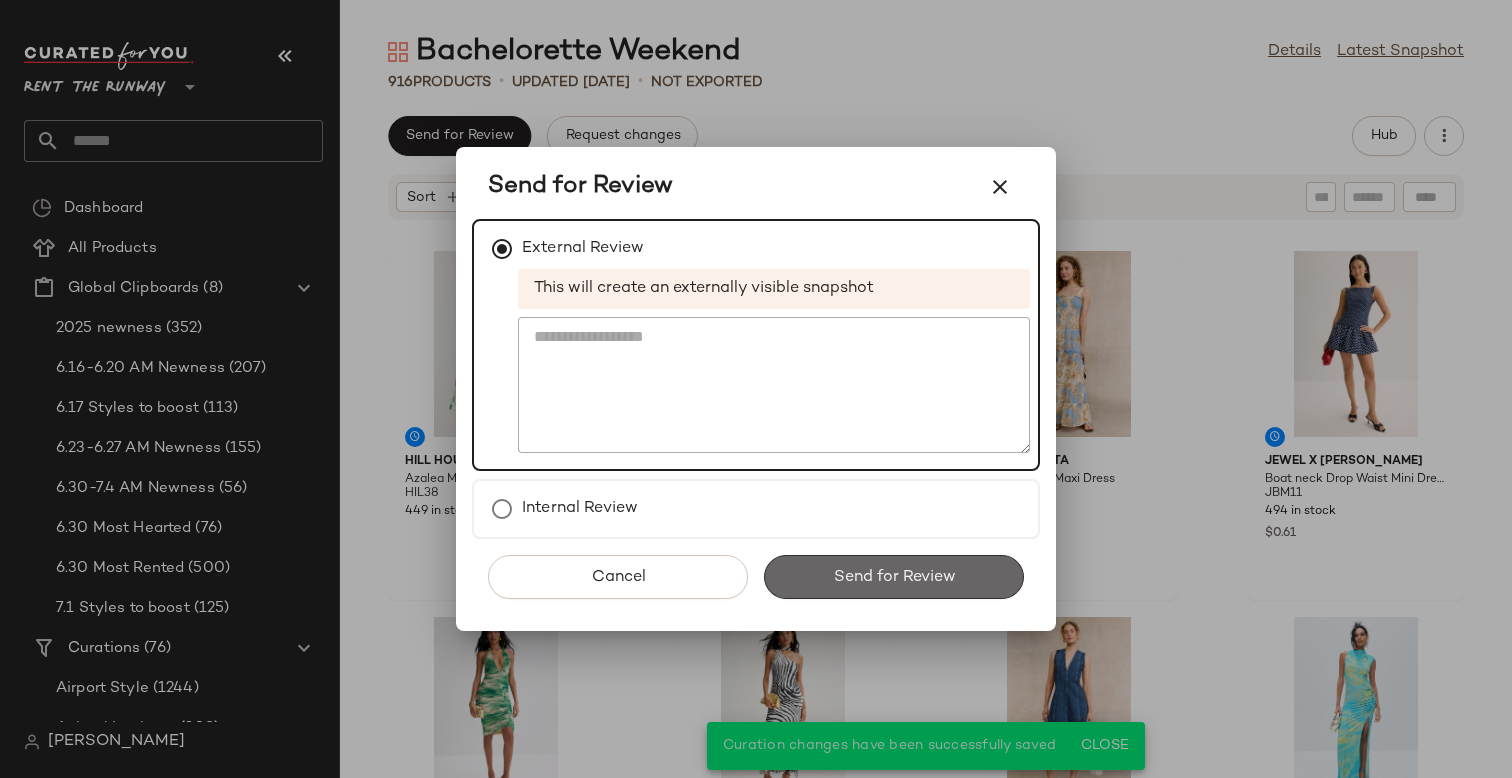 click on "Send for Review" 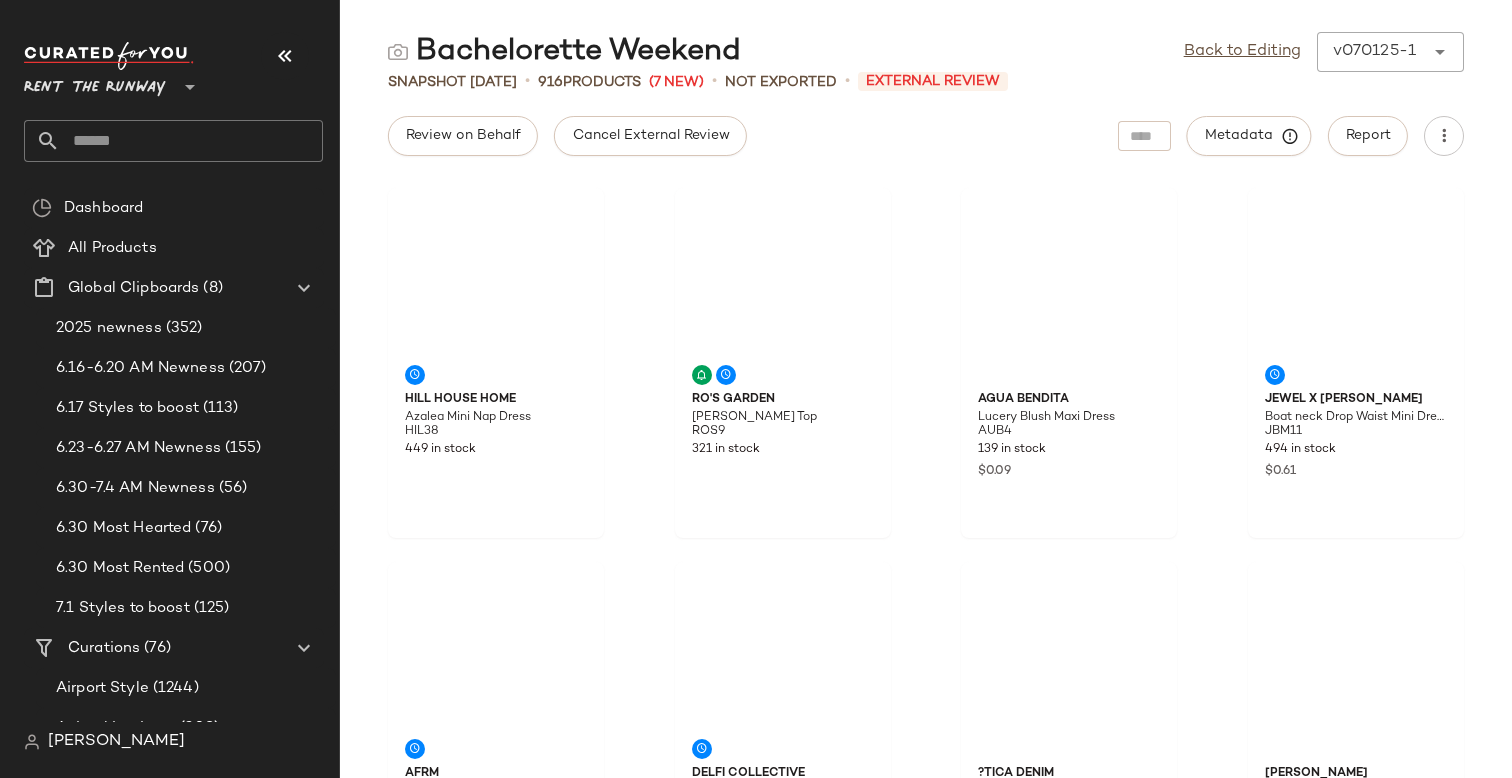 click on "Cancel External Review" 